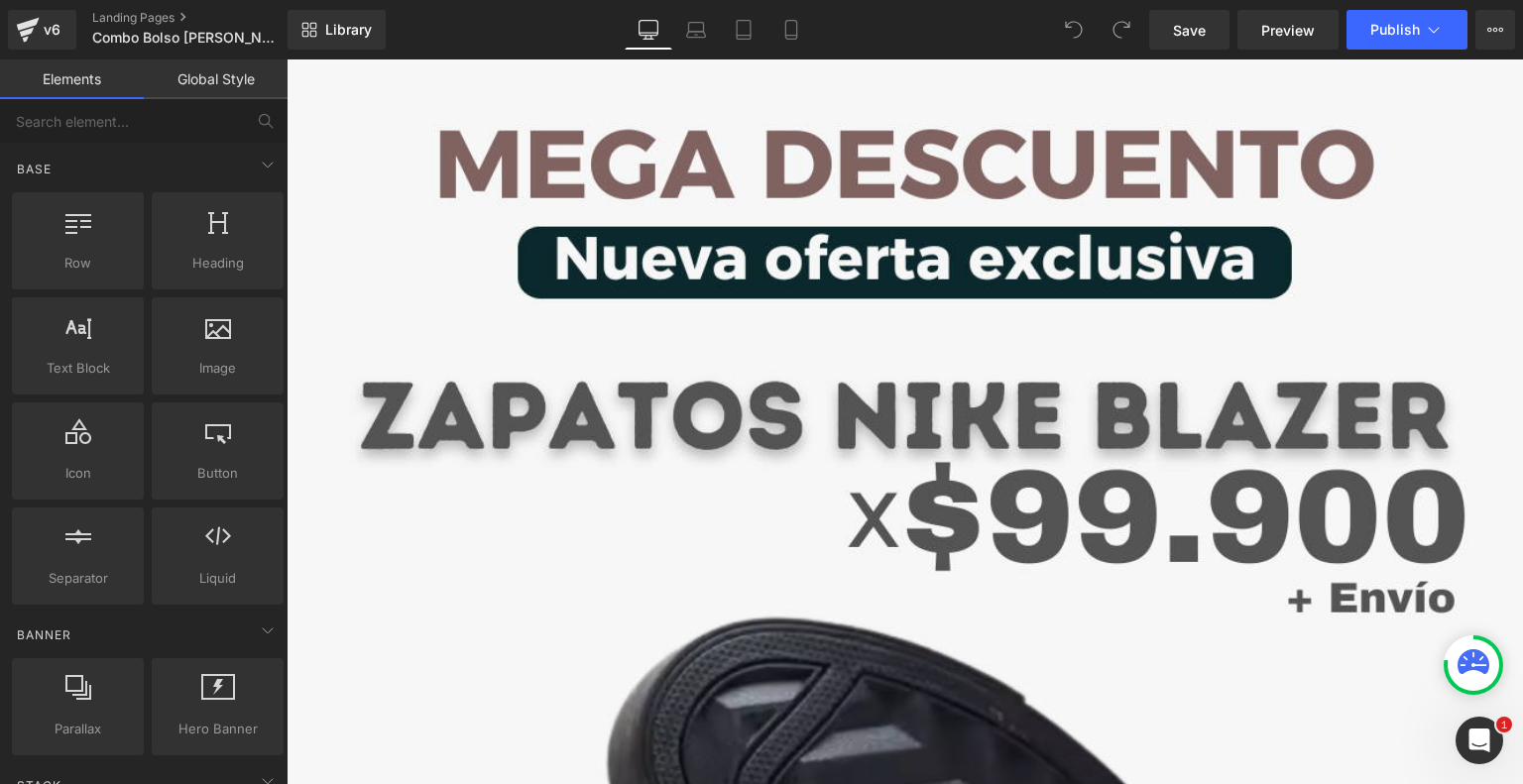scroll, scrollTop: 0, scrollLeft: 0, axis: both 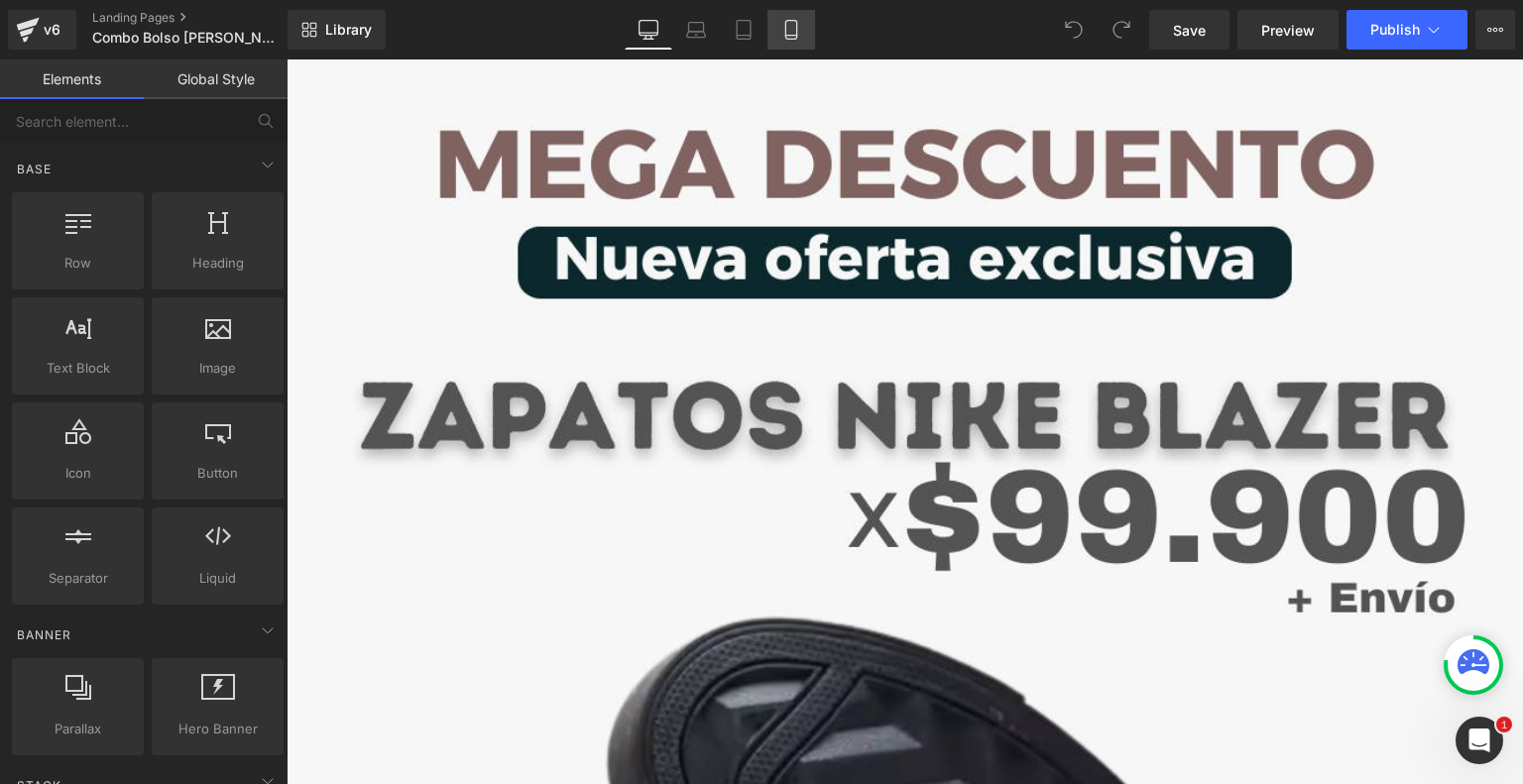 click on "Mobile" at bounding box center [791, 30] 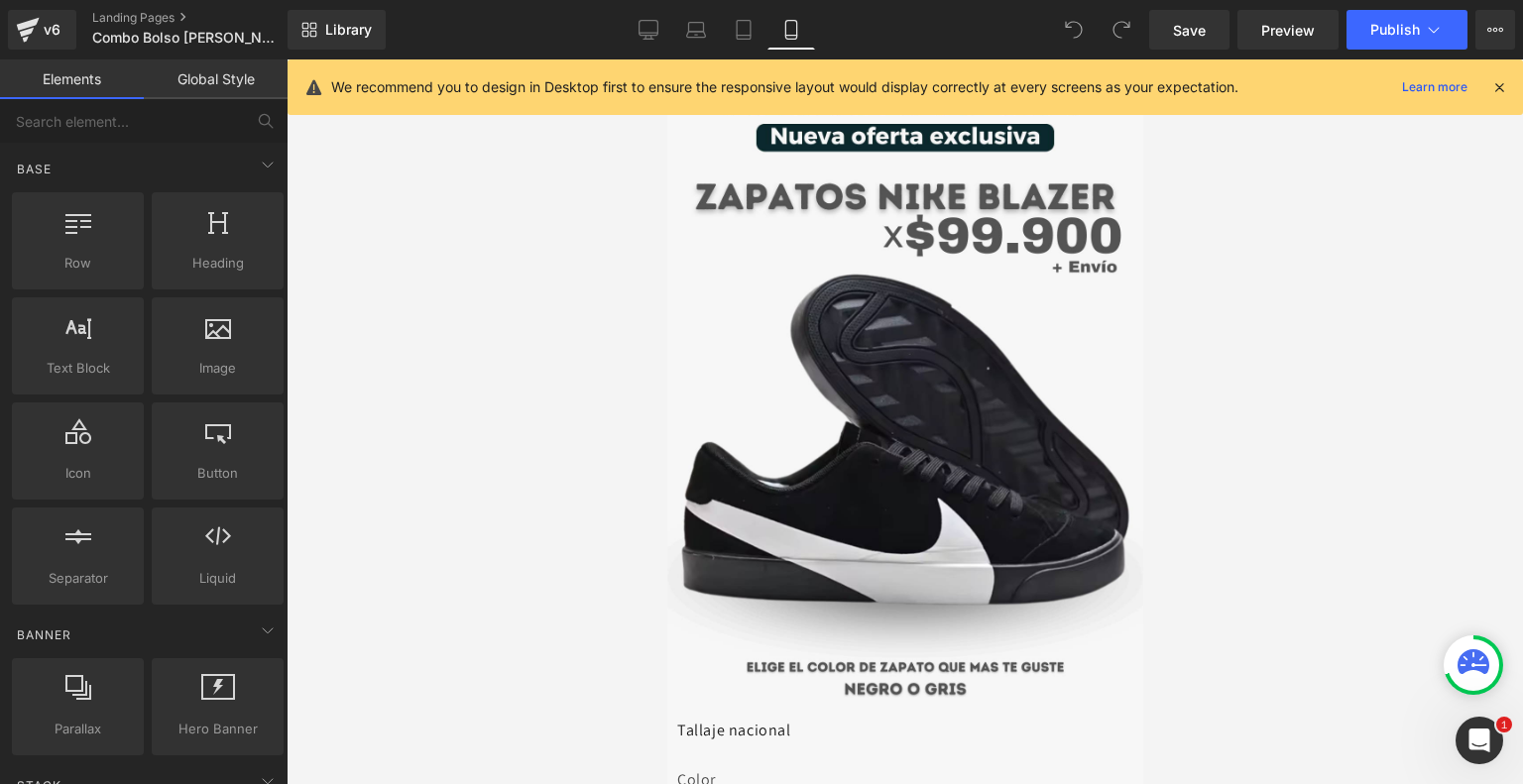 click at bounding box center (1499, 87) 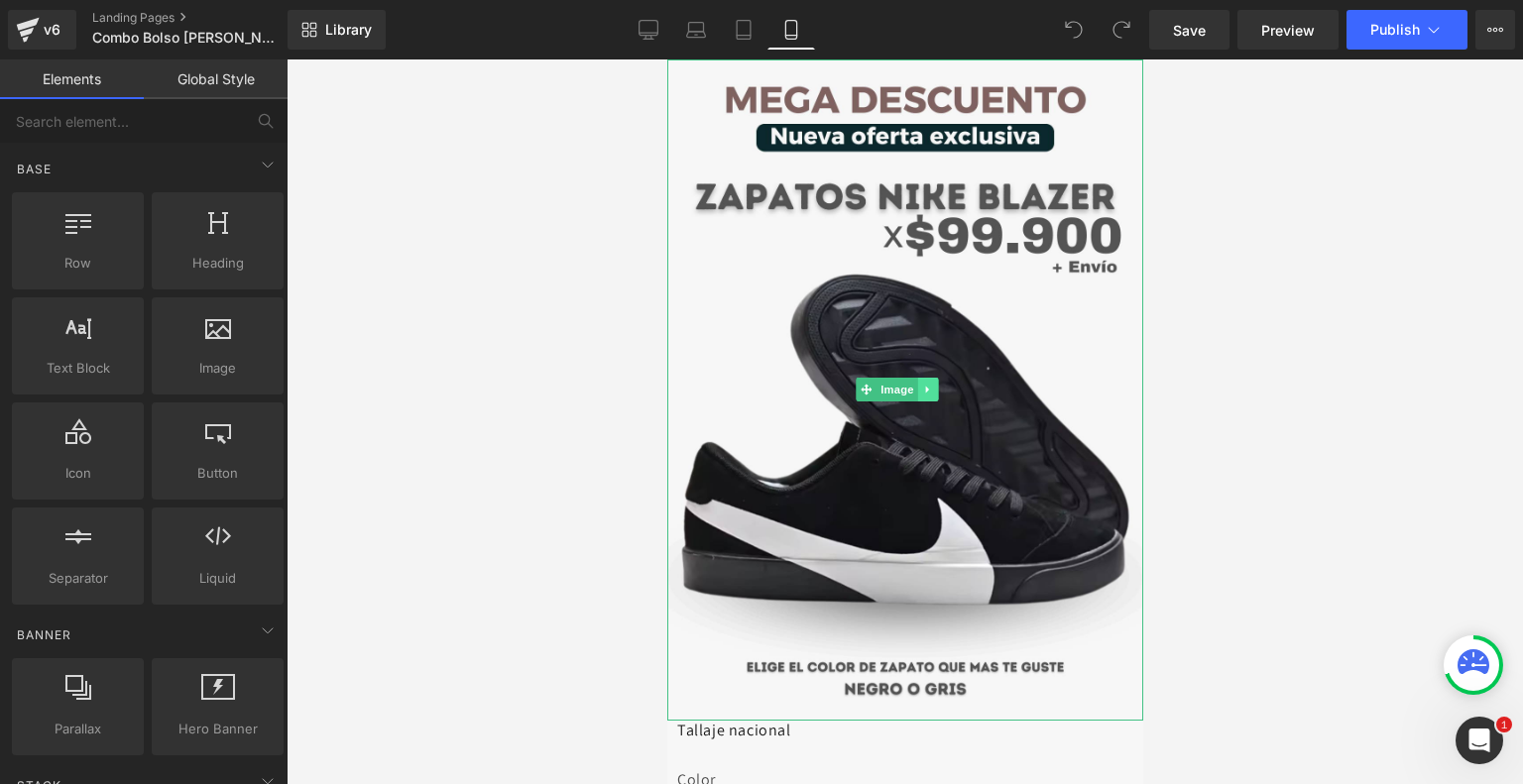 click 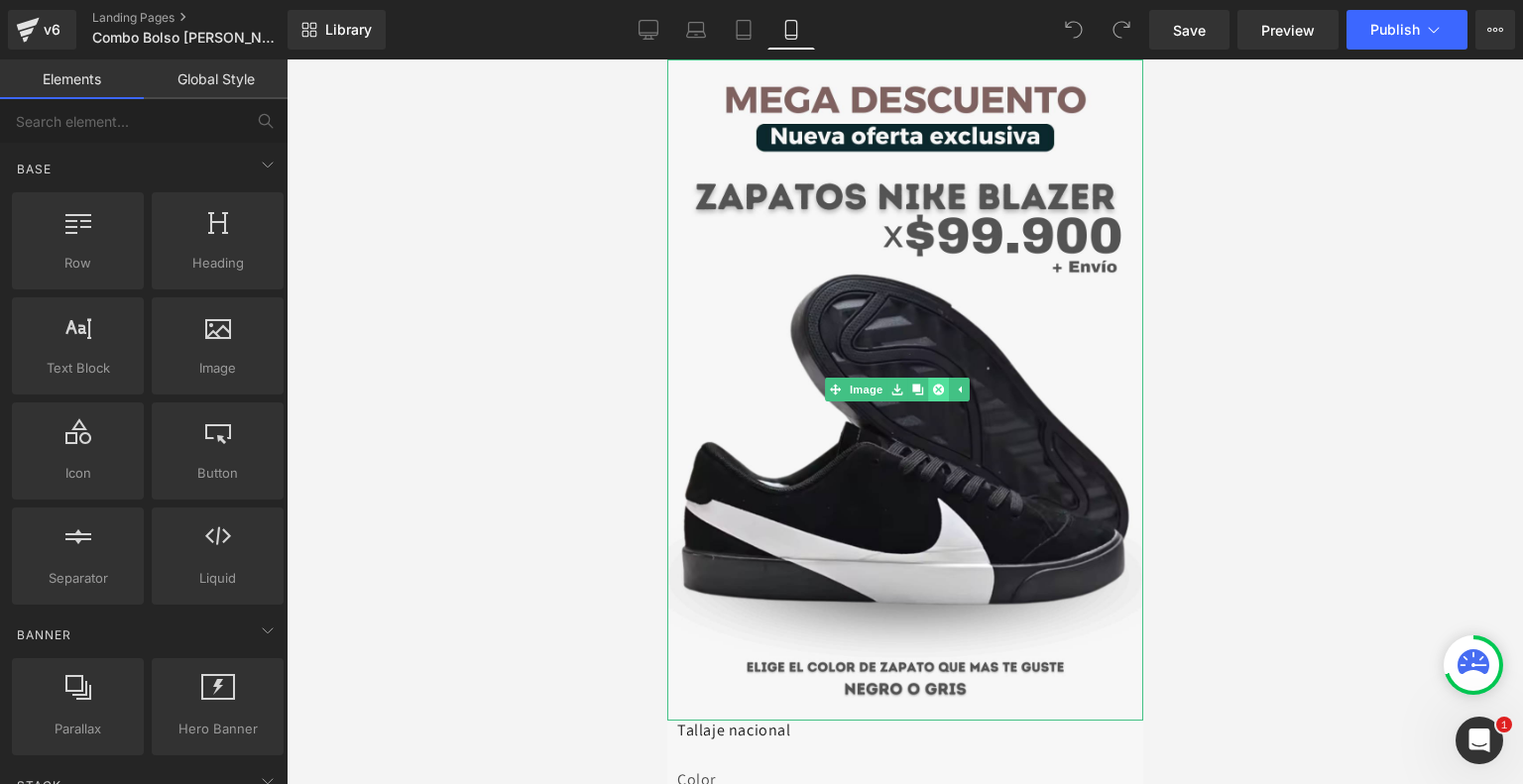 click 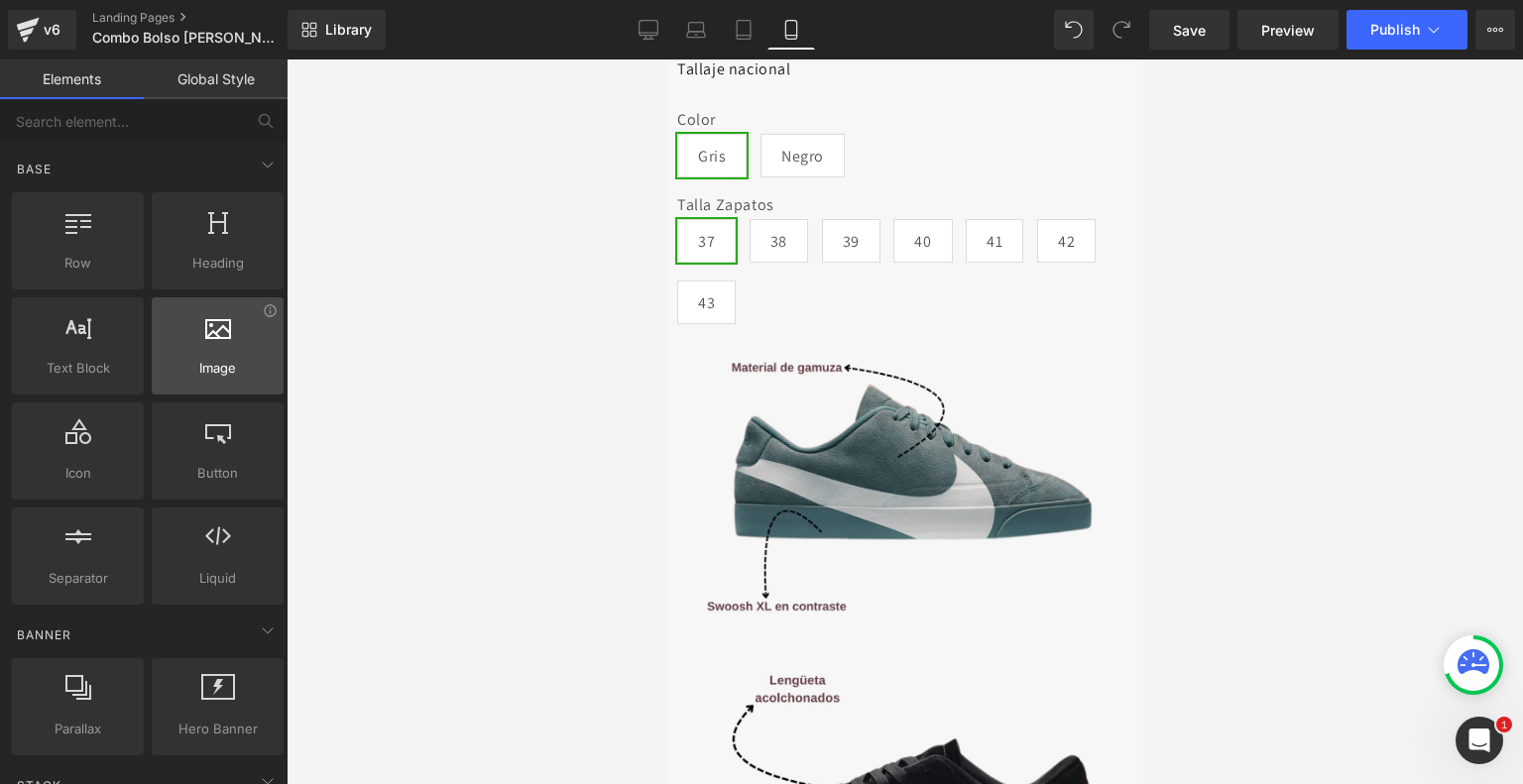 click on "Image" at bounding box center [217, 368] 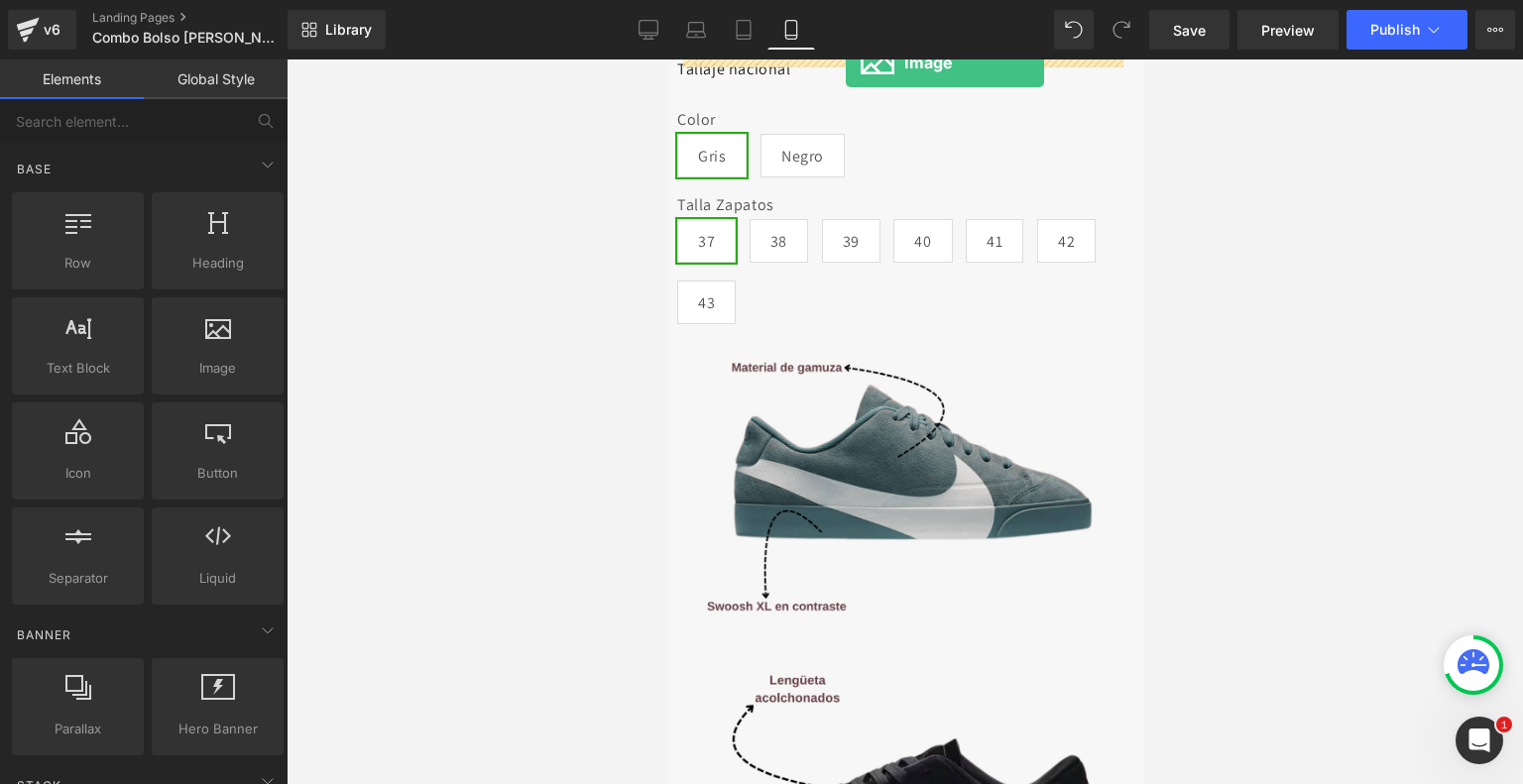drag, startPoint x: 890, startPoint y: 417, endPoint x: 845, endPoint y: 62, distance: 357.8407 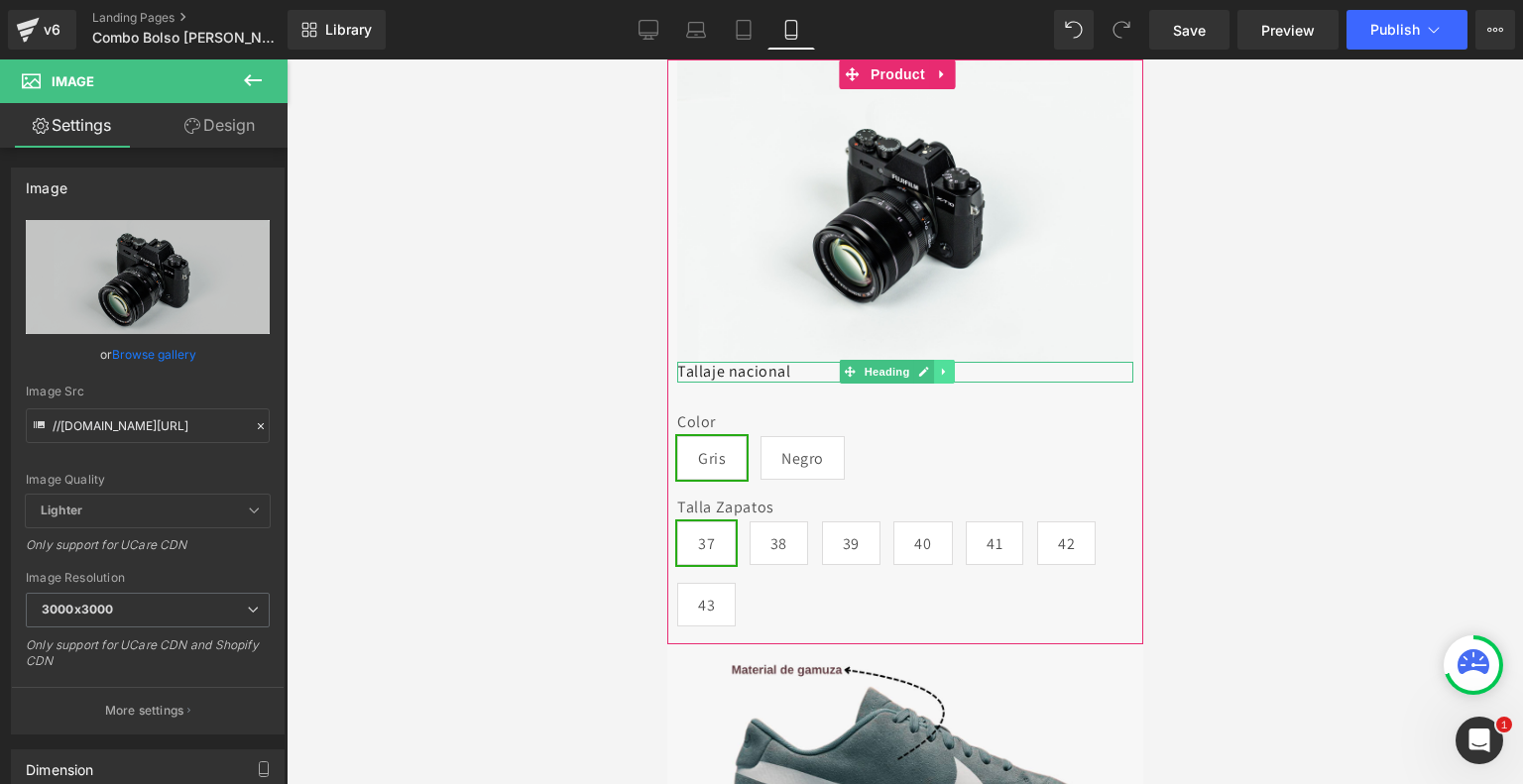 click 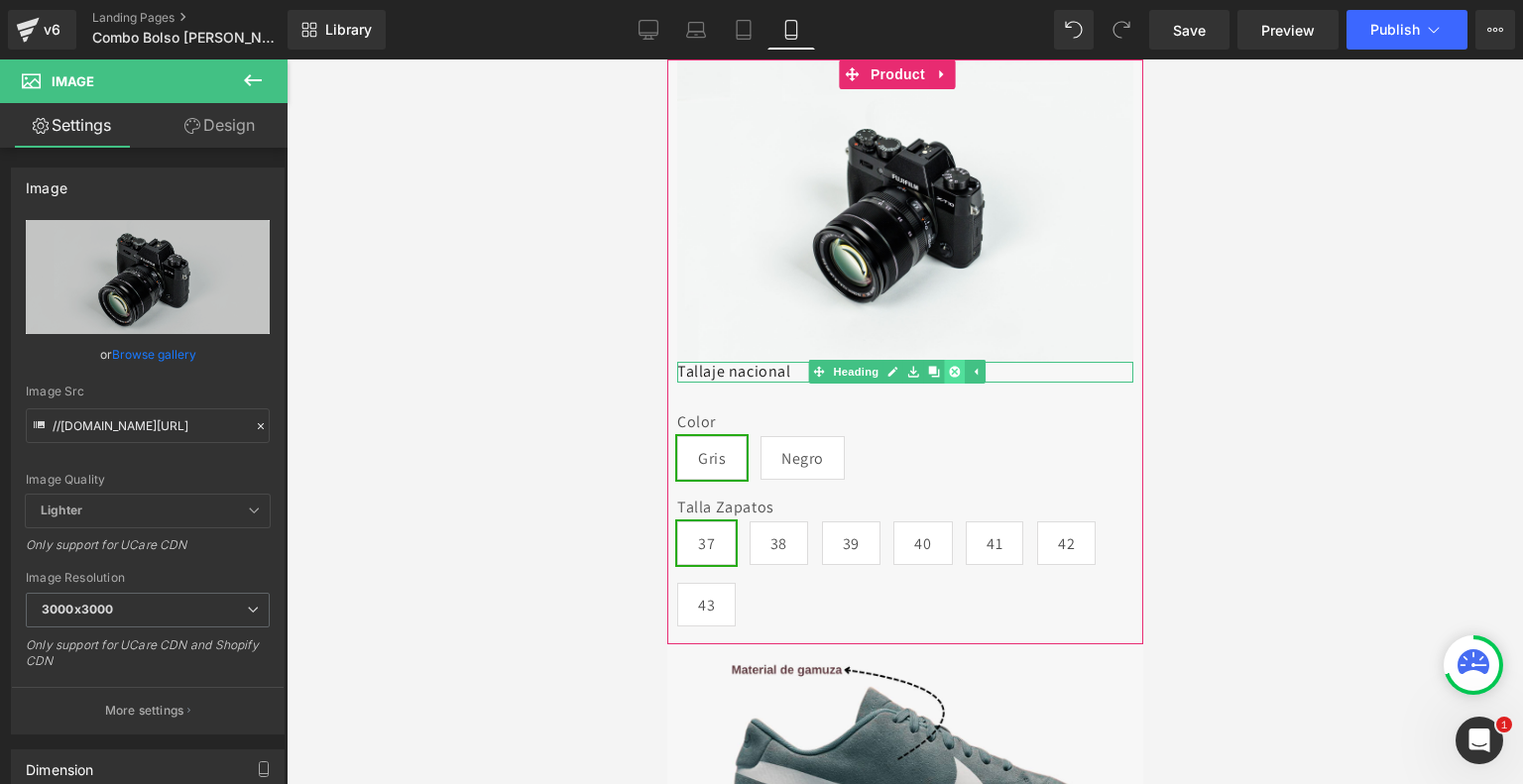 click at bounding box center [954, 372] 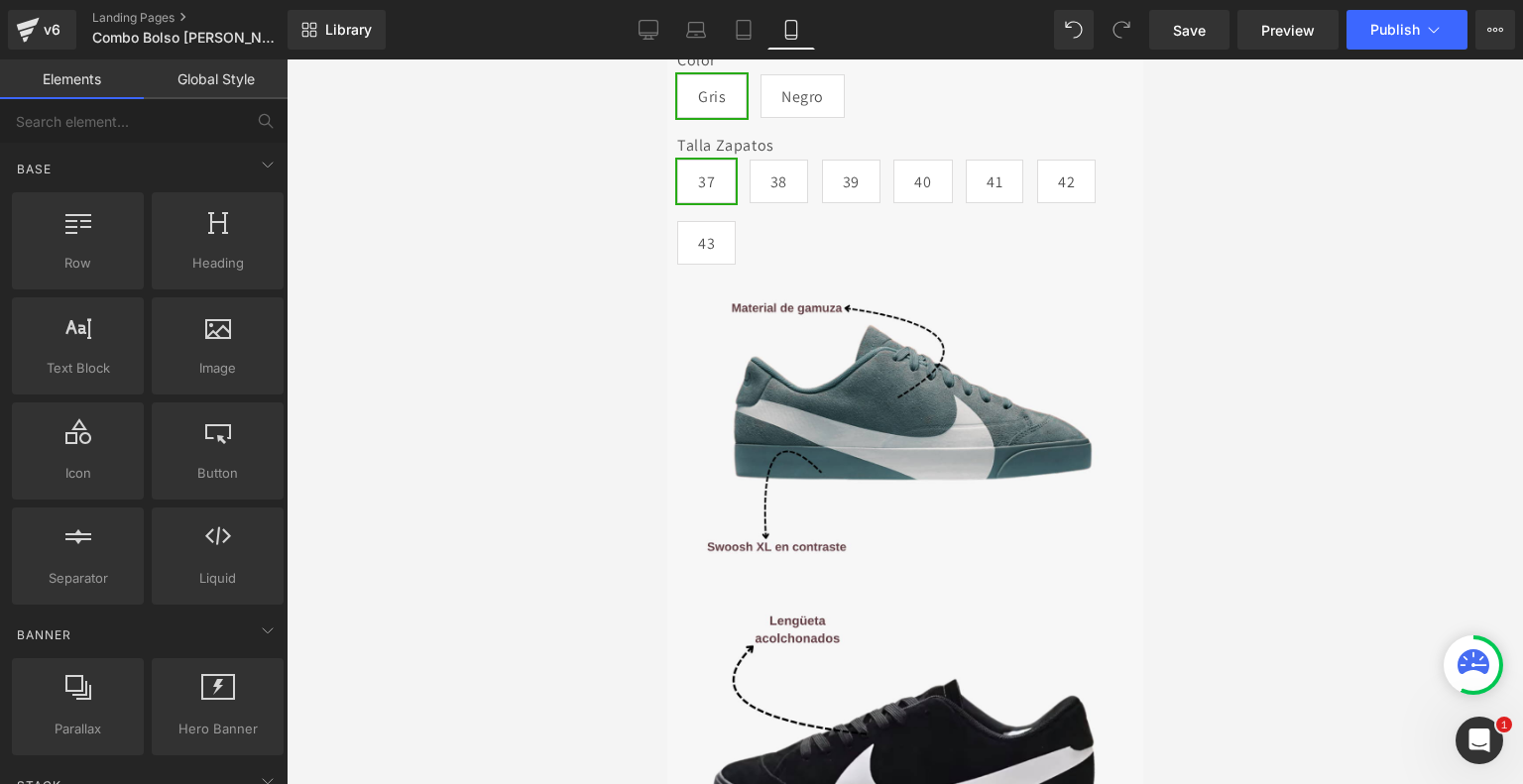 scroll, scrollTop: 492, scrollLeft: 0, axis: vertical 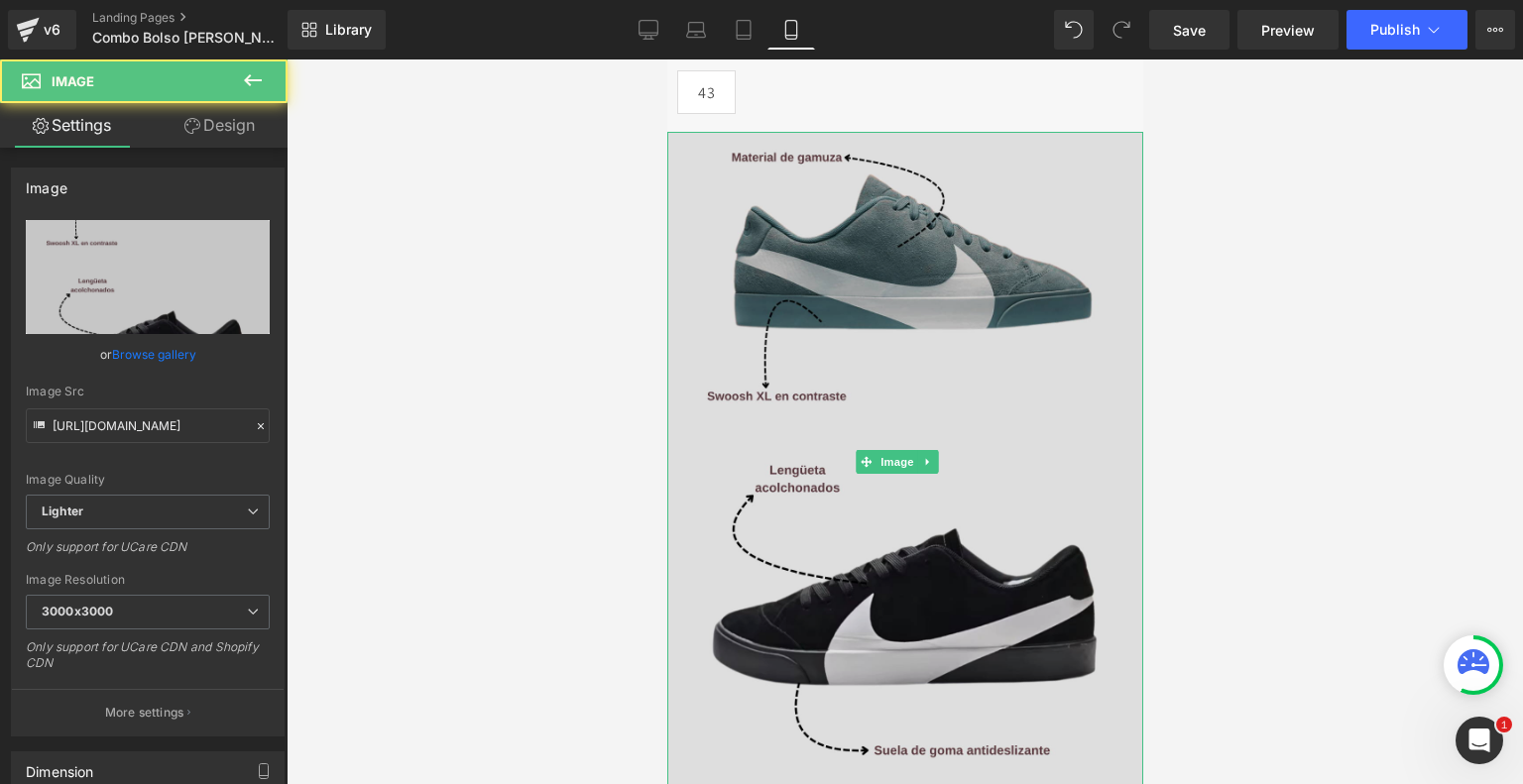 click at bounding box center [904, 462] 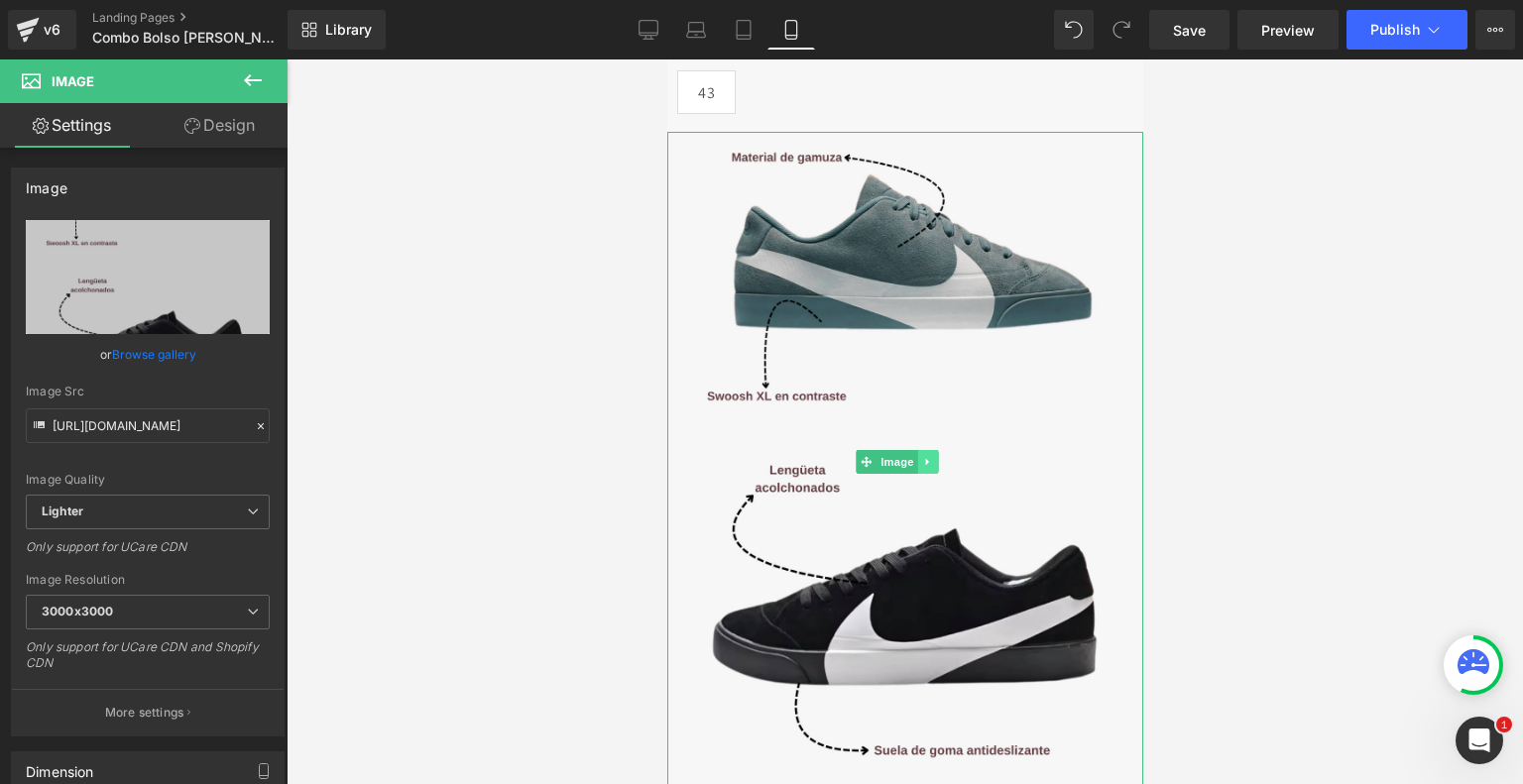 click 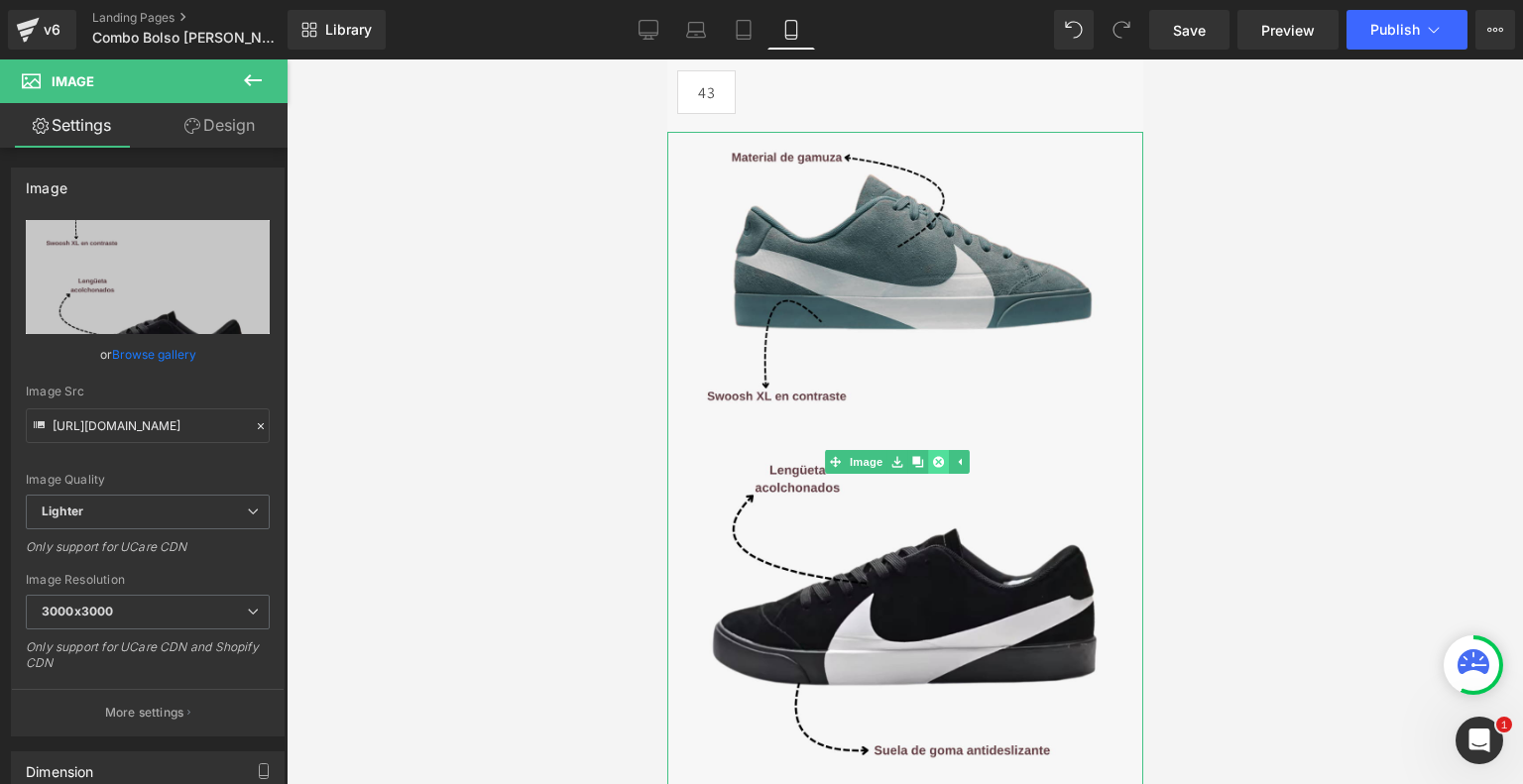 click at bounding box center [938, 462] 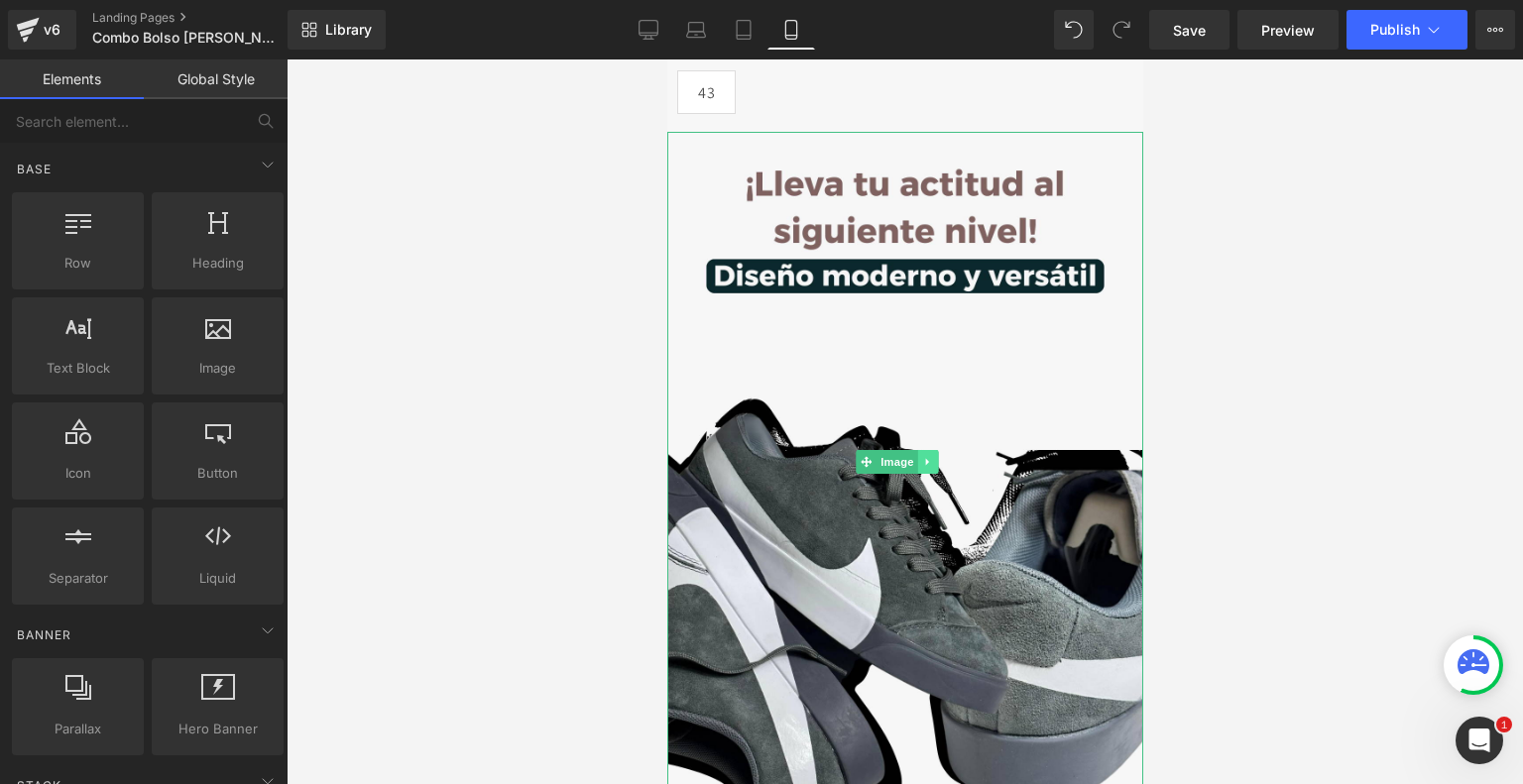 click 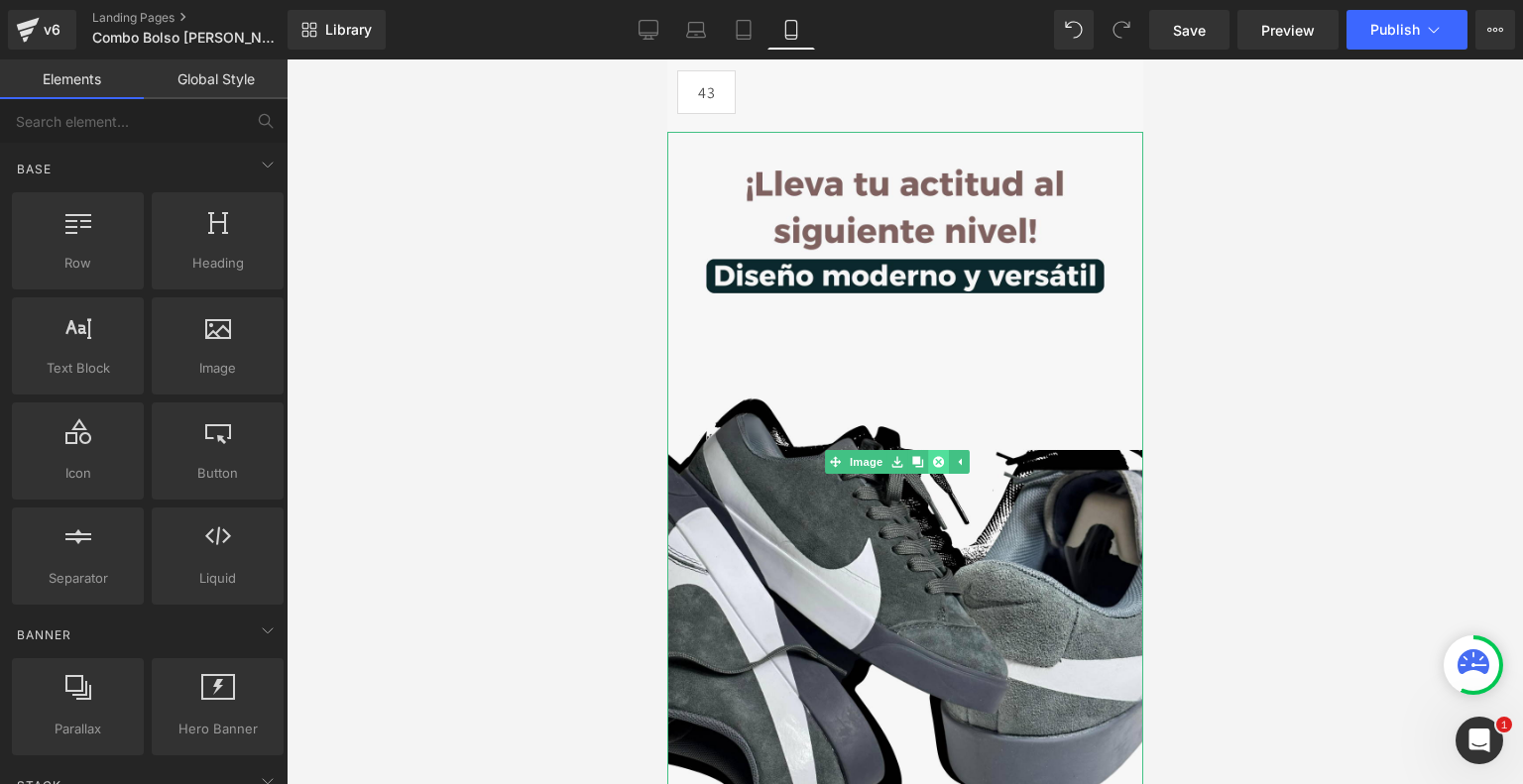 click at bounding box center [938, 462] 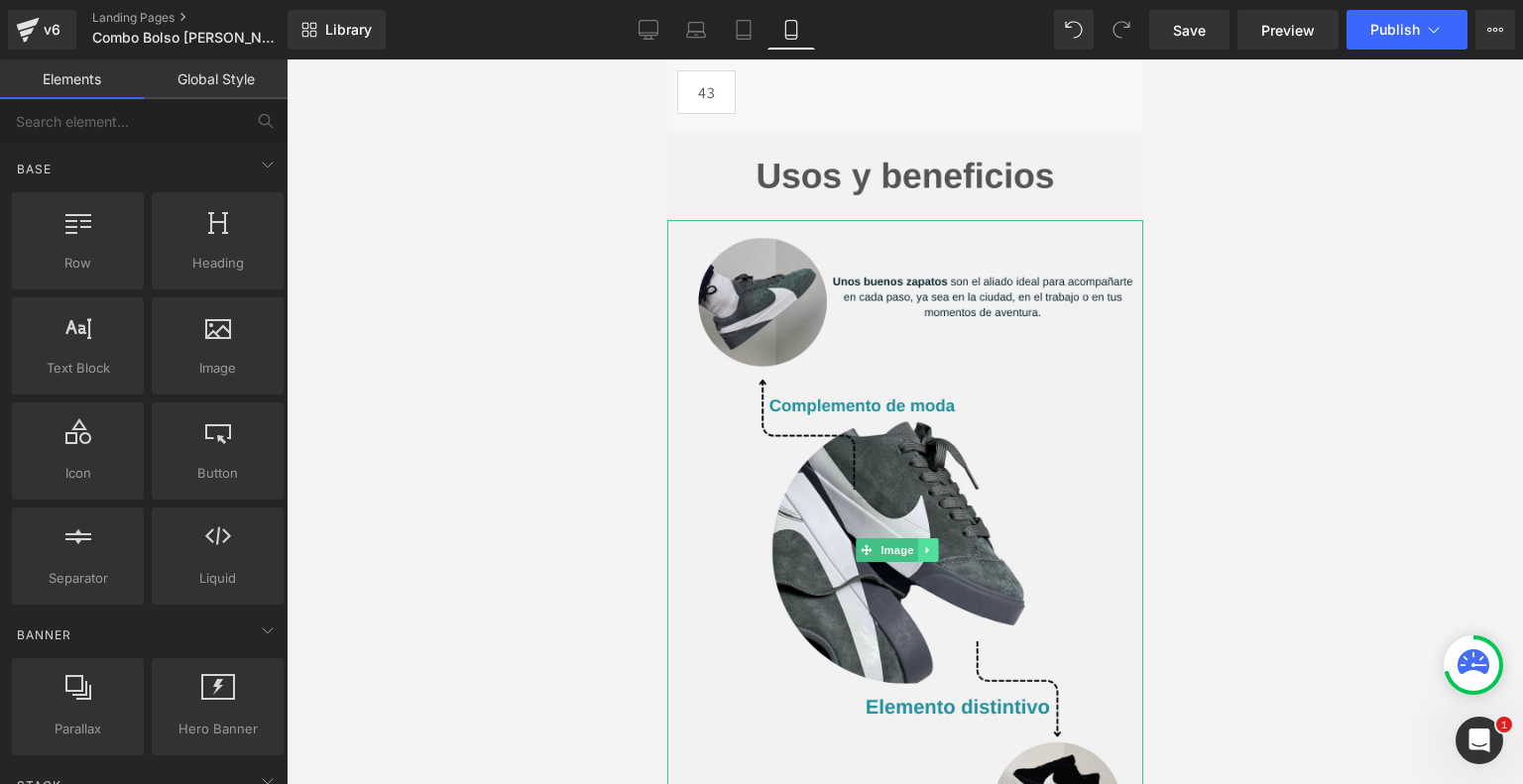 click 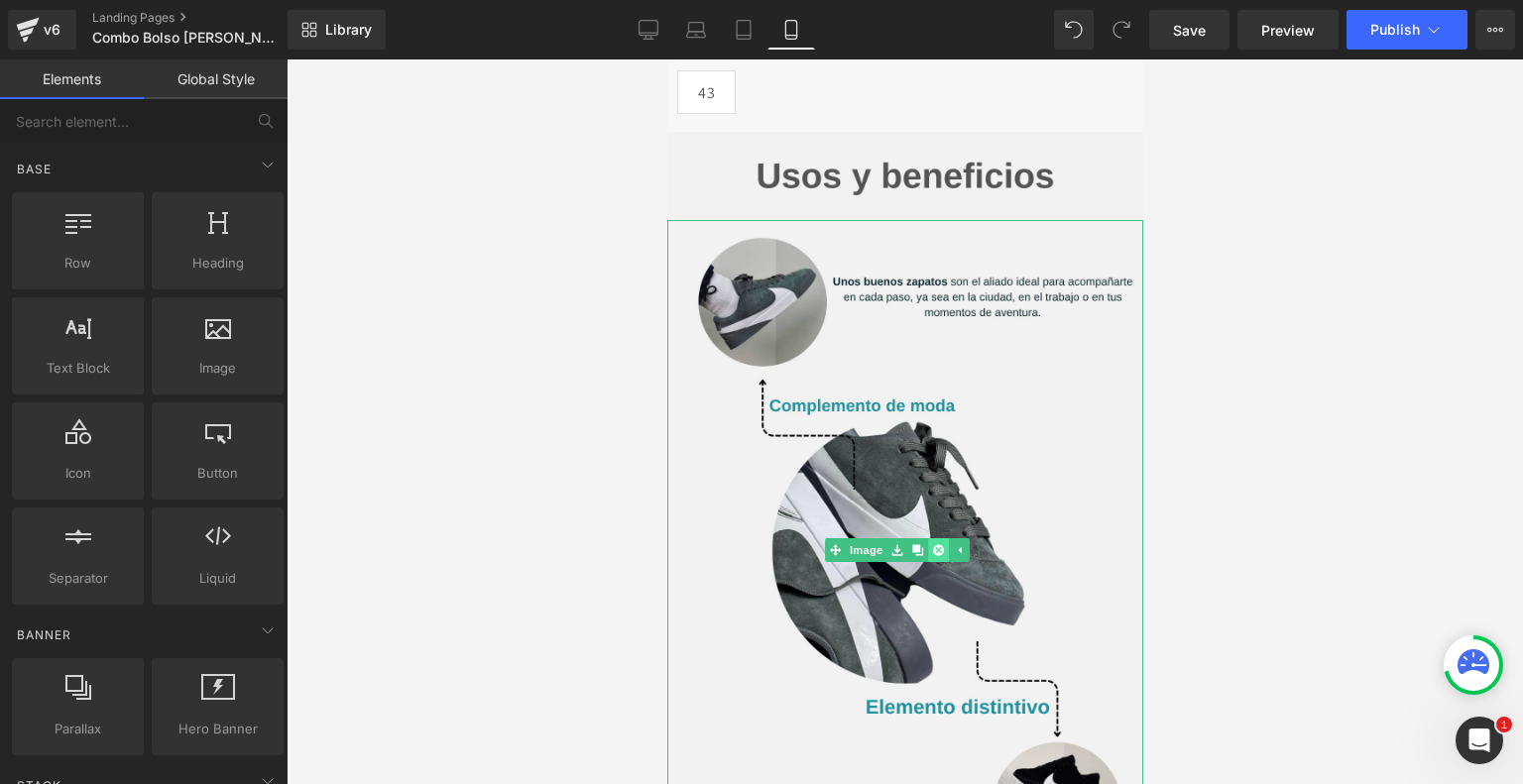 click 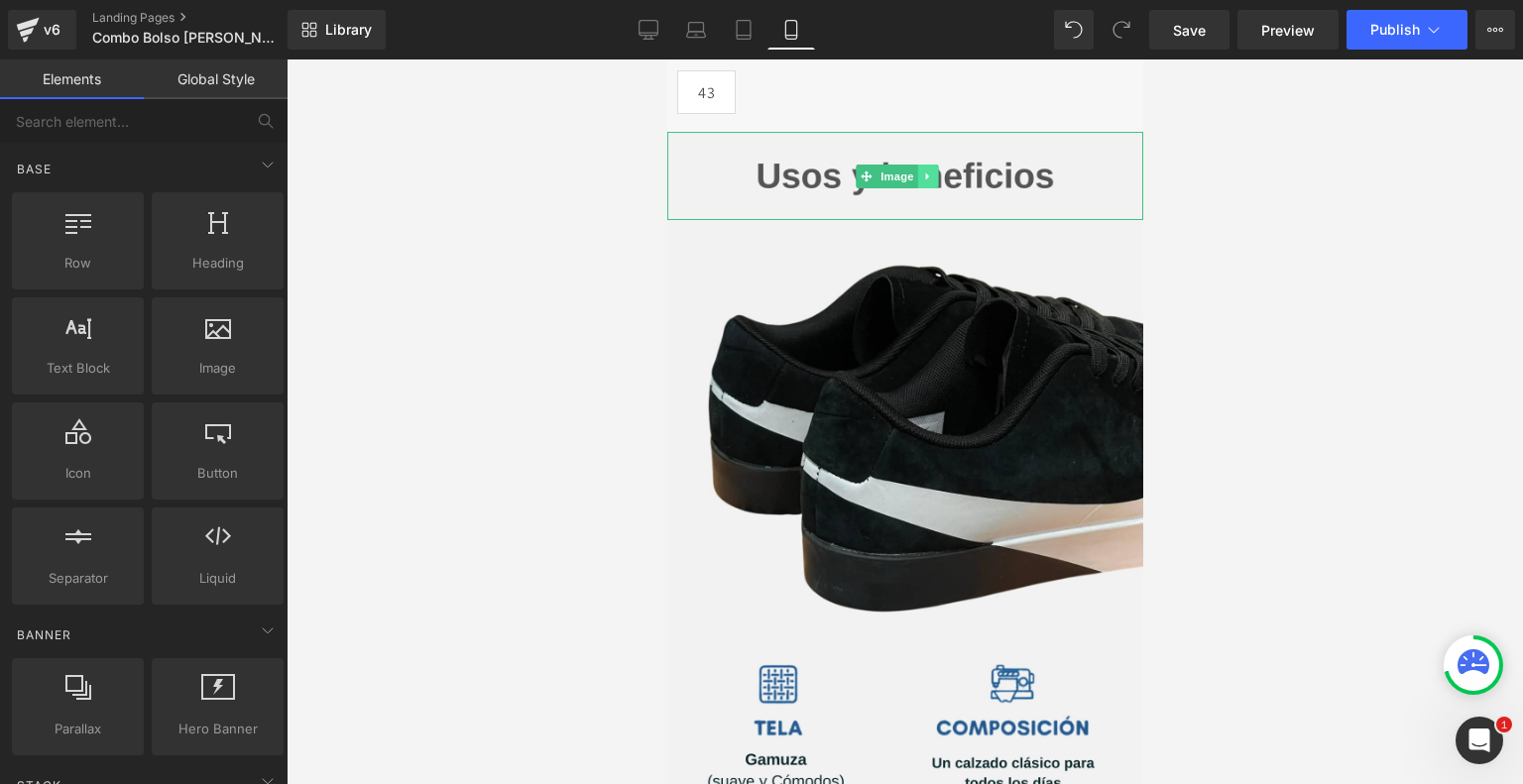 click at bounding box center [927, 176] 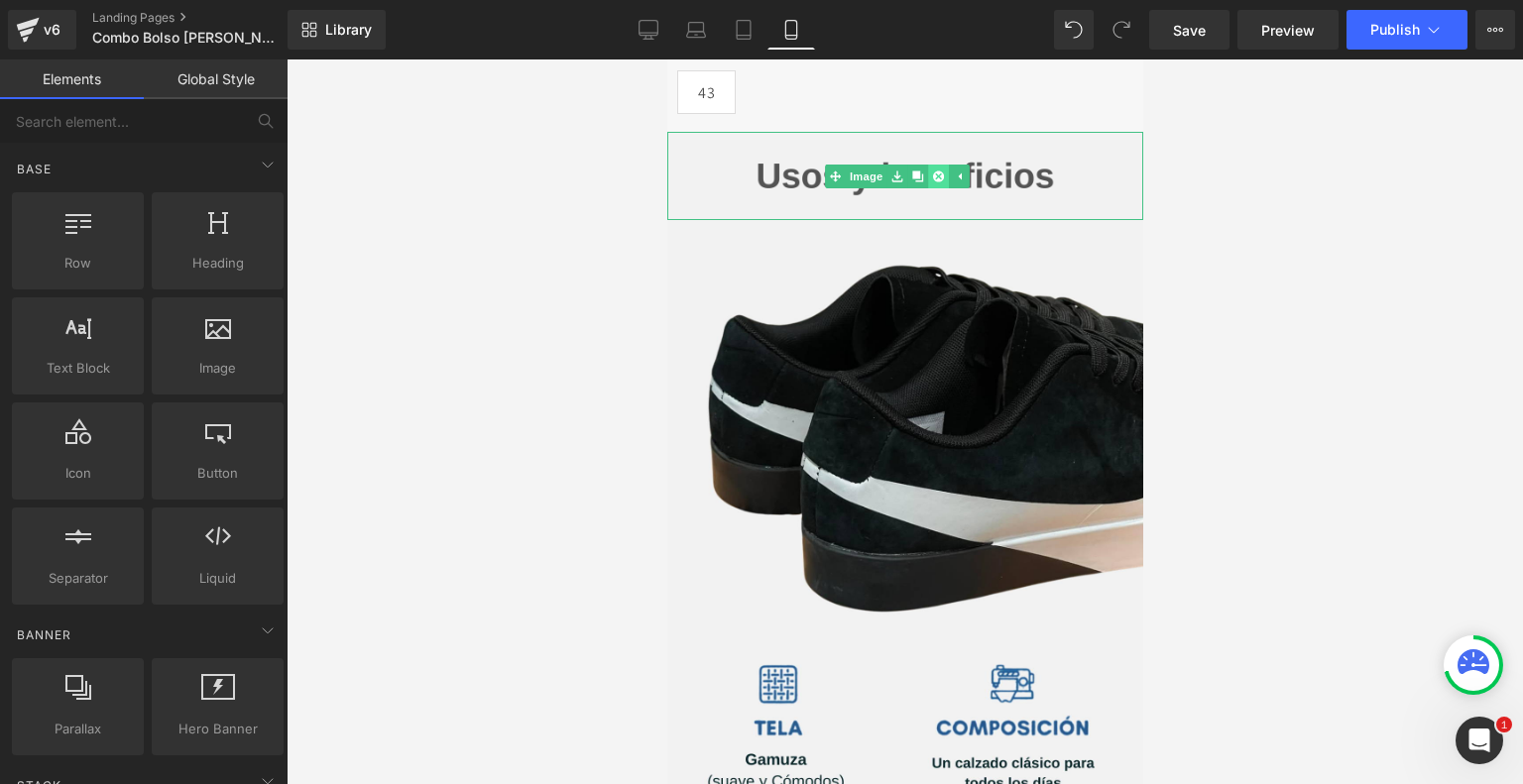 click 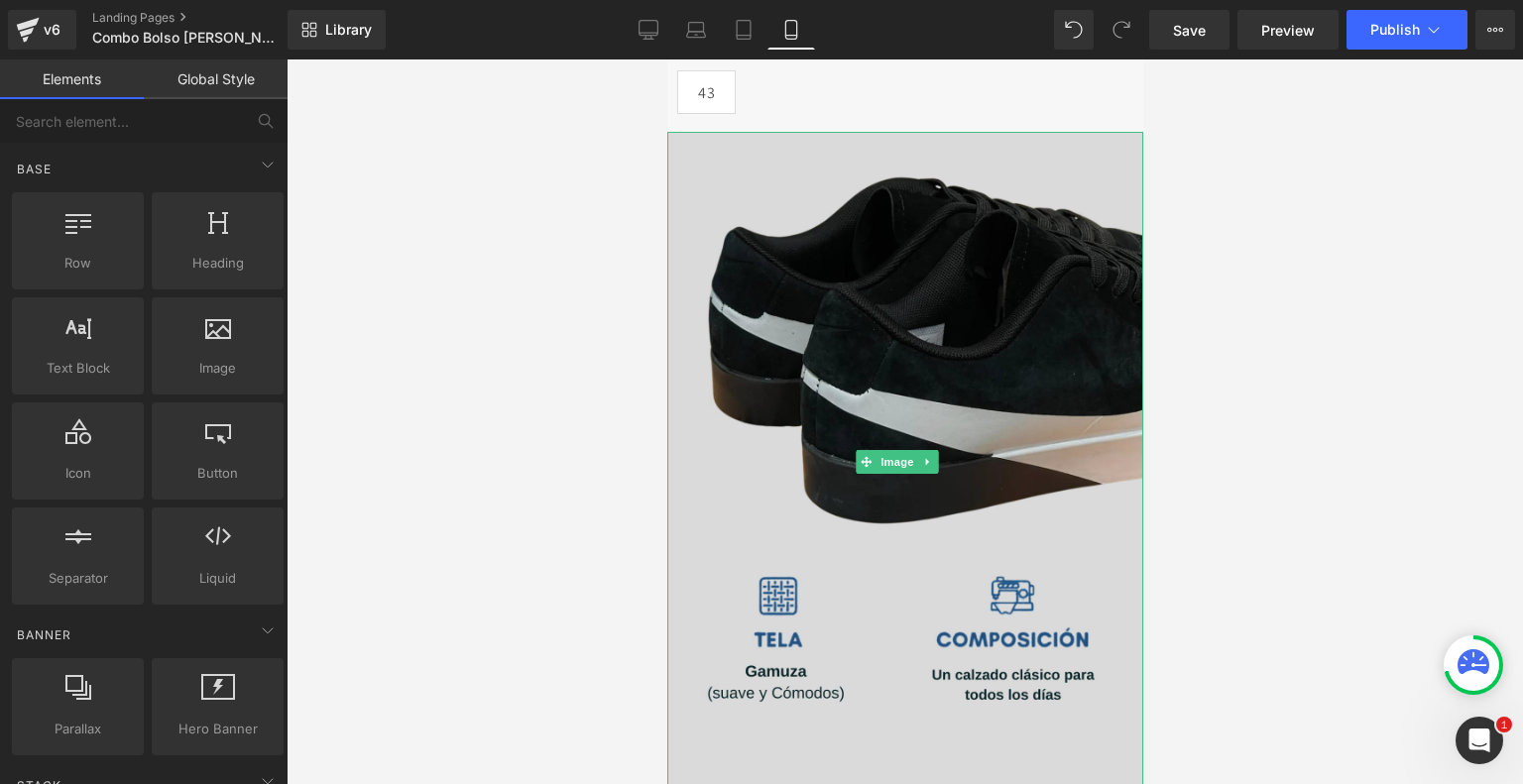 click at bounding box center [904, 462] 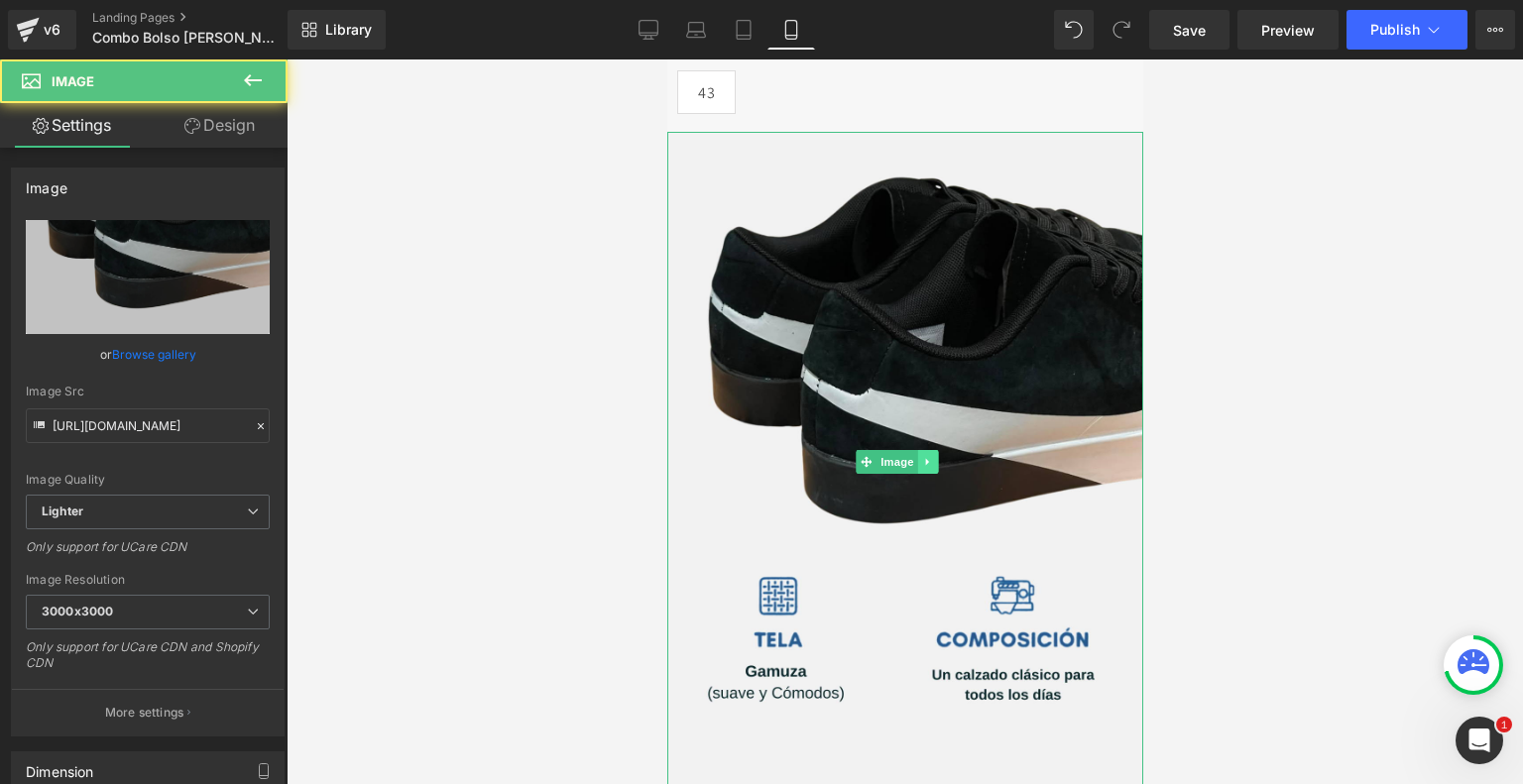 click 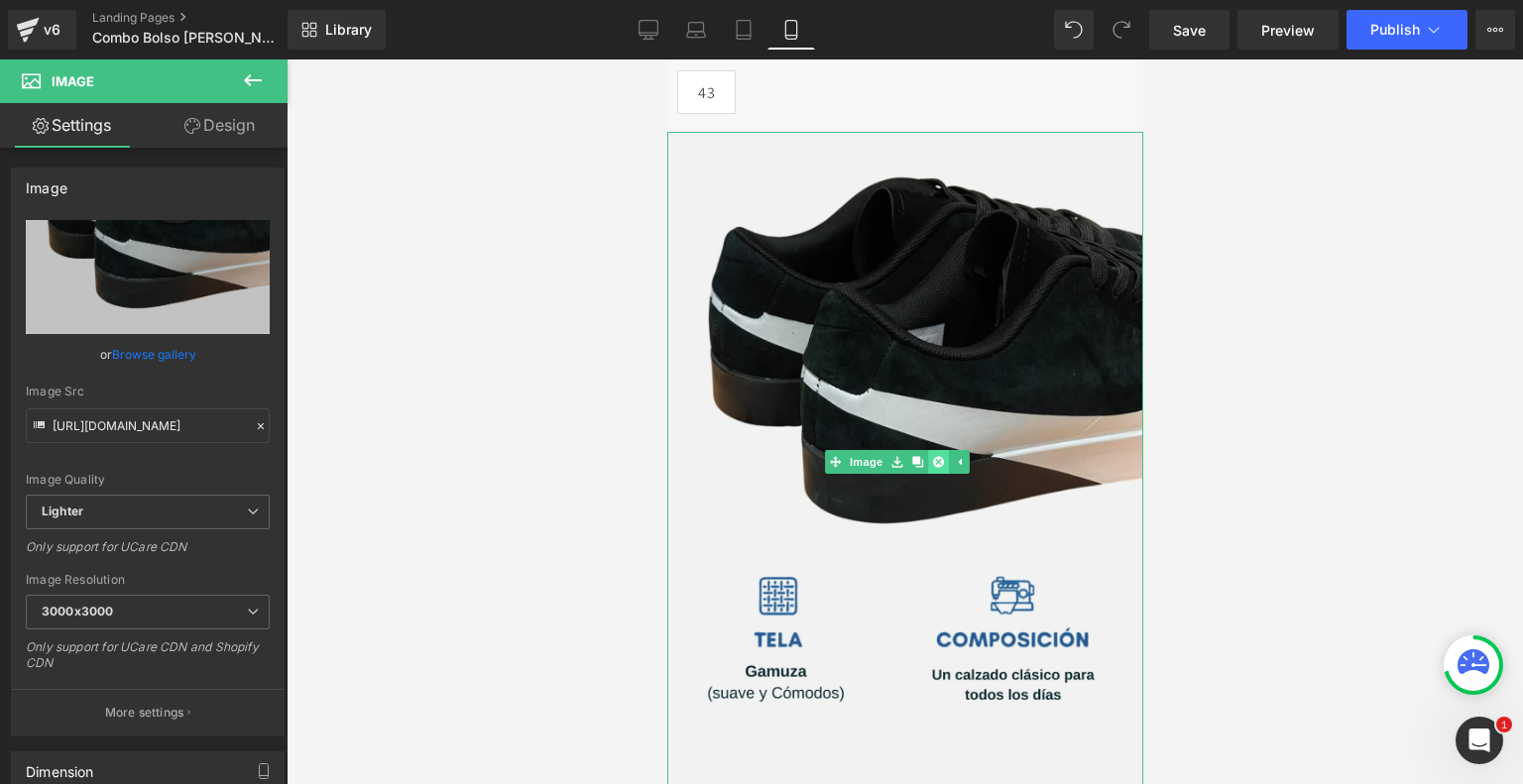 click 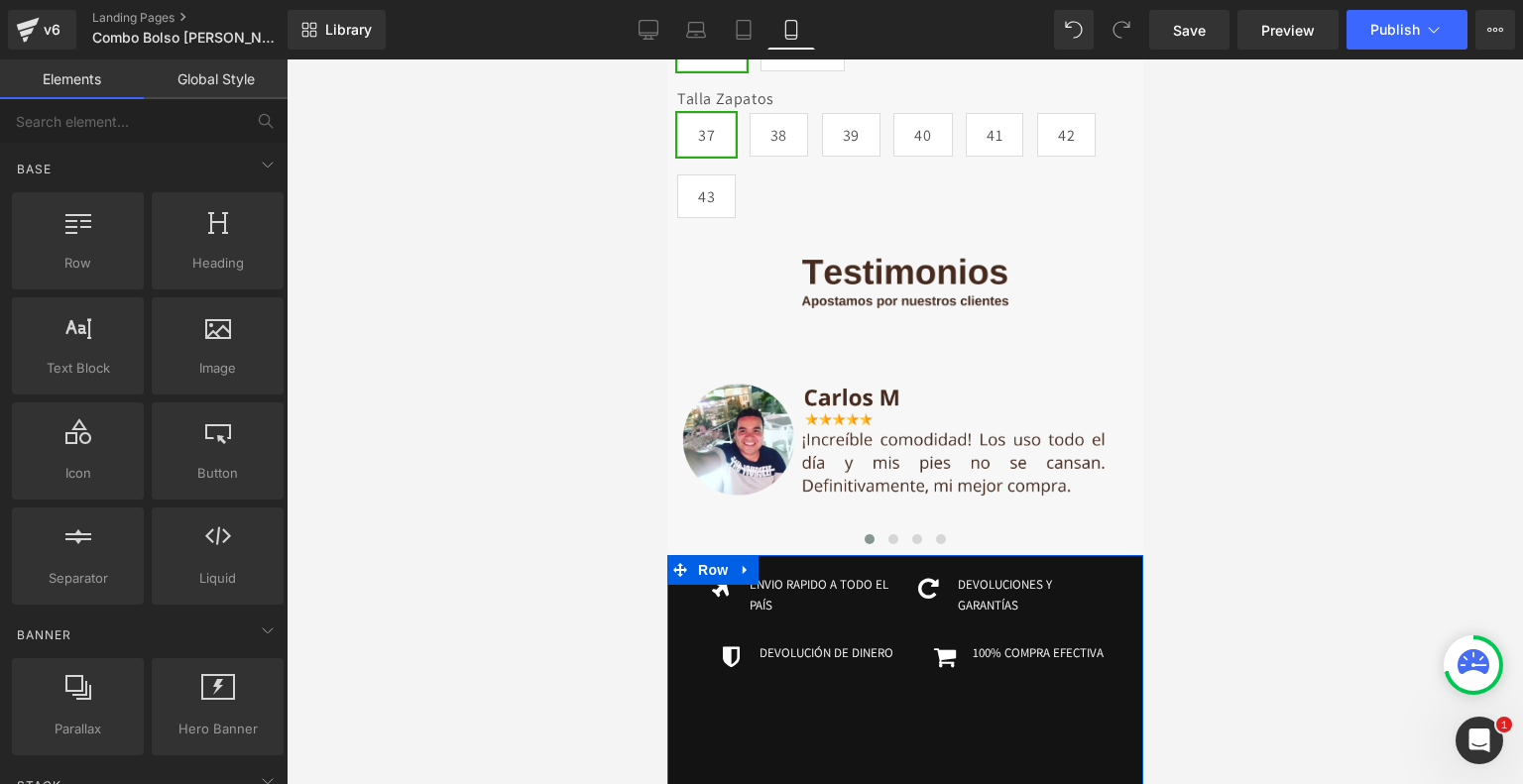 scroll, scrollTop: 381, scrollLeft: 0, axis: vertical 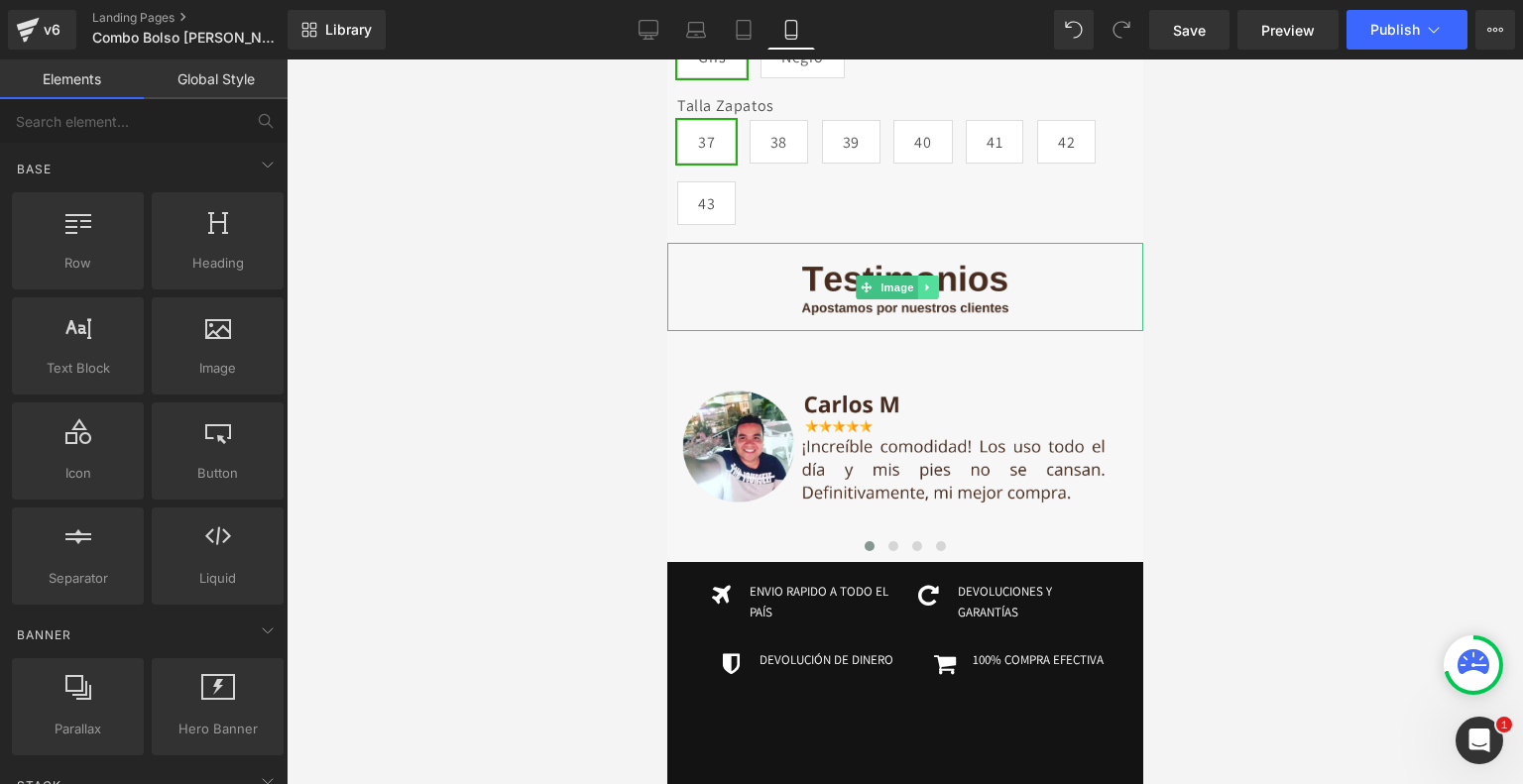 click 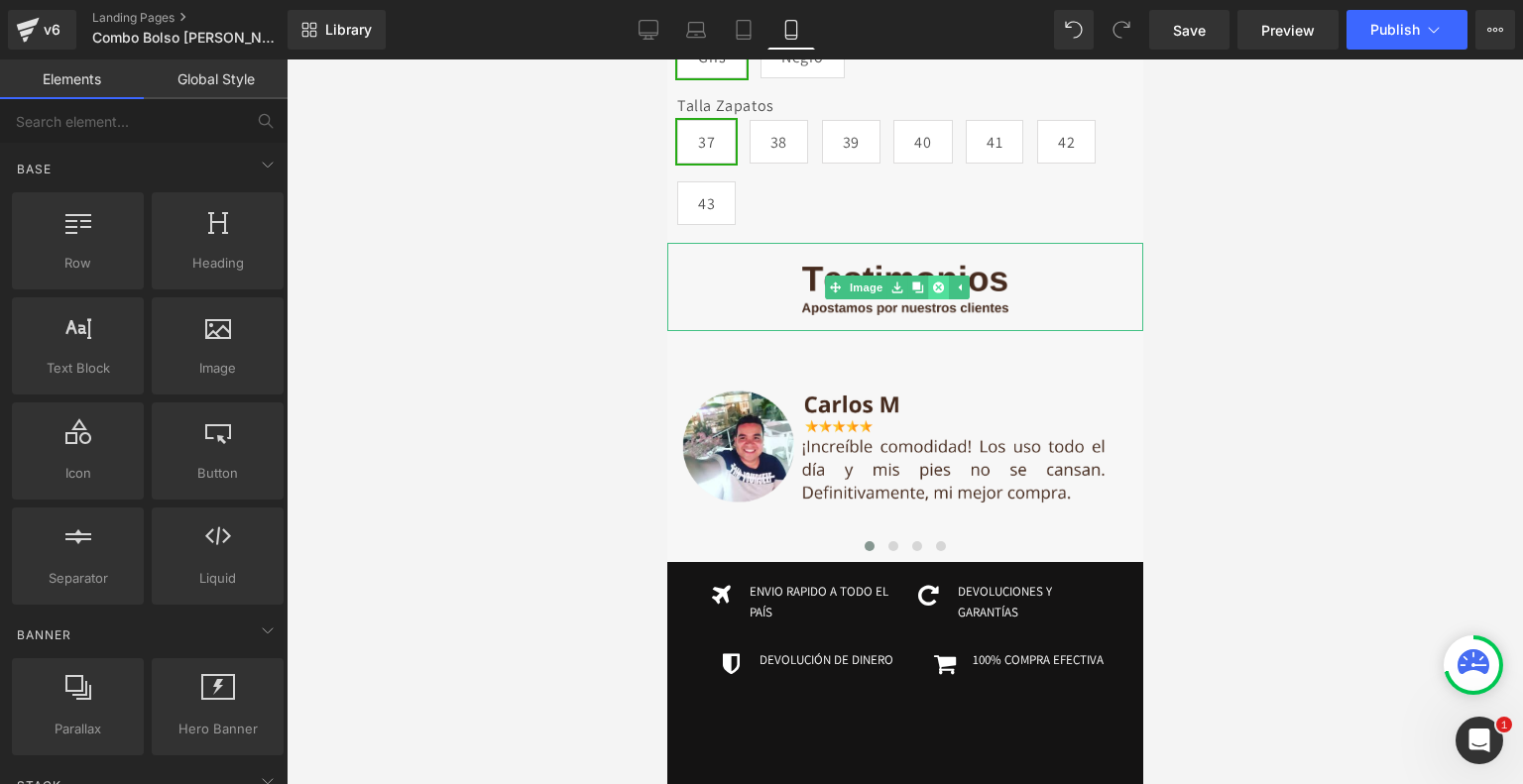 click at bounding box center [938, 287] 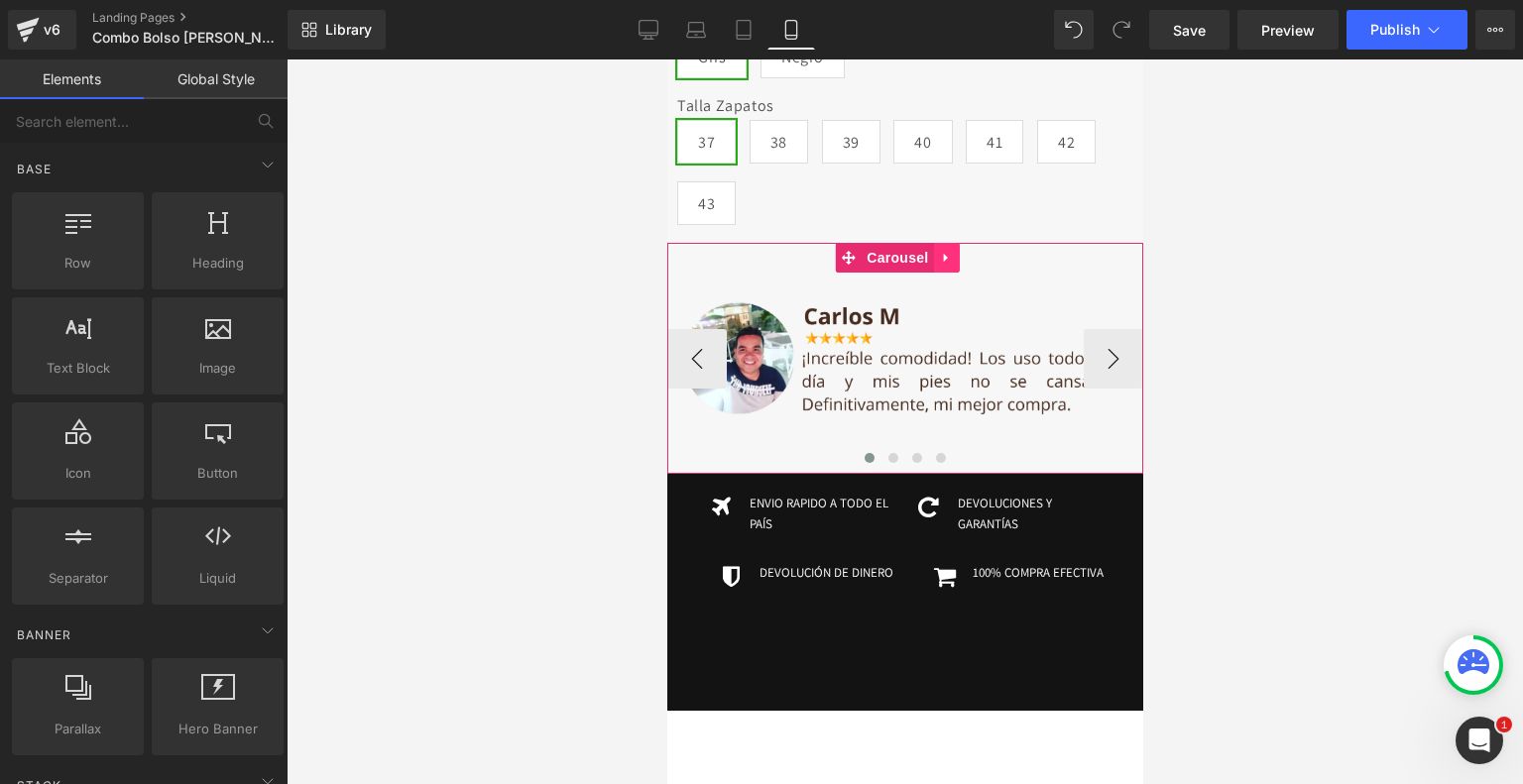 click at bounding box center (946, 258) 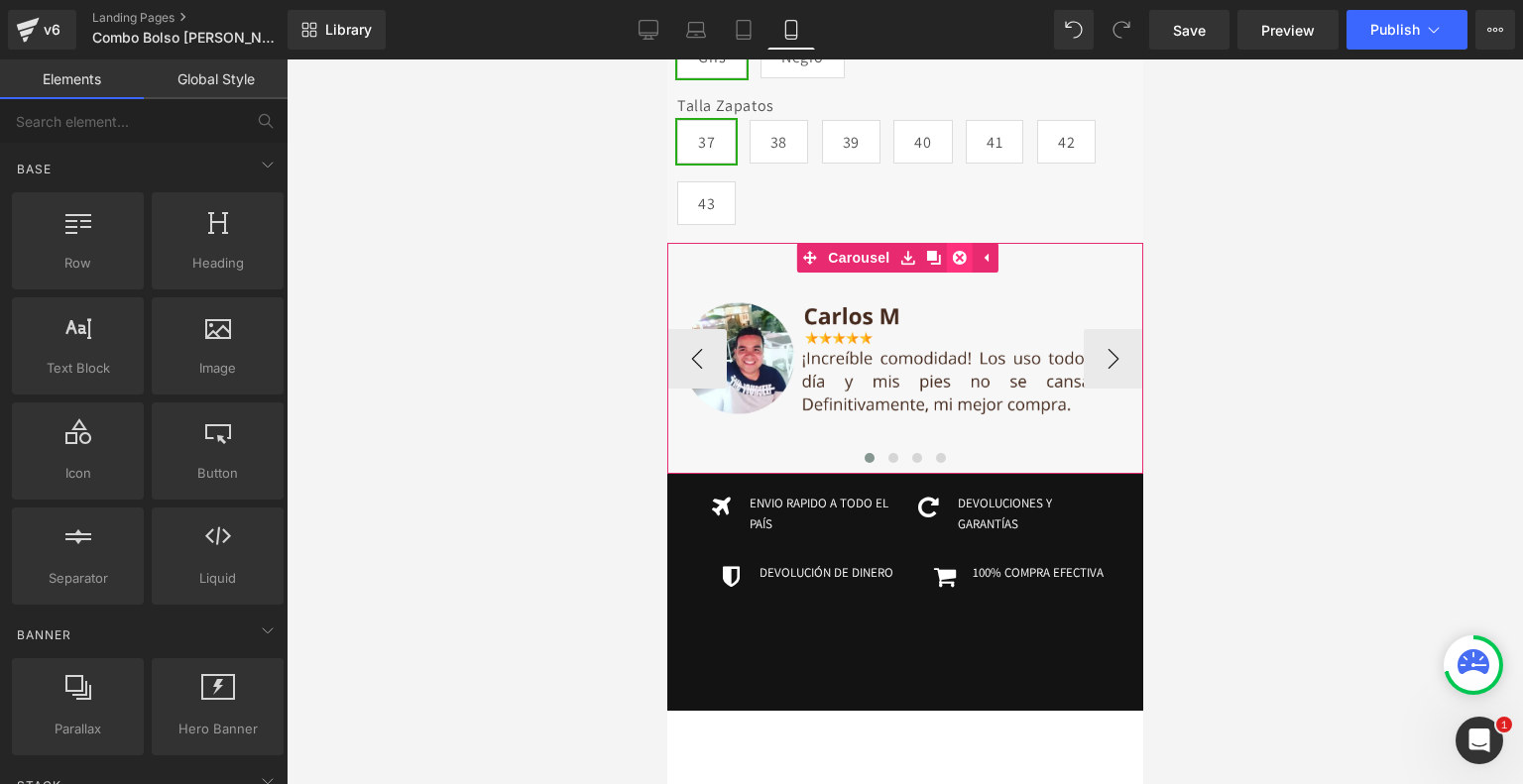 click at bounding box center (959, 258) 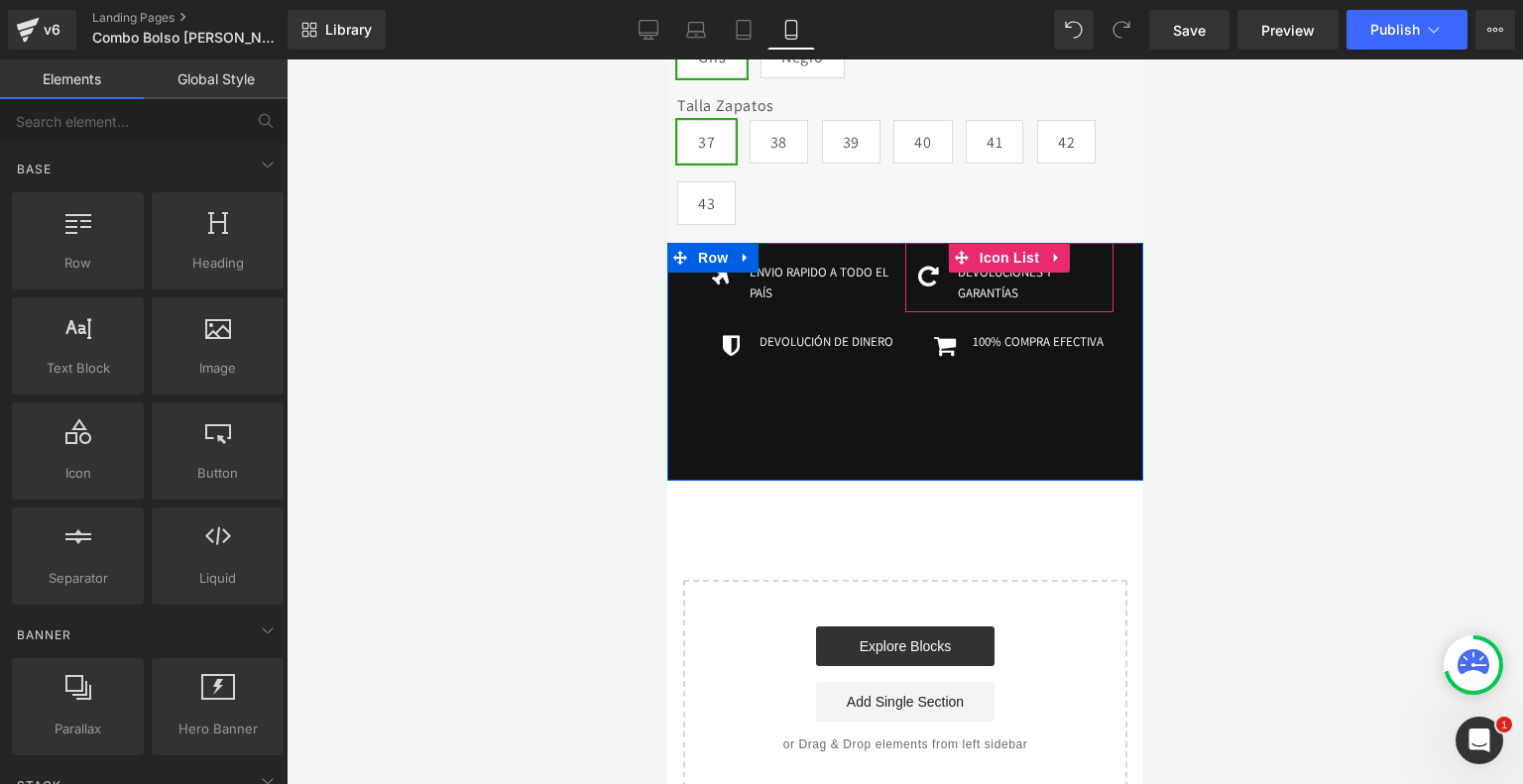 scroll, scrollTop: 0, scrollLeft: 0, axis: both 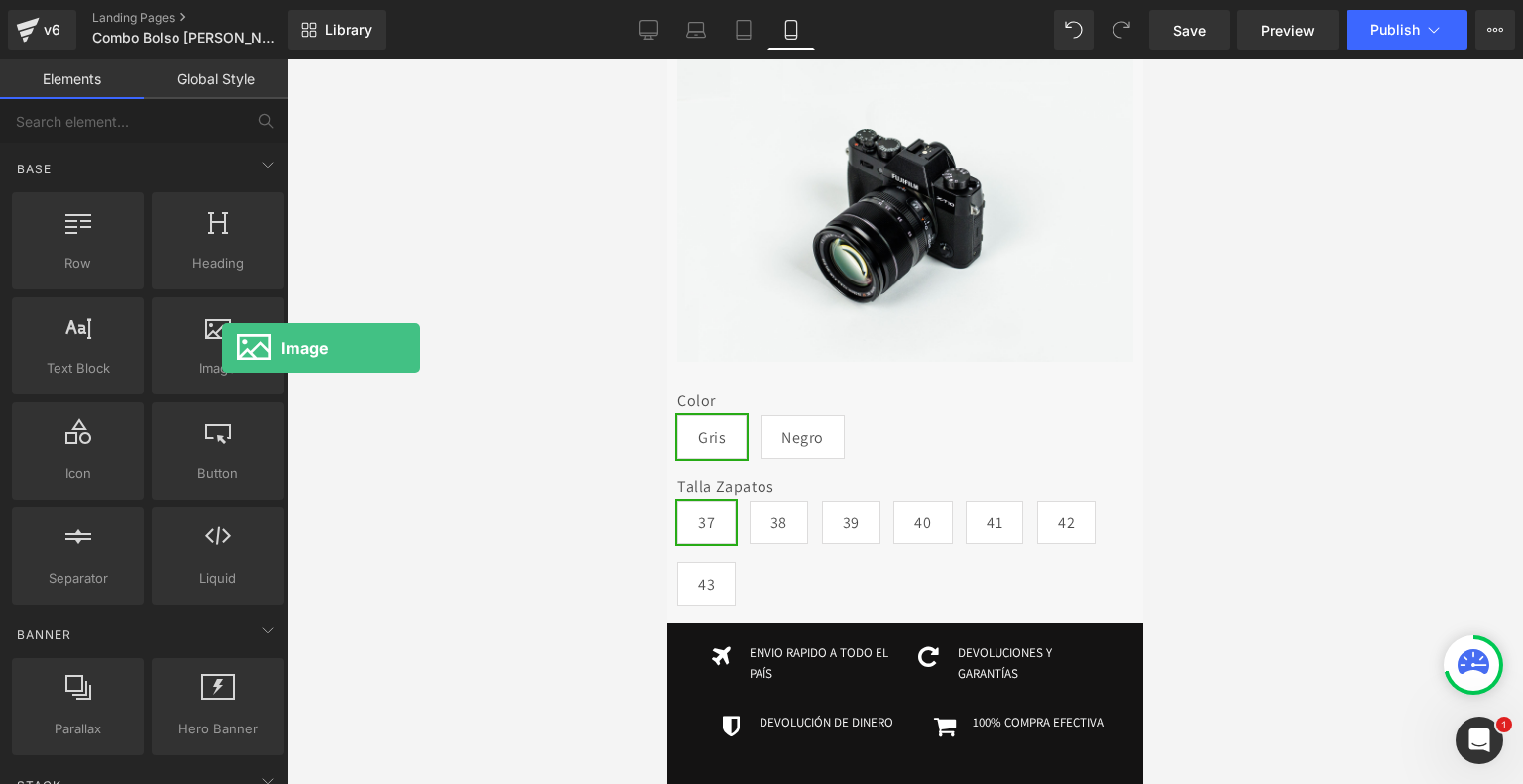 drag, startPoint x: 222, startPoint y: 348, endPoint x: 529, endPoint y: 585, distance: 387.83759 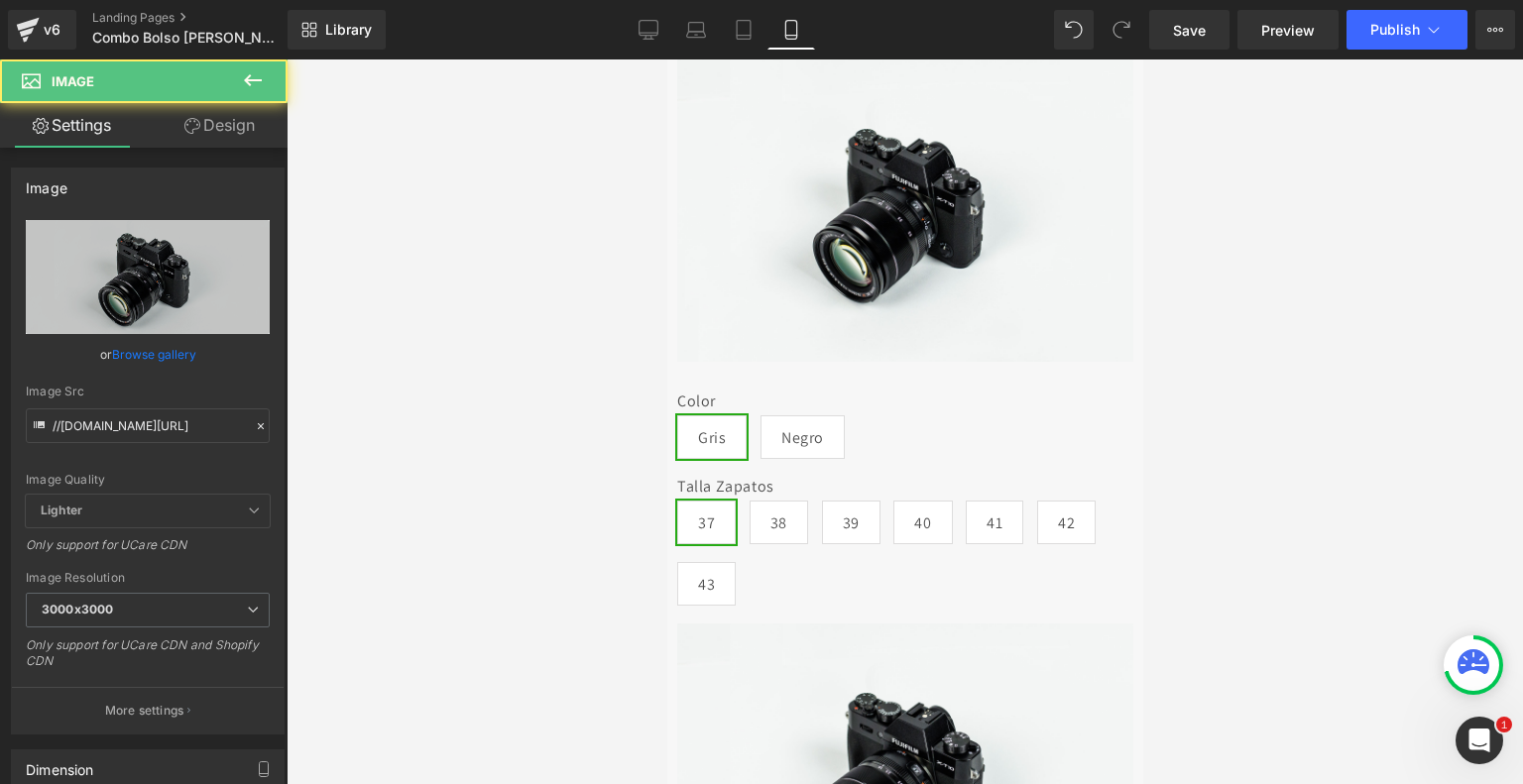 drag, startPoint x: 571, startPoint y: 610, endPoint x: 647, endPoint y: 607, distance: 76.05919 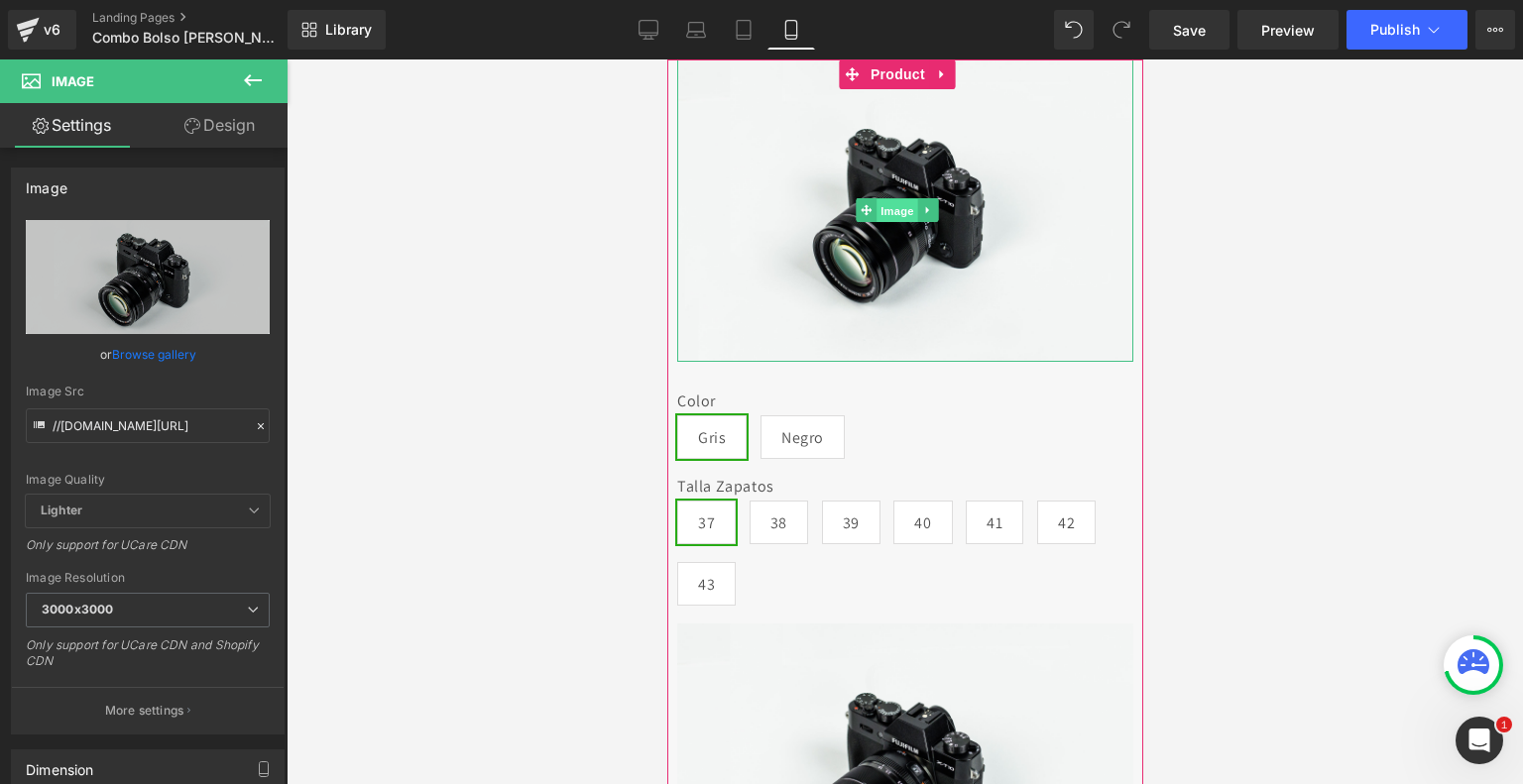 click on "Image" at bounding box center (897, 211) 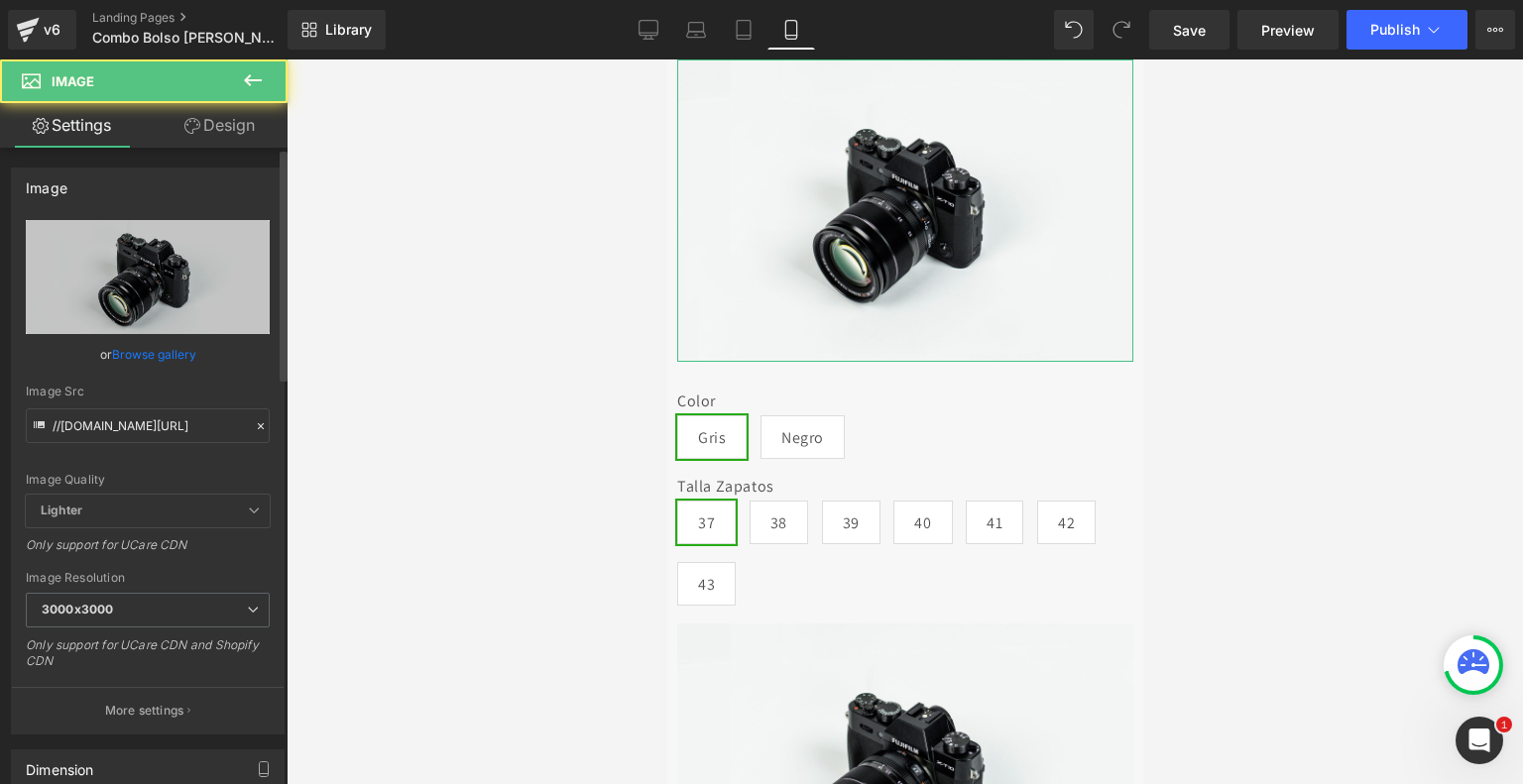 click on "Browse gallery" at bounding box center (154, 354) 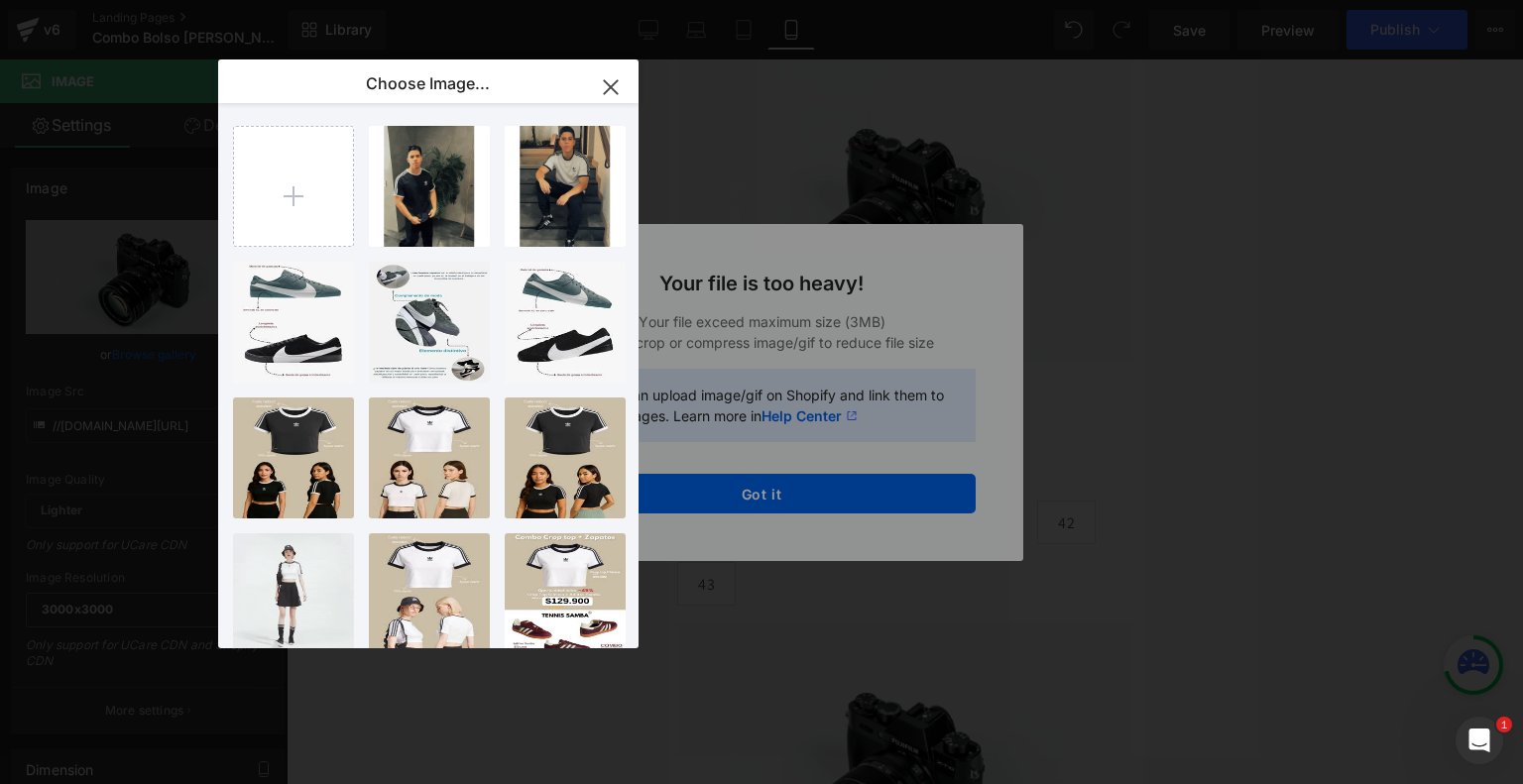 click 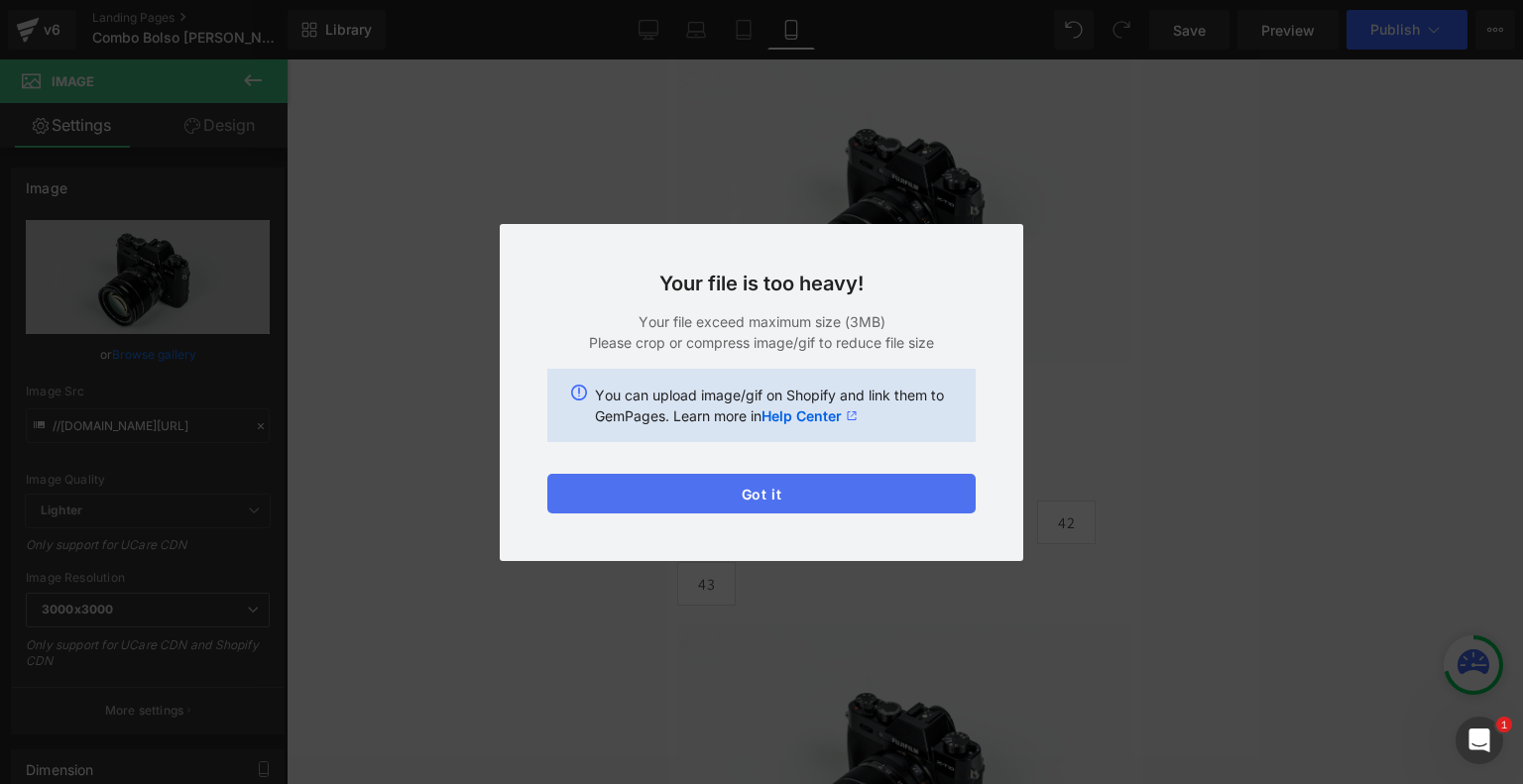 click on "Got it" at bounding box center (762, 494) 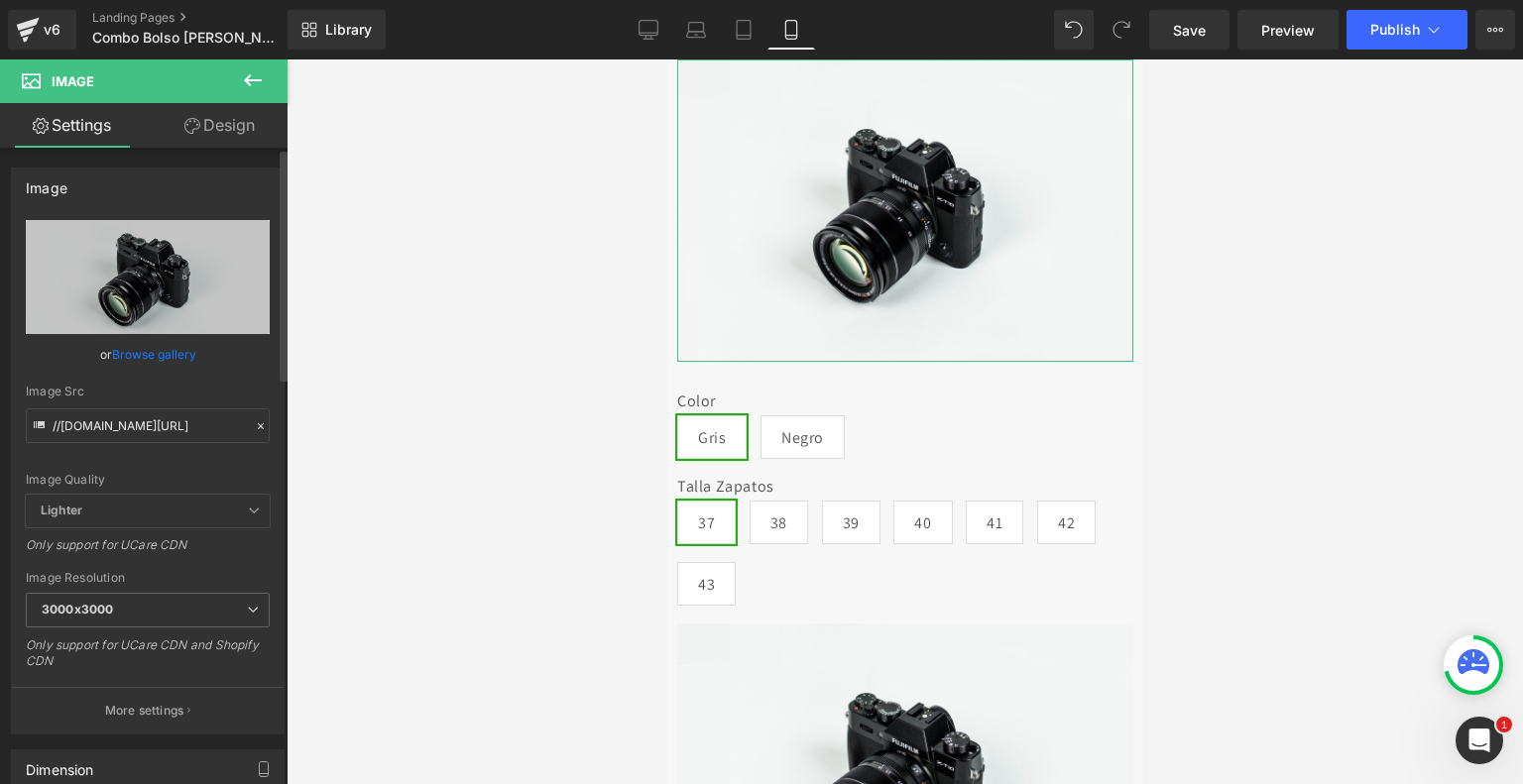 click on "or  Browse gallery" at bounding box center [148, 354] 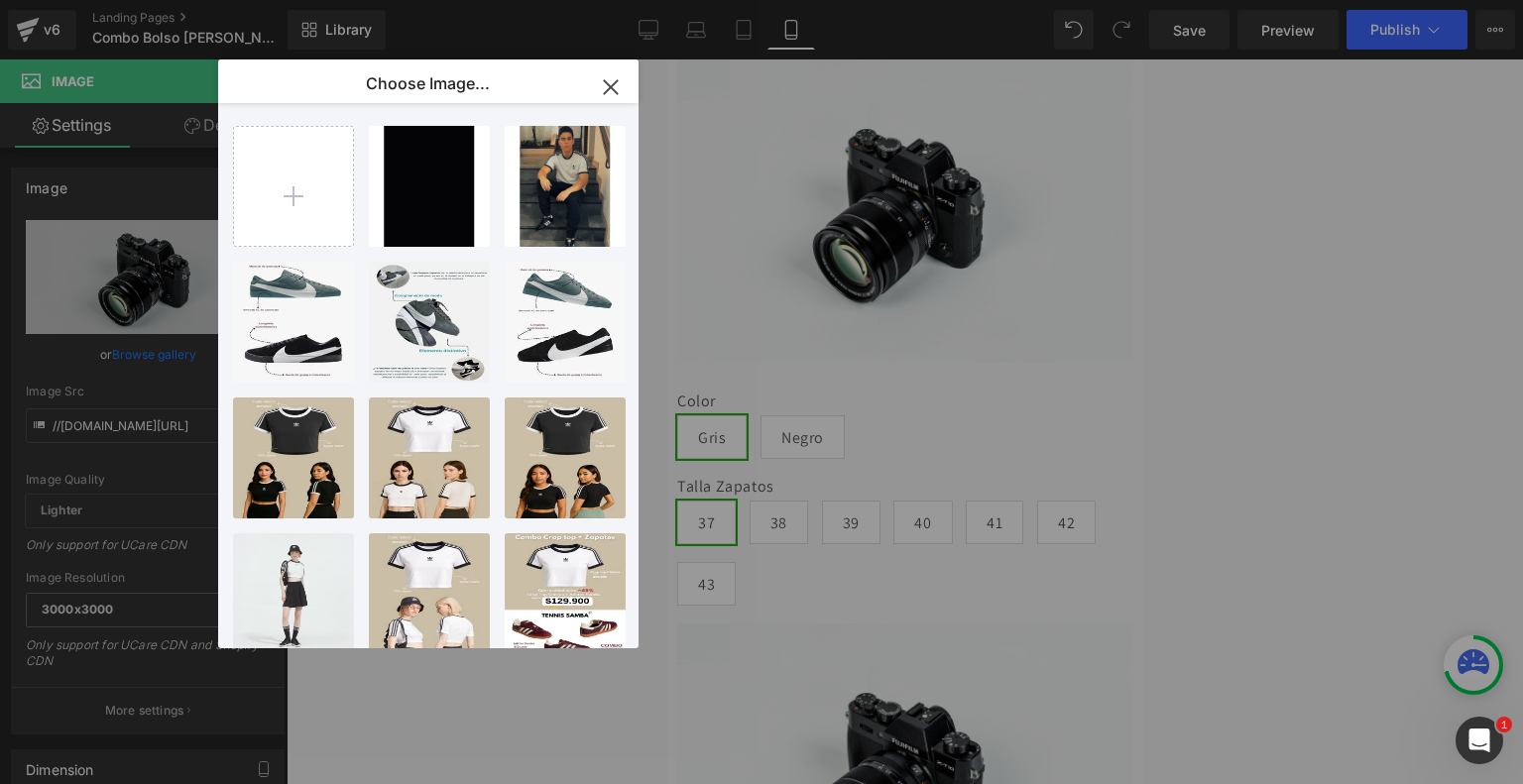 type on "C:\fakepath\Landing New Bolso Blanco + Prenda.png" 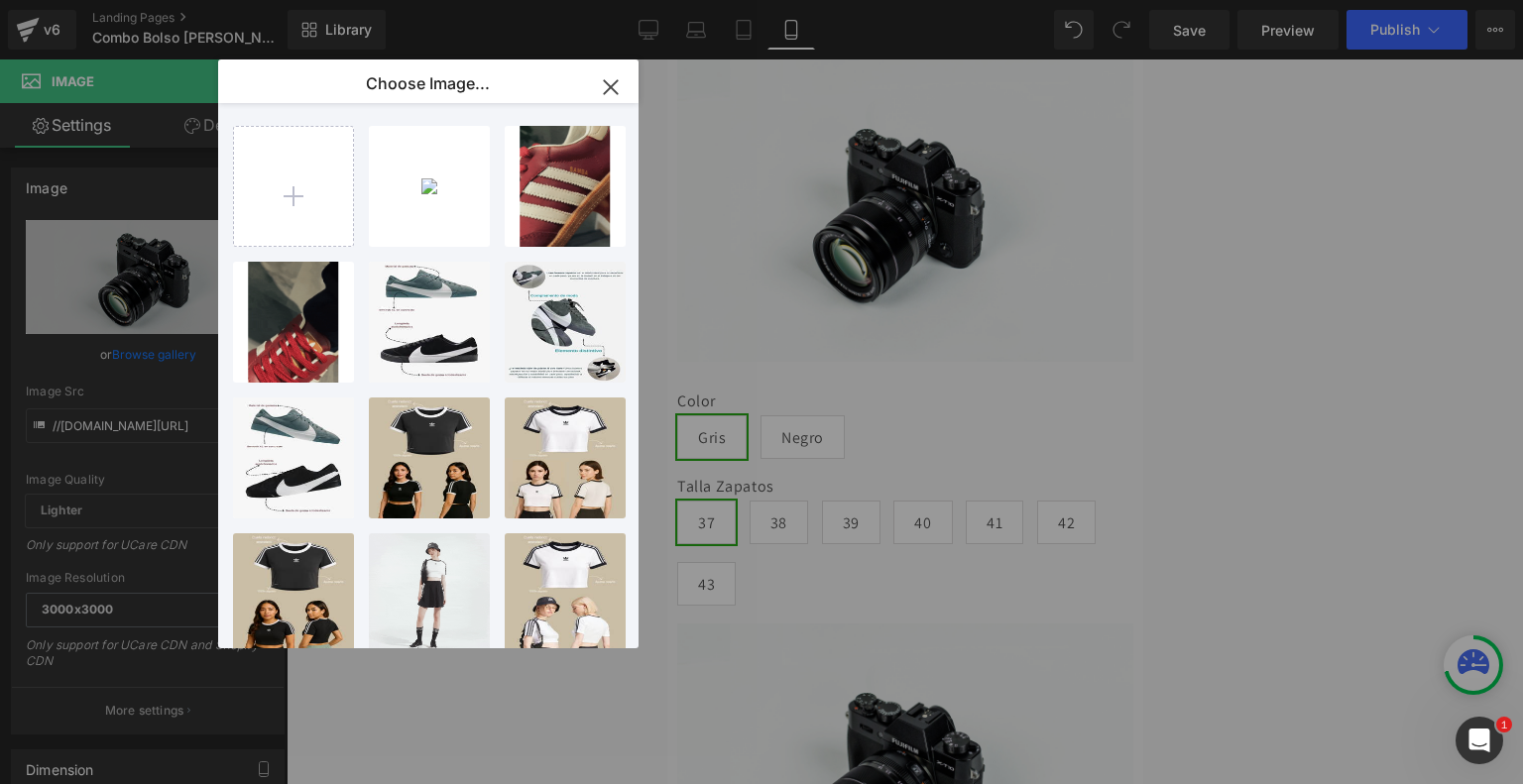 type on "C:\fakepath\9.png" 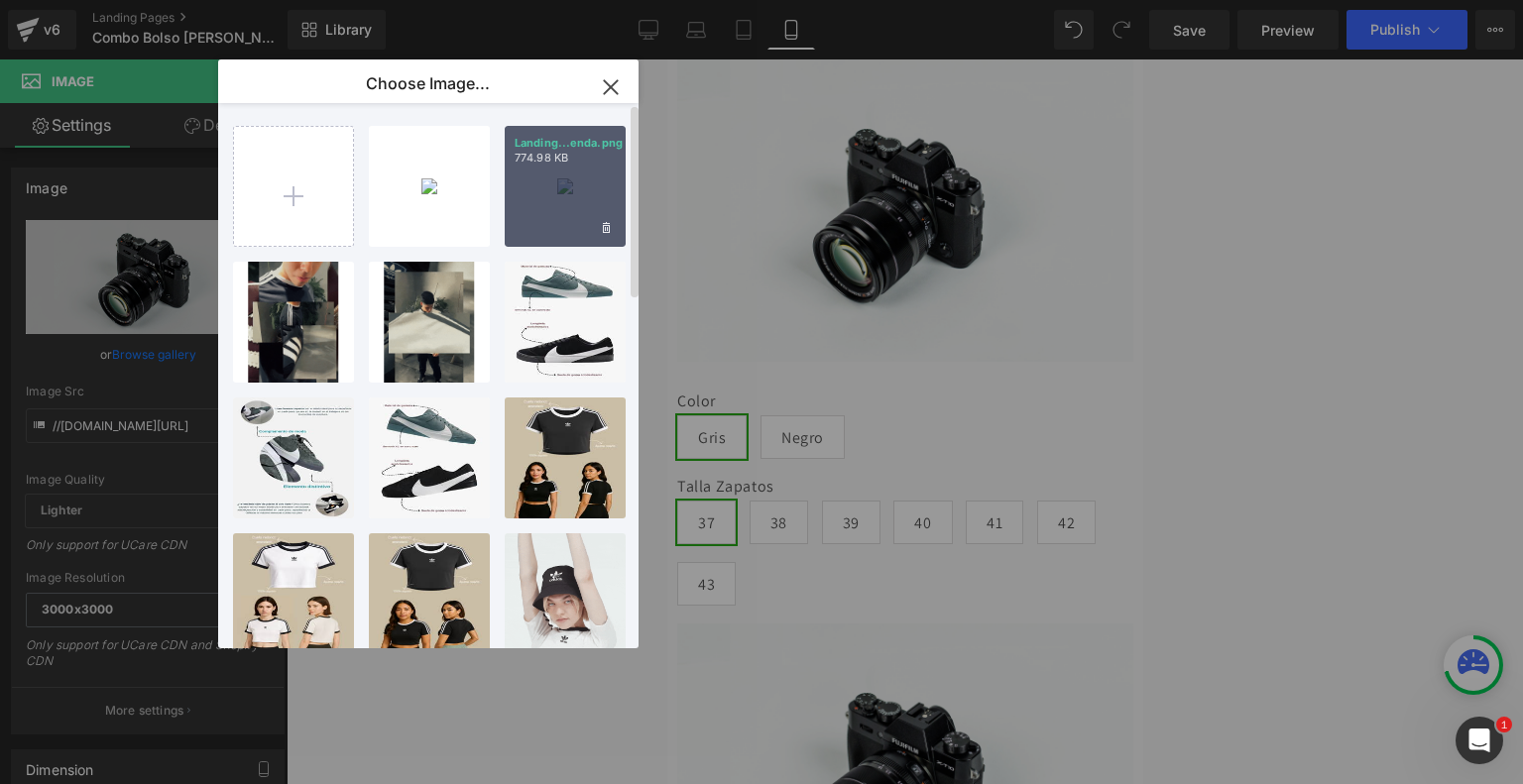 type on "C:\fakepath\8.png" 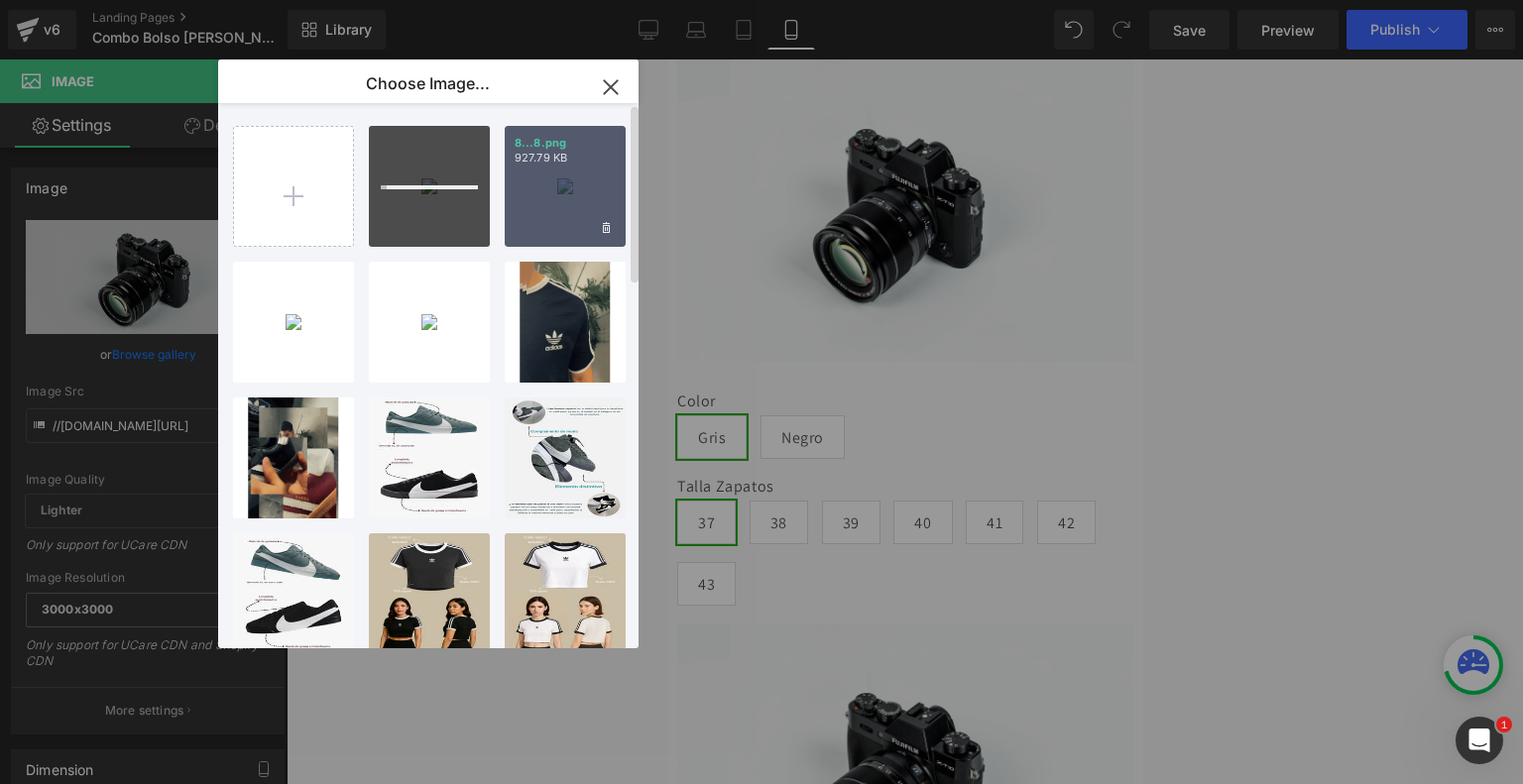 type on "C:\fakepath\6.png" 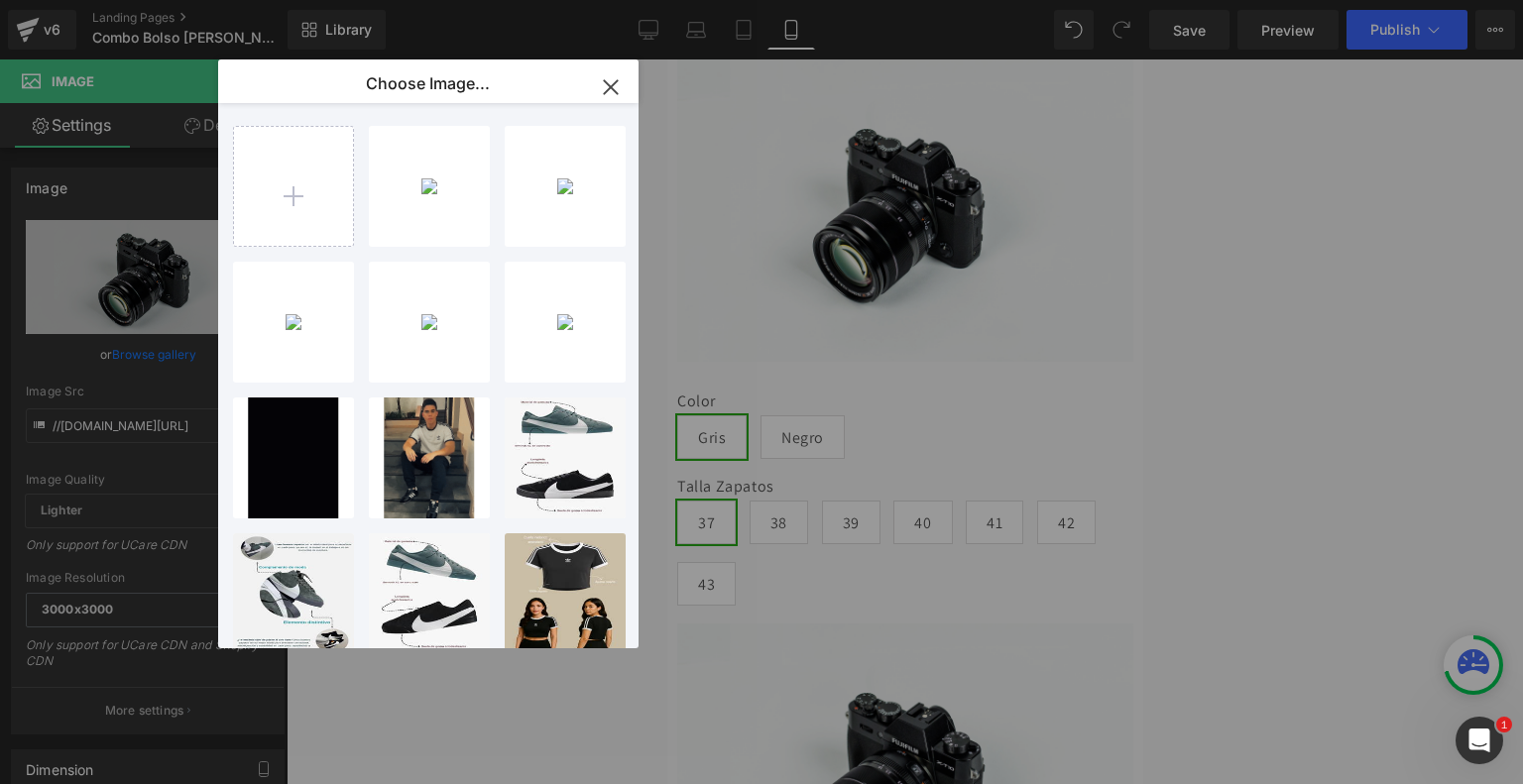 type on "C:\fakepath\04 (2)(3).mp4" 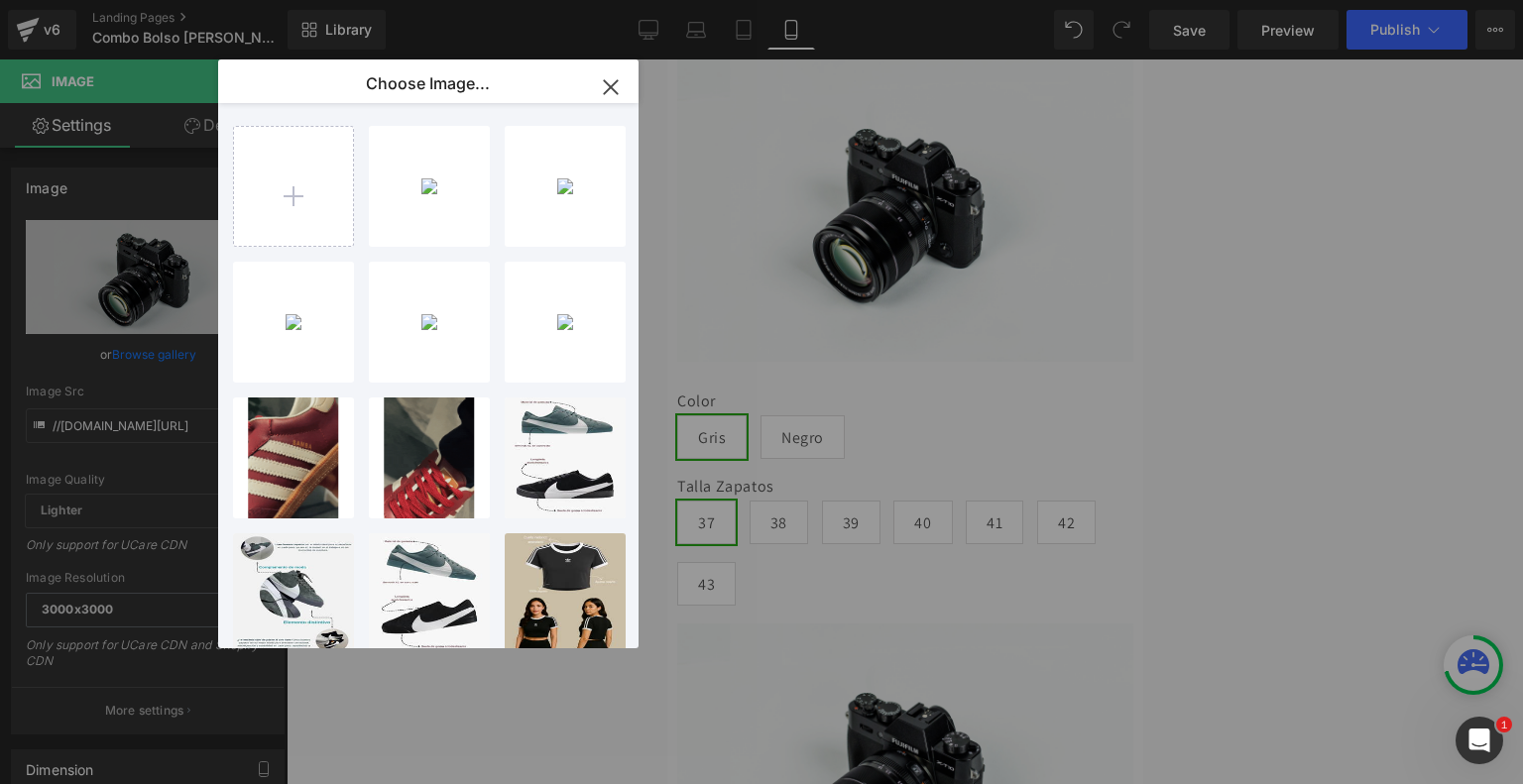 type on "C:\fakepath\ezgif-4c173ac2424151.gif" 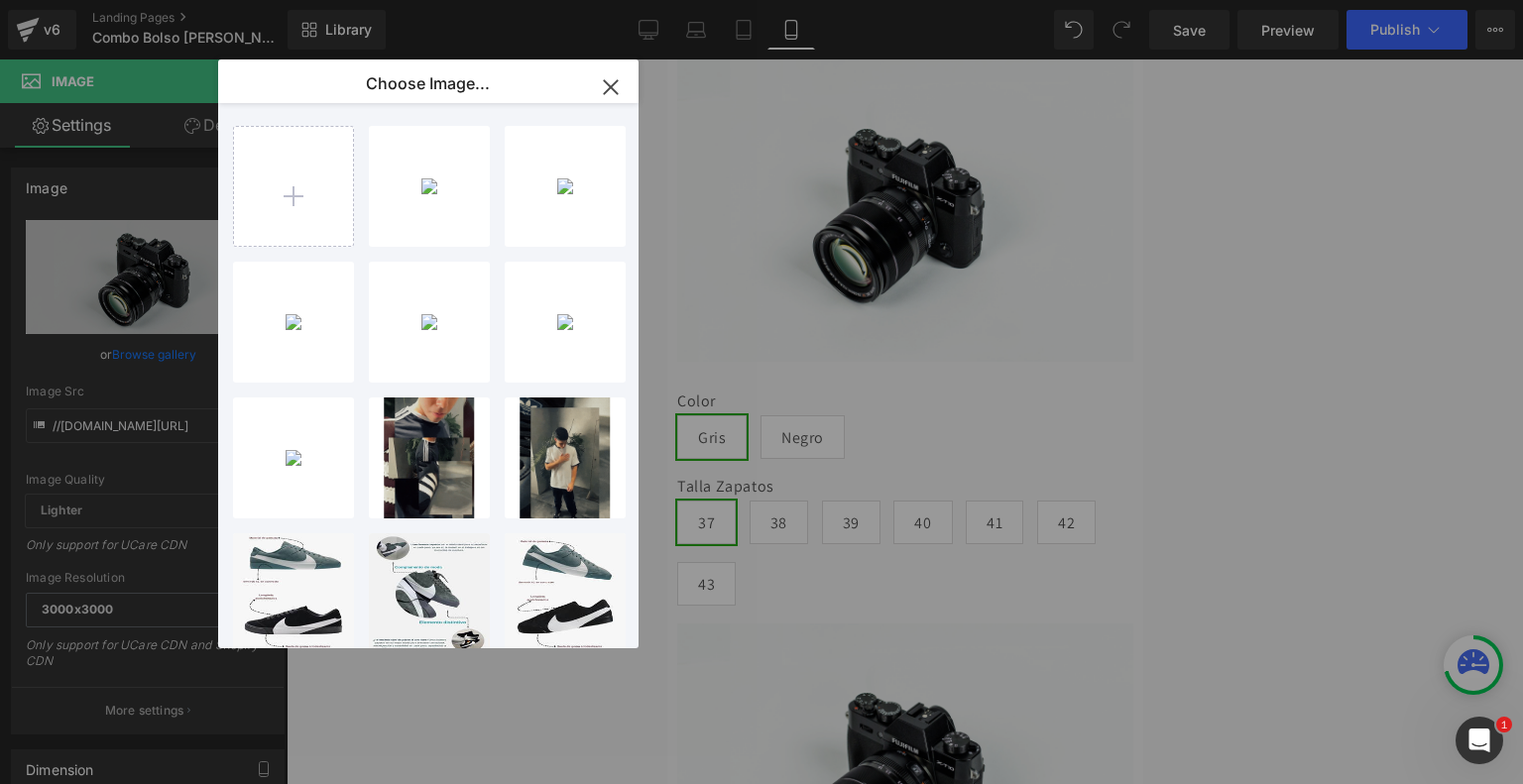 type on "C:\fakepath\ezgif-404eb2167059c7.gif" 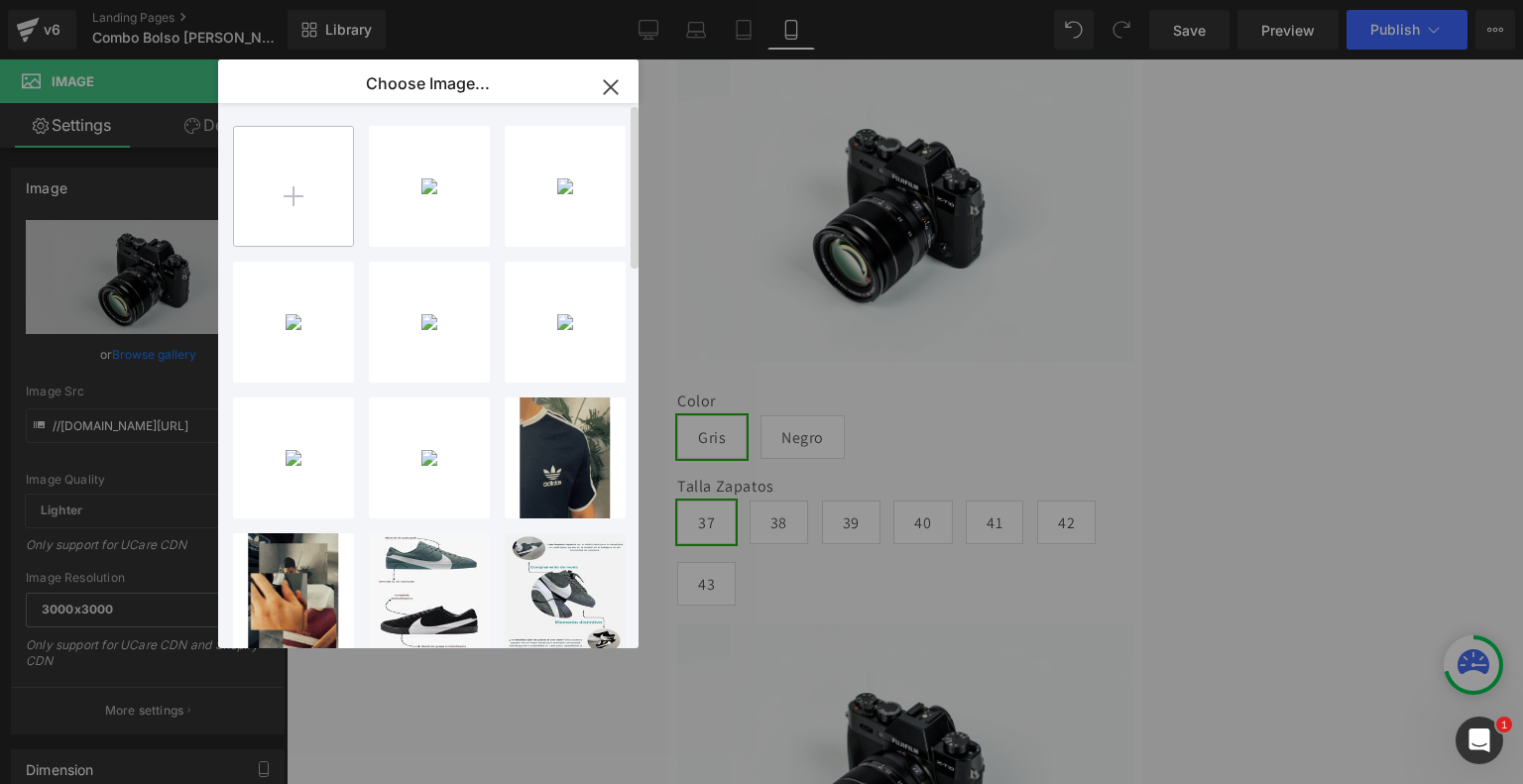 type 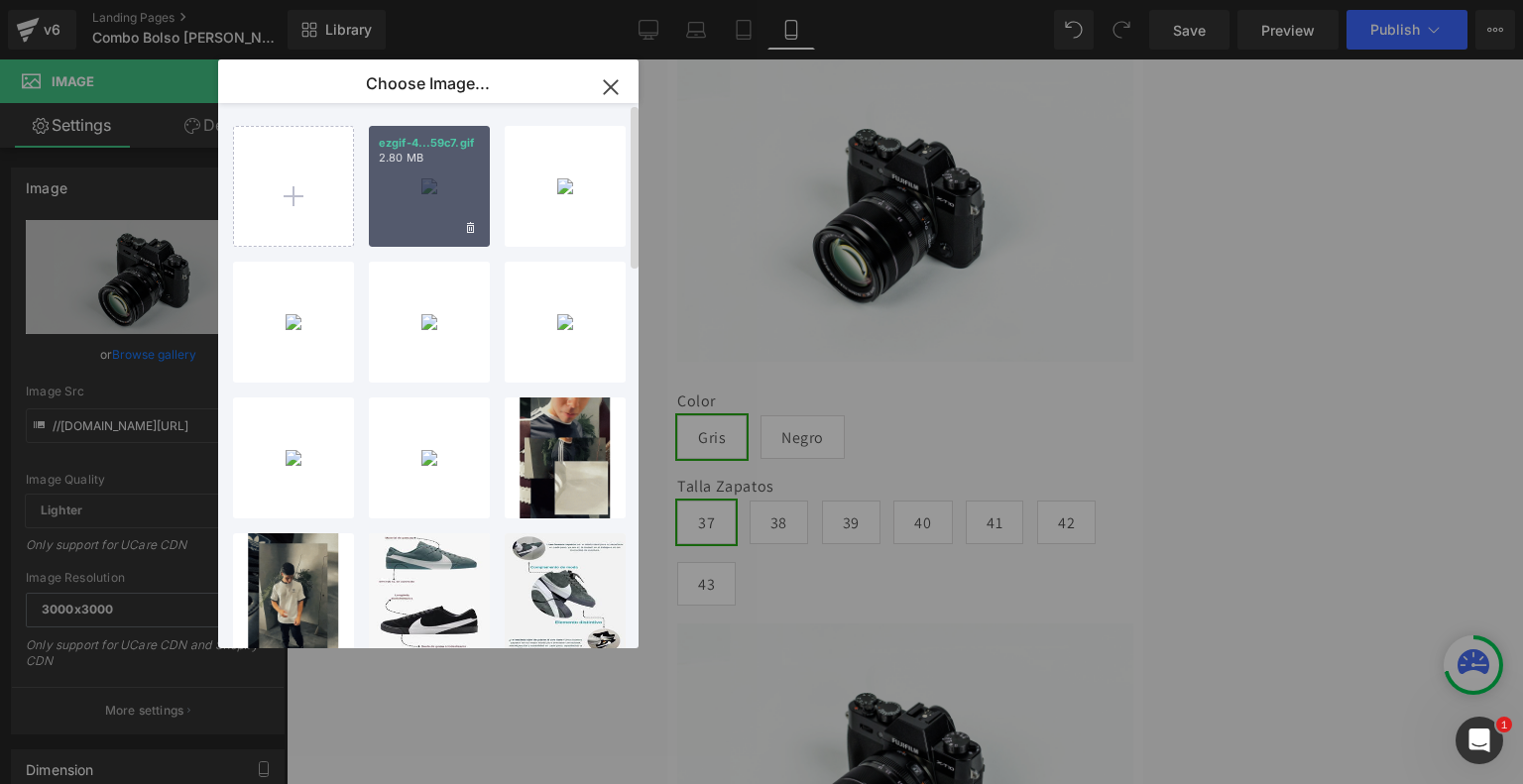 click on "ezgif-4...59c7.gif 2.80 MB" at bounding box center [429, 186] 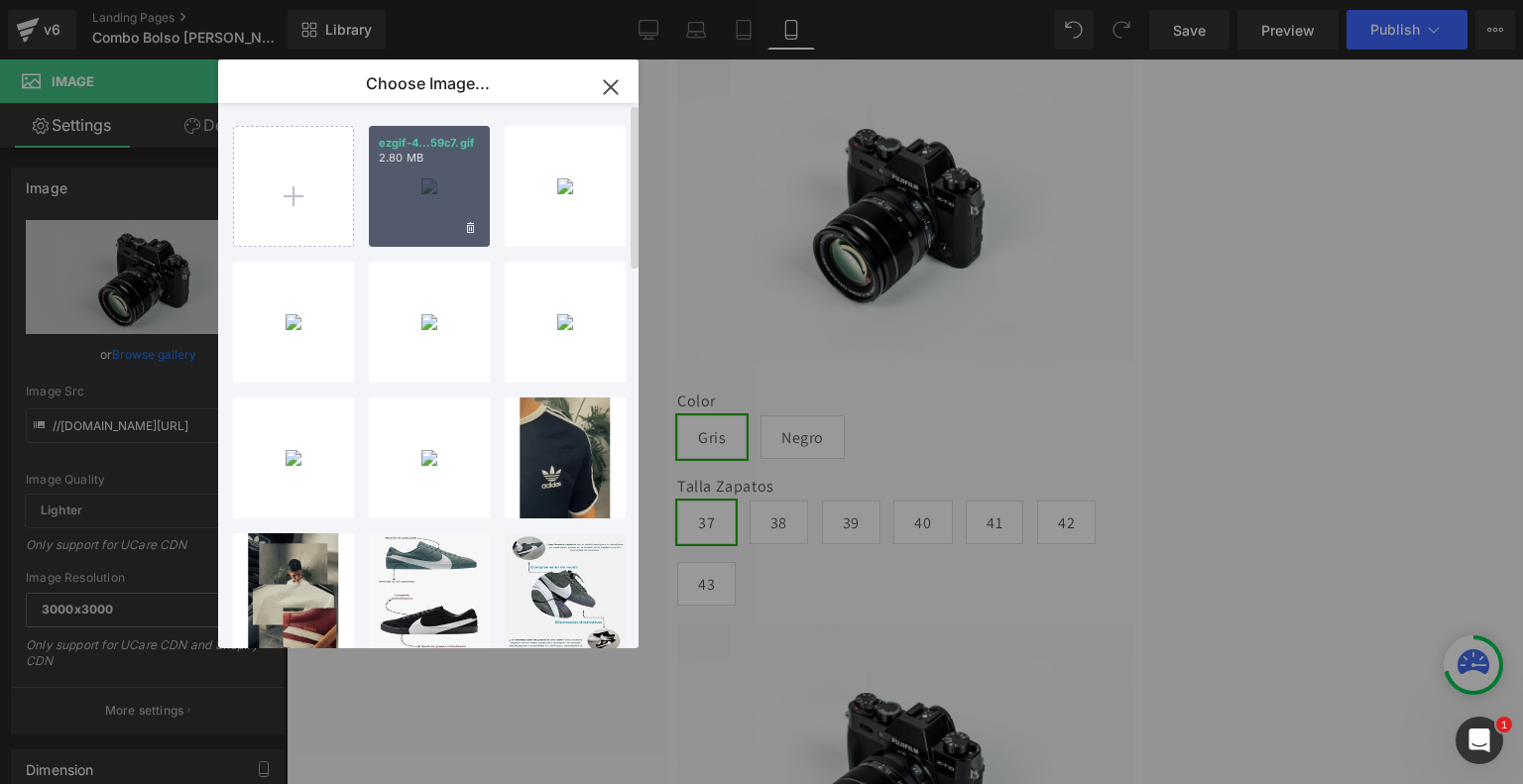 type on "https://ucarecdn.com/6b2e0cdf-0a5c-44c8-921e-808527c1018c/ezgif-404eb2167059c7.gif" 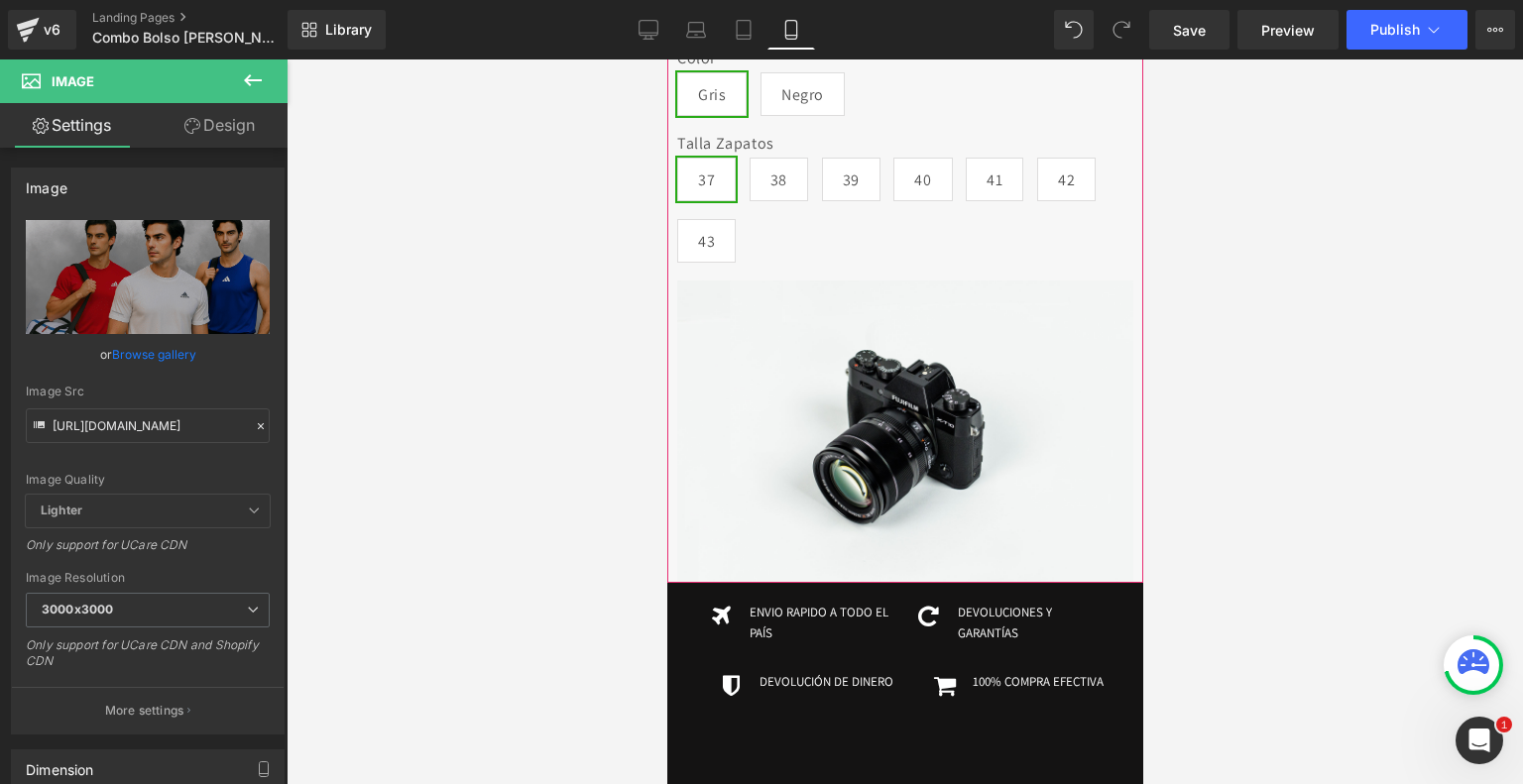 scroll, scrollTop: 686, scrollLeft: 0, axis: vertical 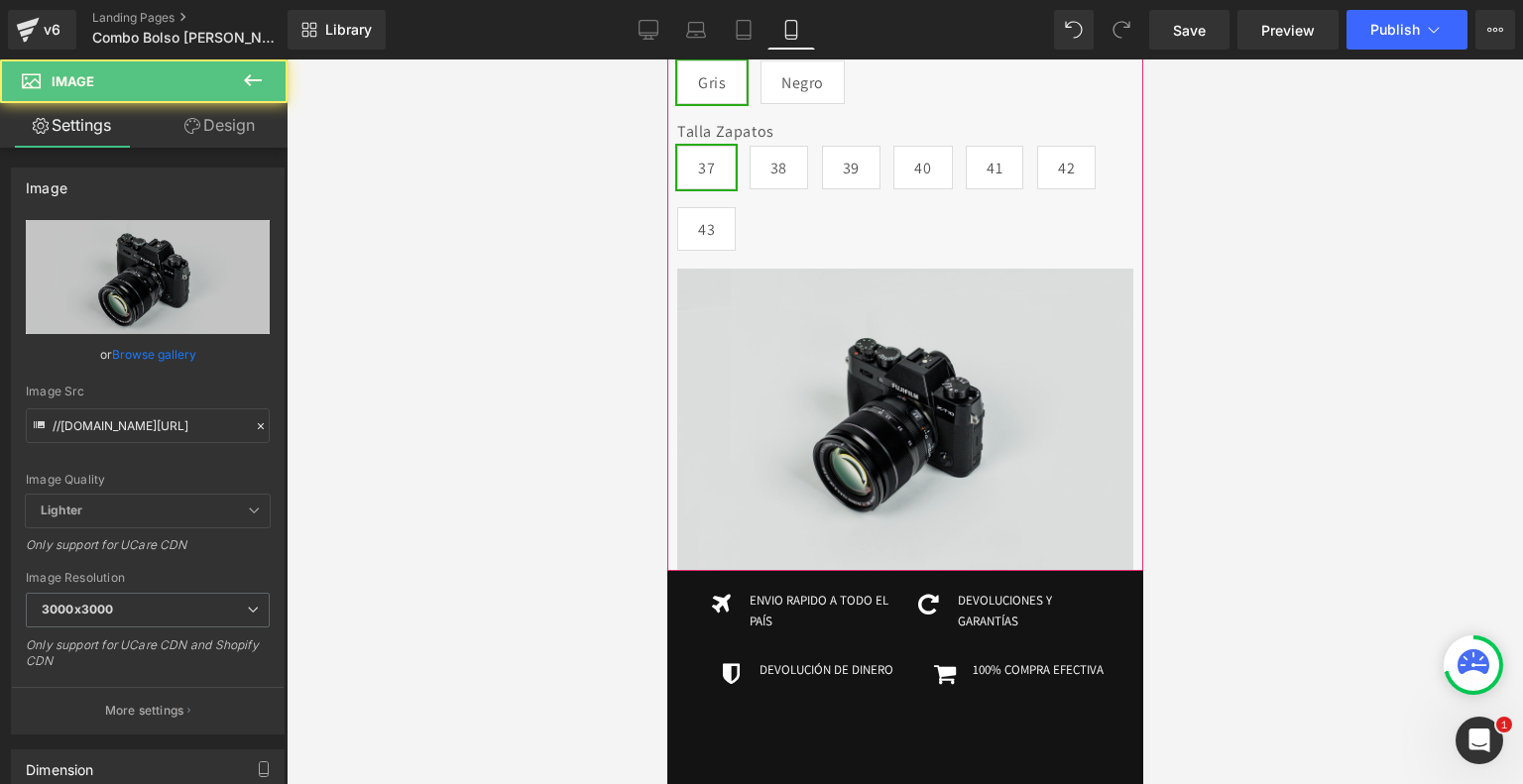 click on "Image" at bounding box center [904, 419] 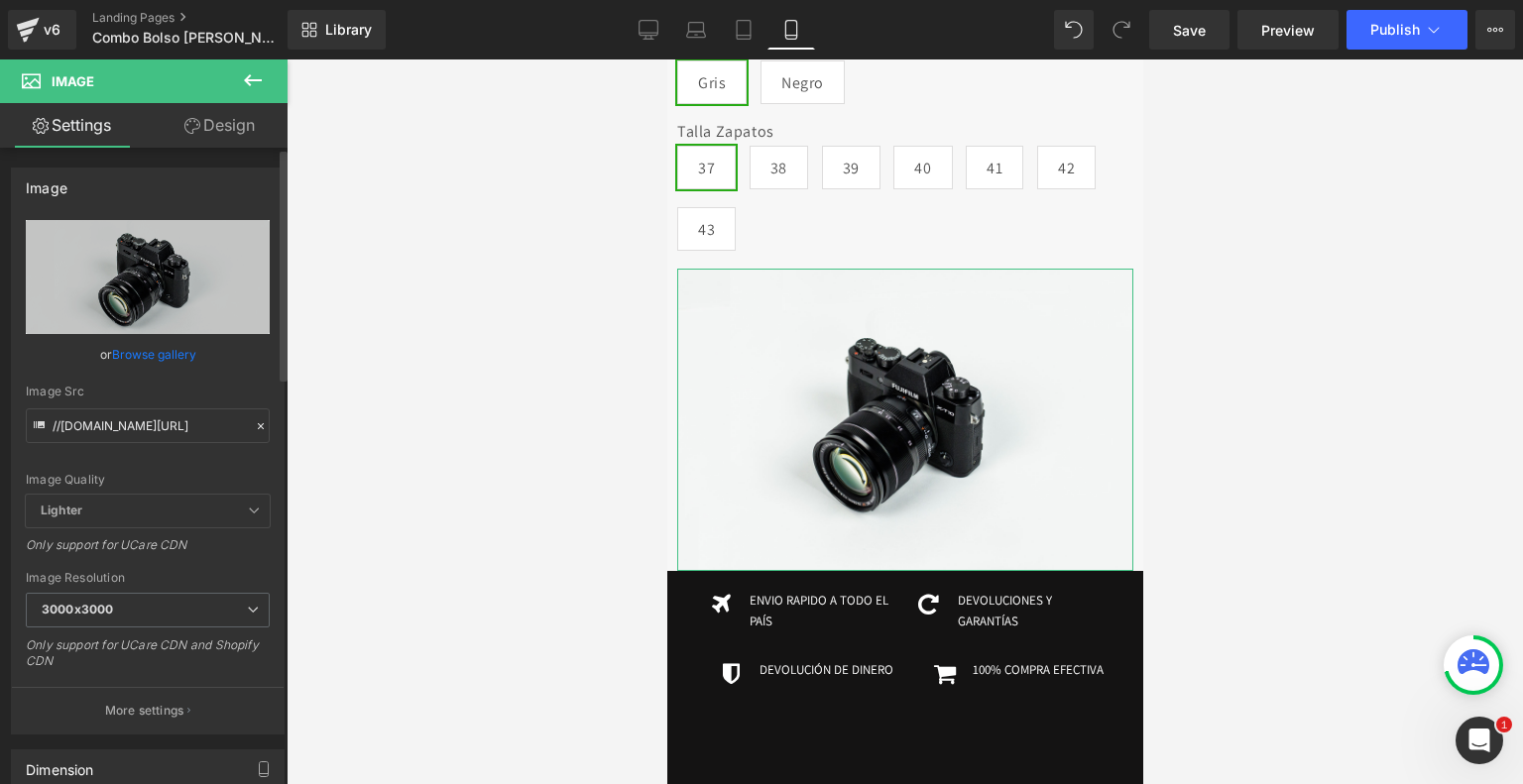 click on "Browse gallery" at bounding box center (154, 354) 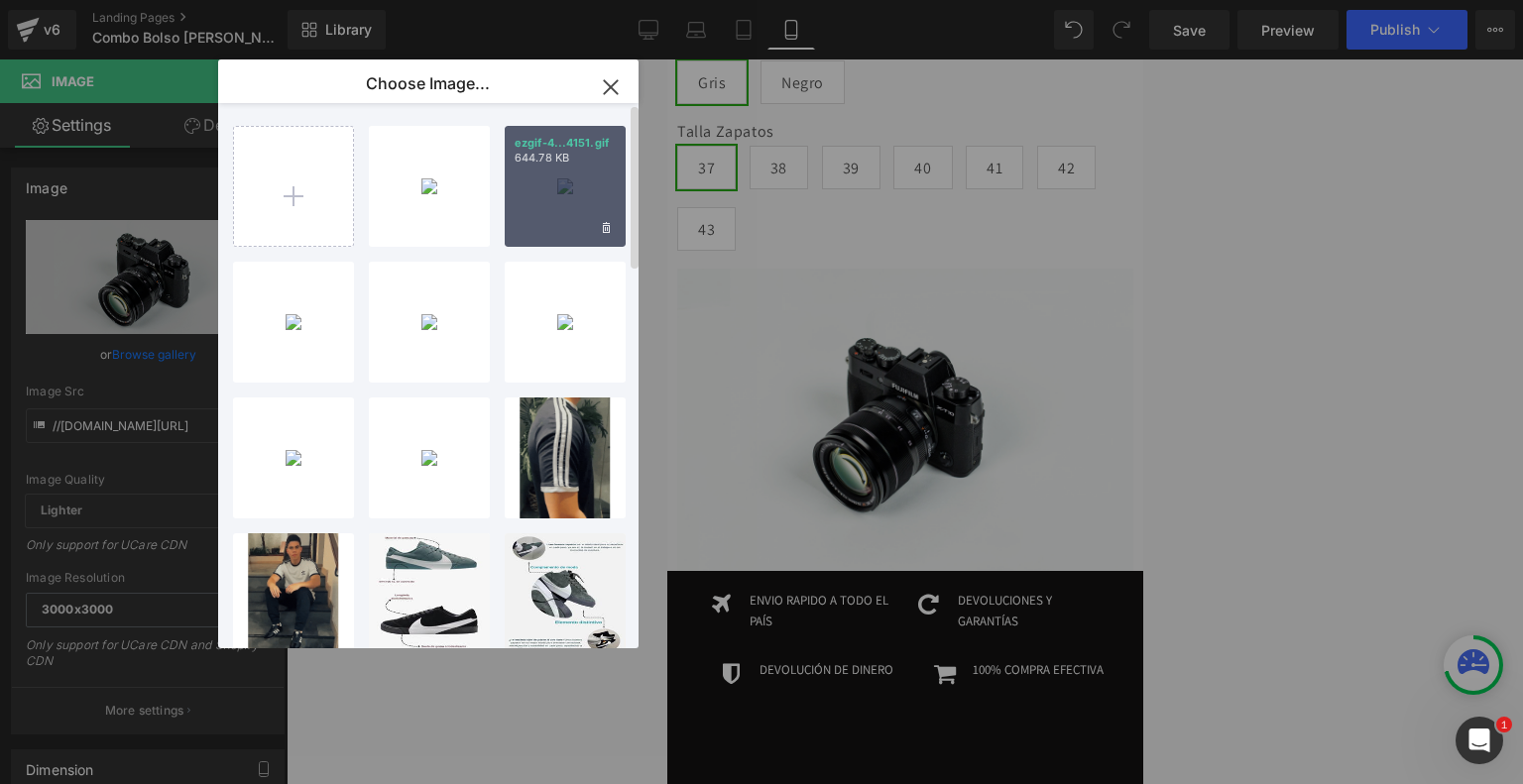 click on "ezgif-4...4151.gif 644.78 KB" at bounding box center [565, 186] 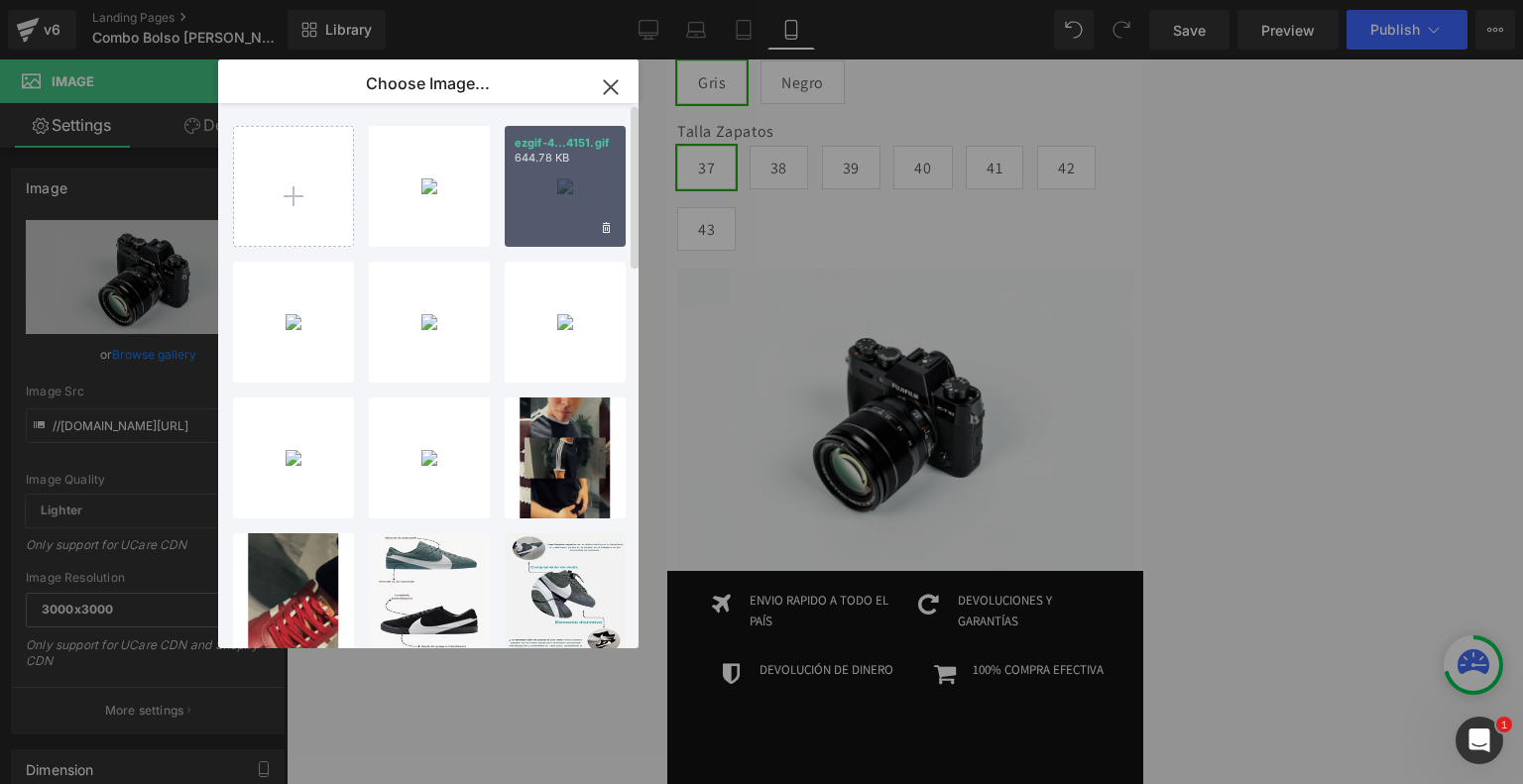 type on "https://ucarecdn.com/86a9eb03-326c-4e8c-9072-2dd52affd059/ezgif-4c173ac2424151.gif" 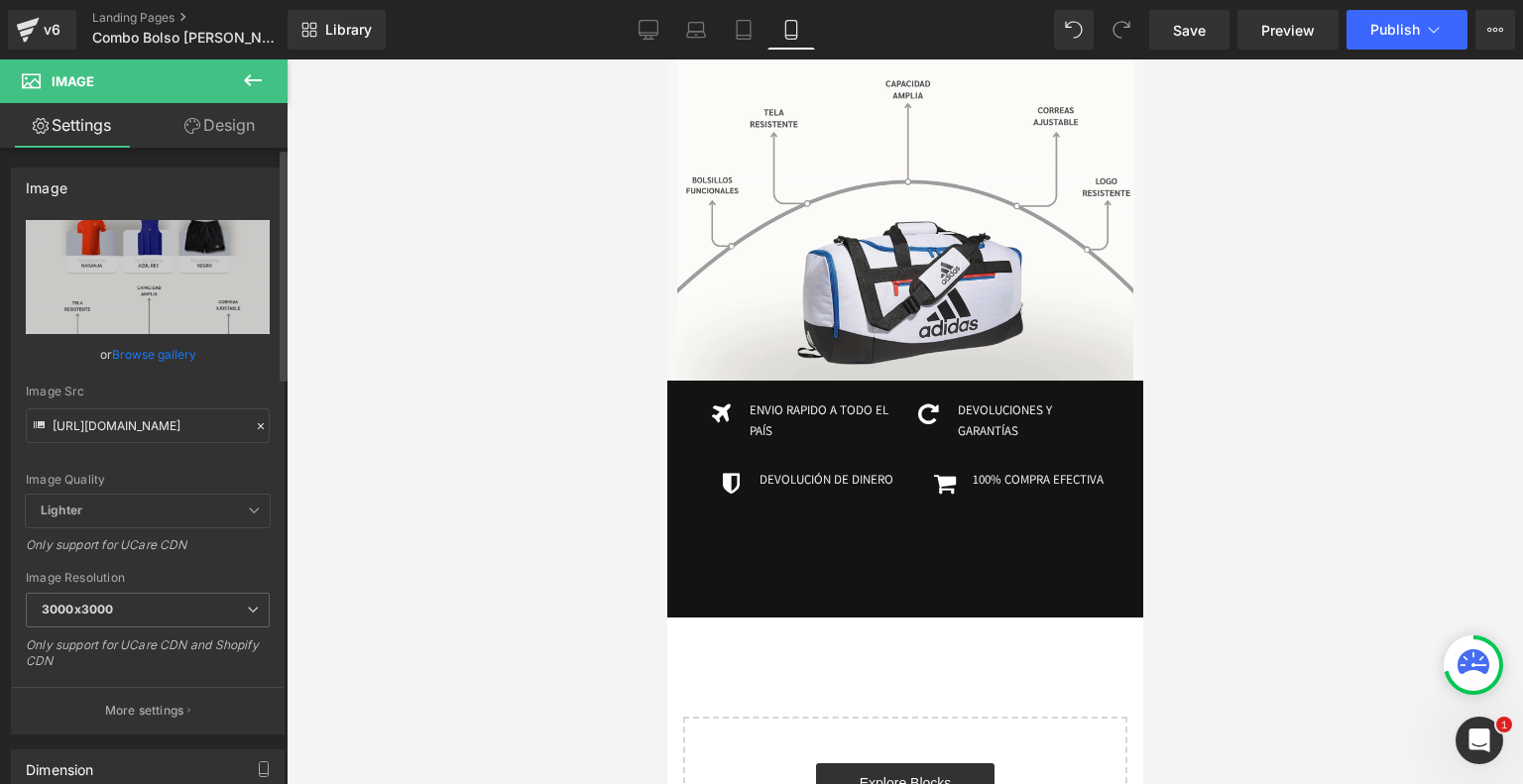 scroll, scrollTop: 1211, scrollLeft: 0, axis: vertical 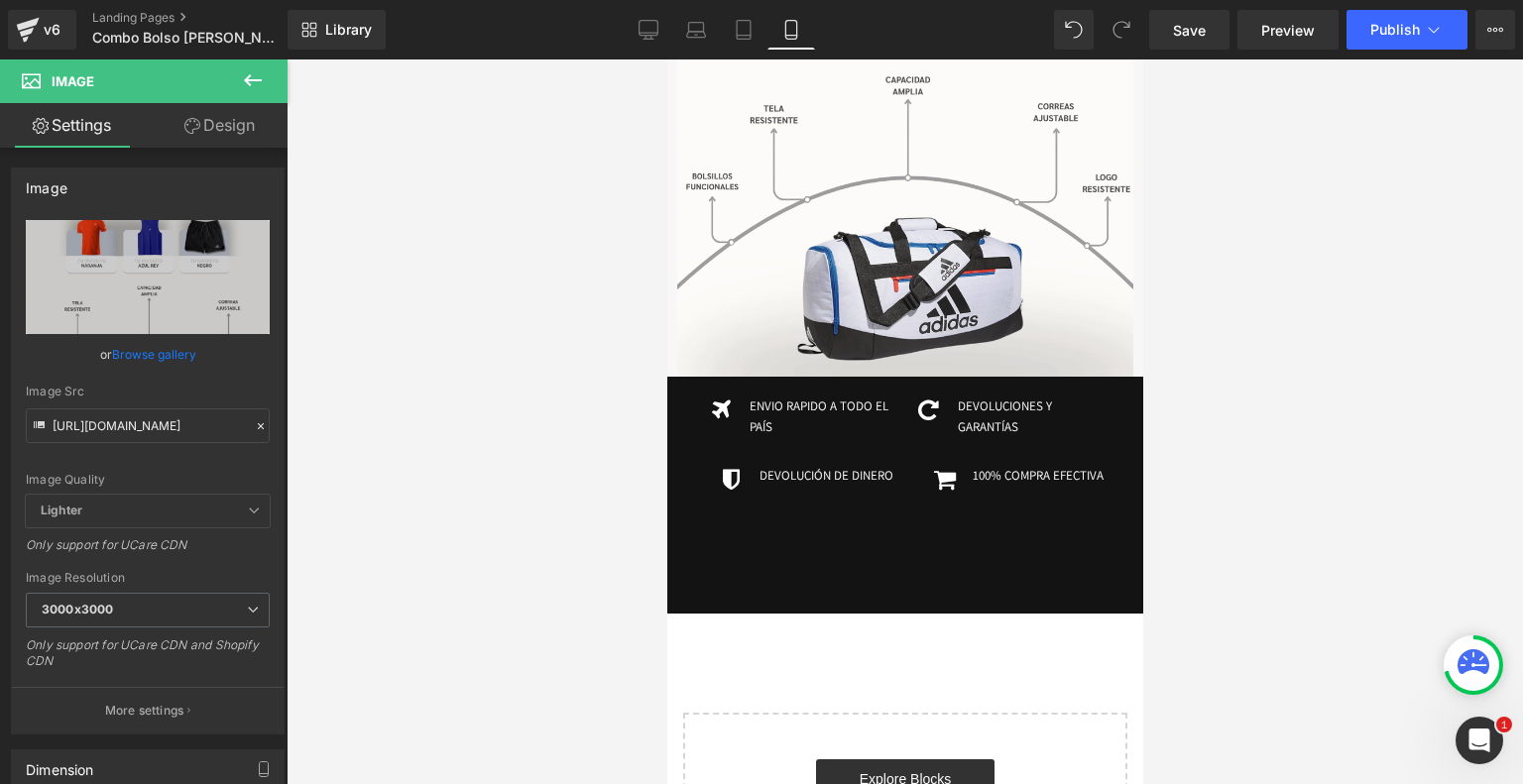 click 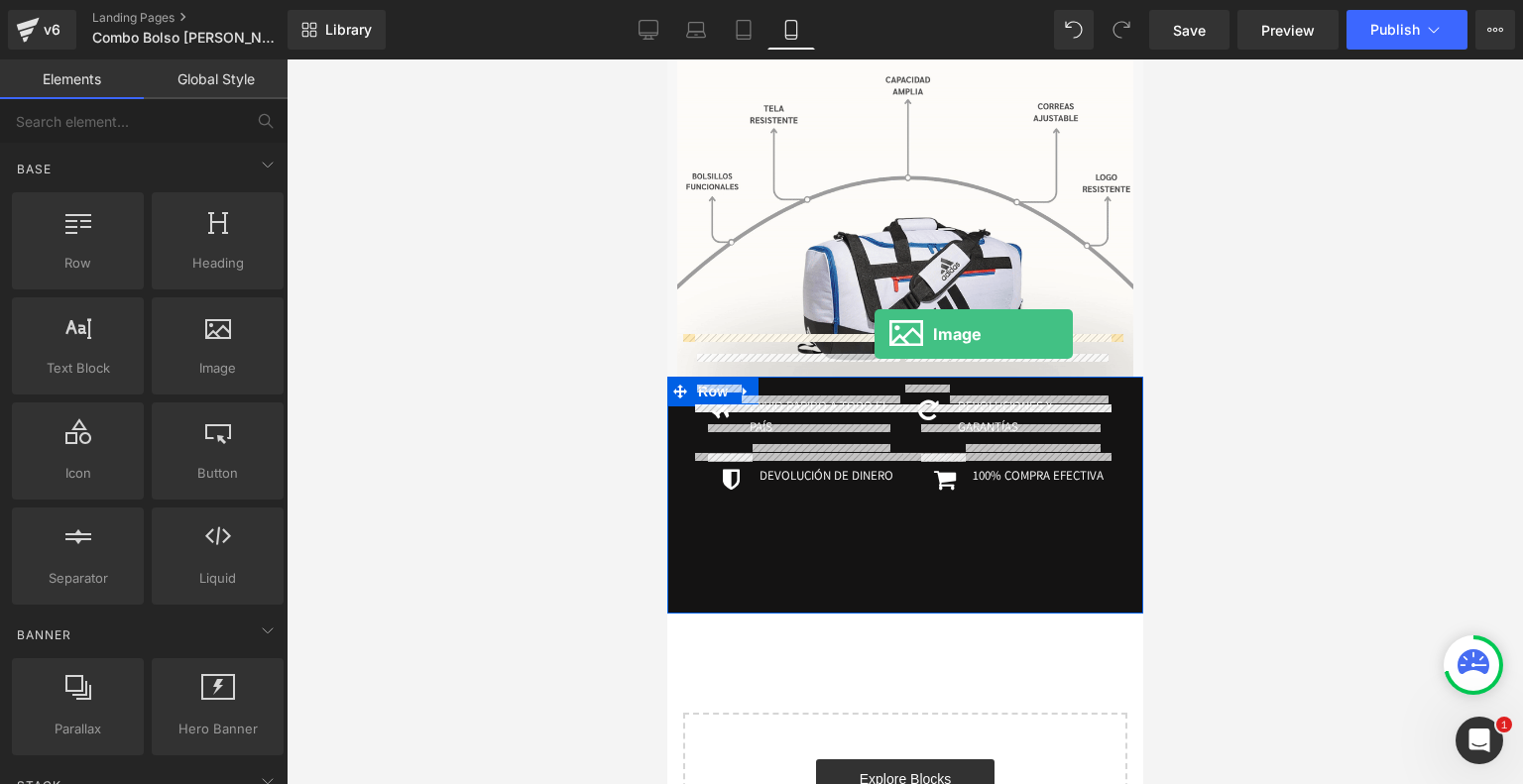 drag, startPoint x: 868, startPoint y: 397, endPoint x: 873, endPoint y: 334, distance: 63.198101 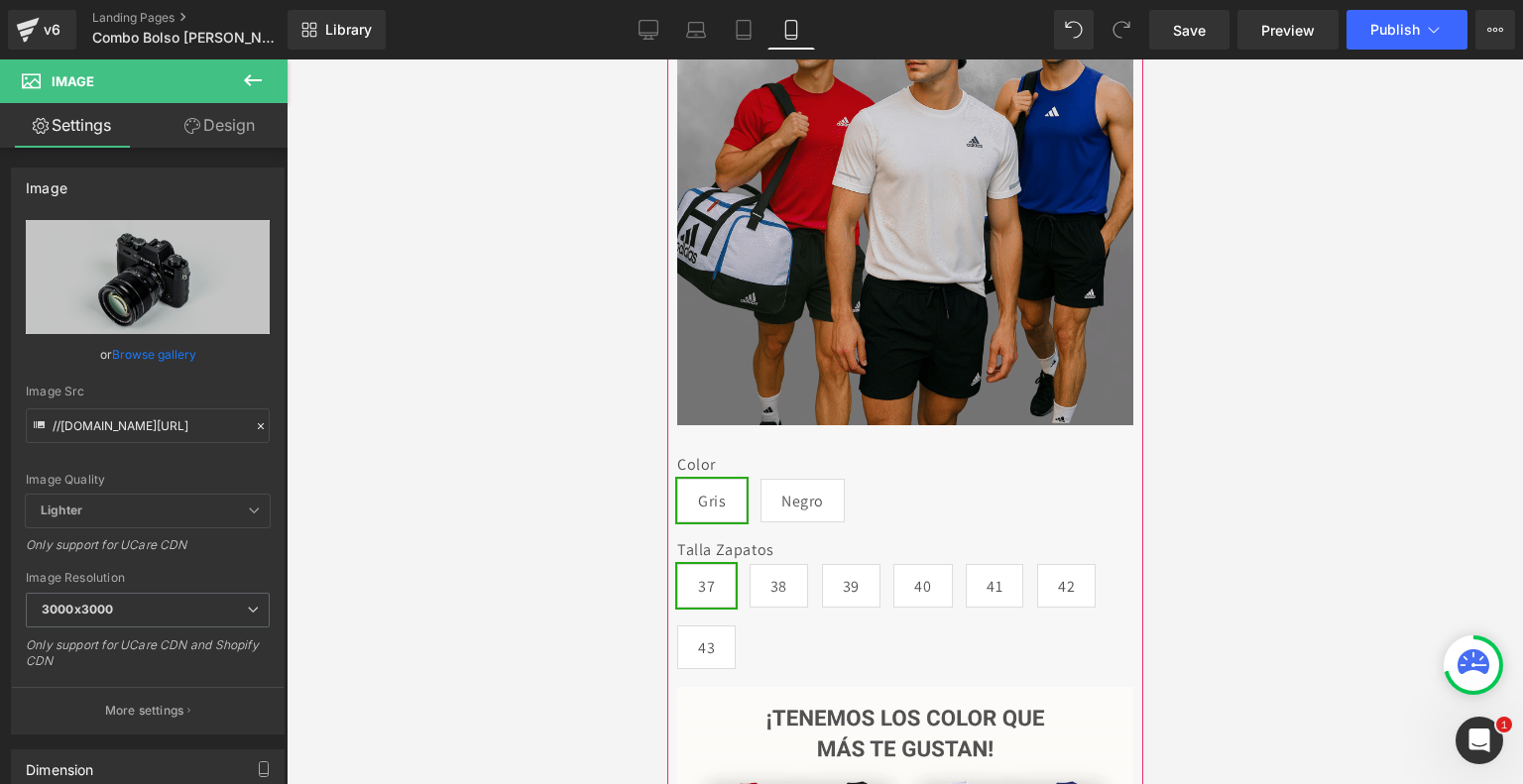 scroll, scrollTop: 0, scrollLeft: 0, axis: both 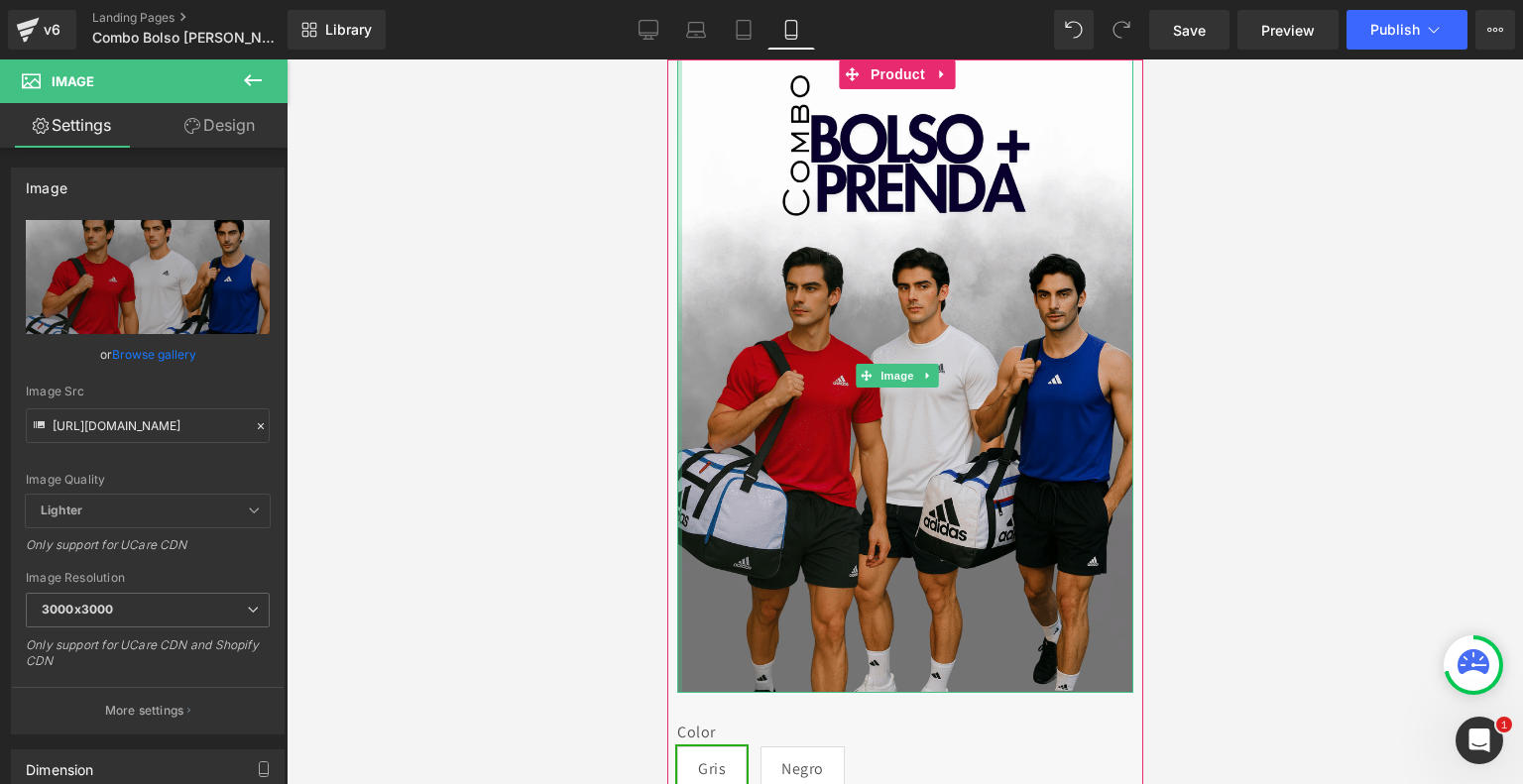 drag, startPoint x: 677, startPoint y: 97, endPoint x: 644, endPoint y: 137, distance: 51.855569 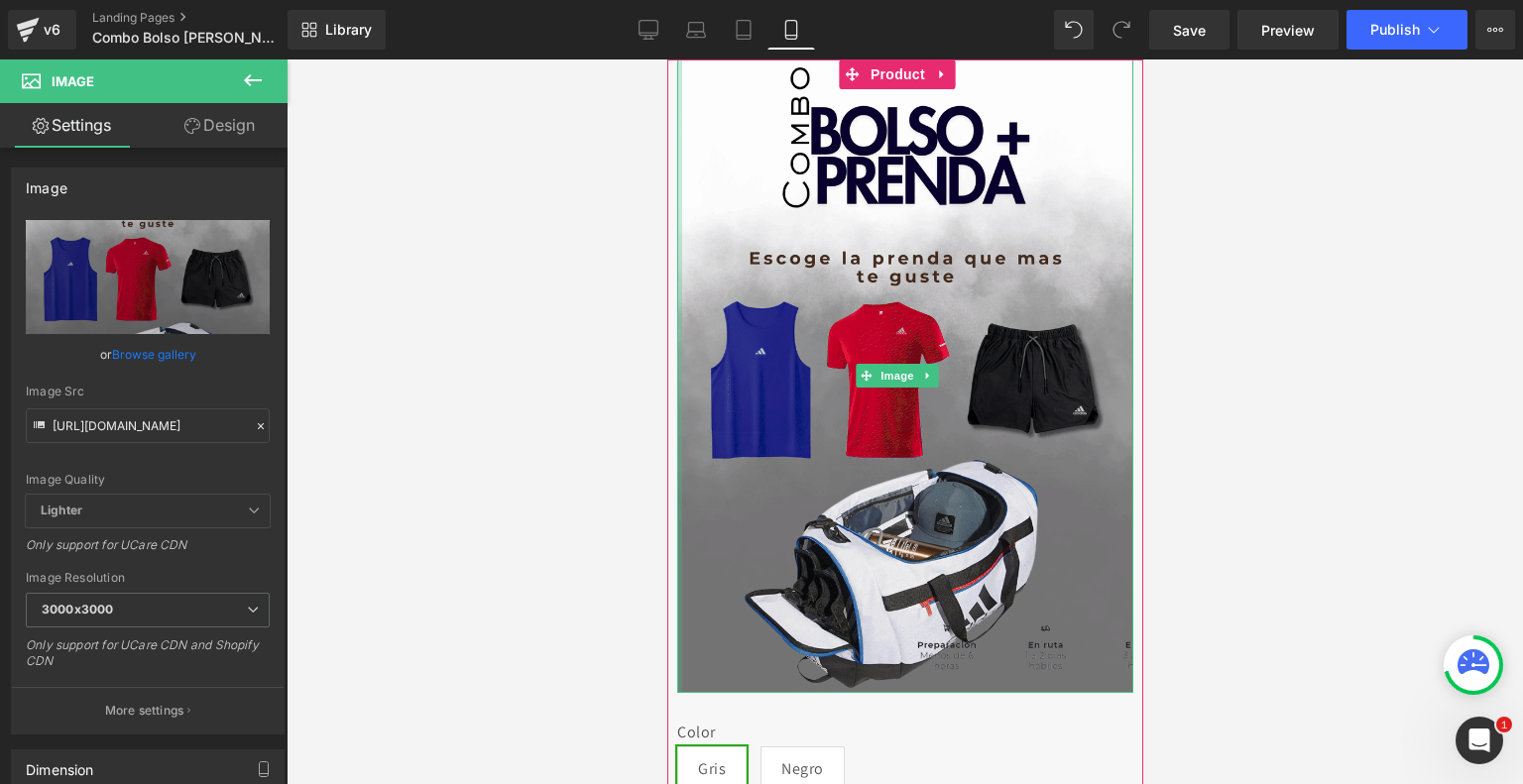 click on "Image
Color
Gris
Negro
Talla Zapatos
37
38
39
40
41
42
43" at bounding box center [904, 421] 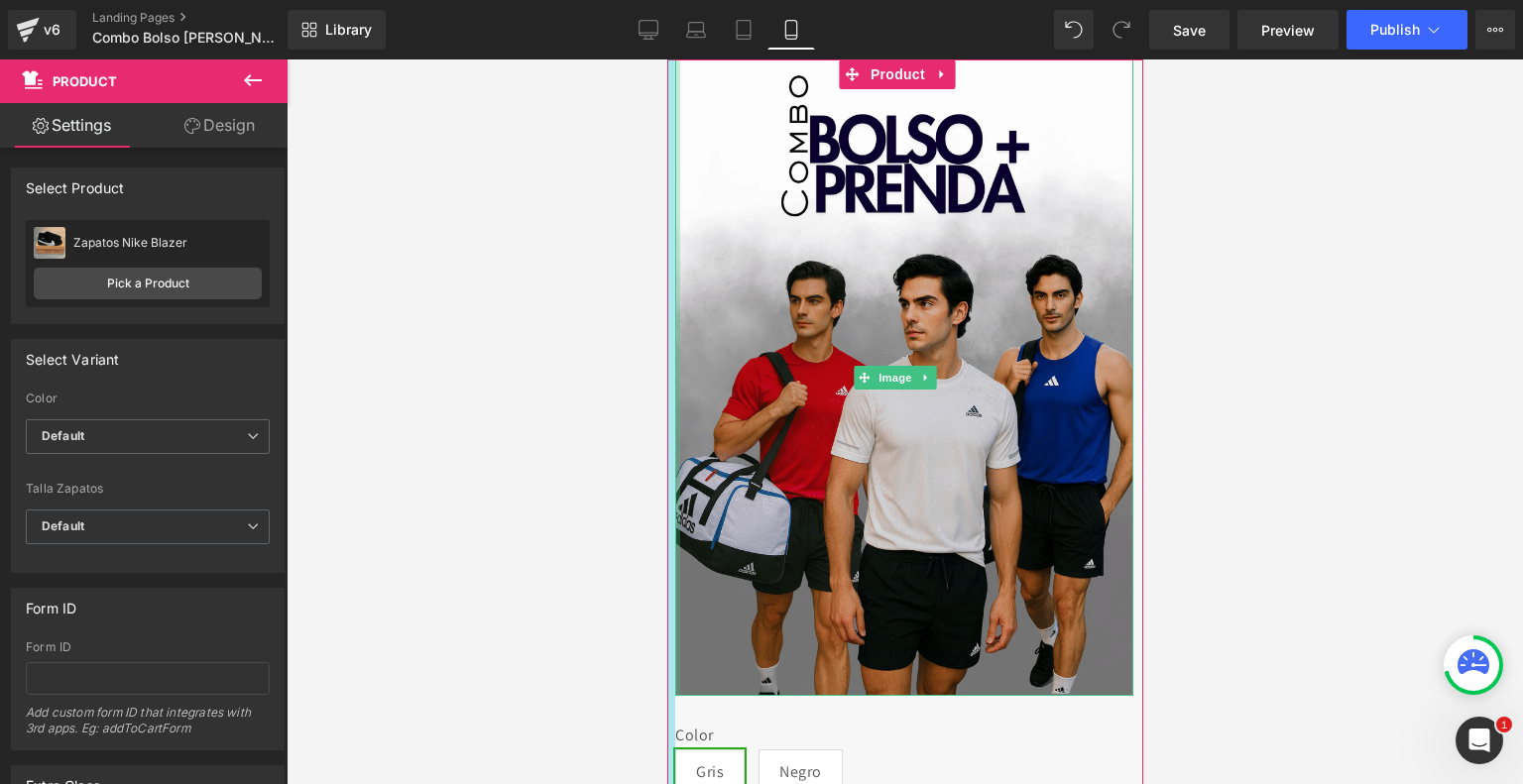 drag, startPoint x: 667, startPoint y: 173, endPoint x: 624, endPoint y: 189, distance: 45.880279 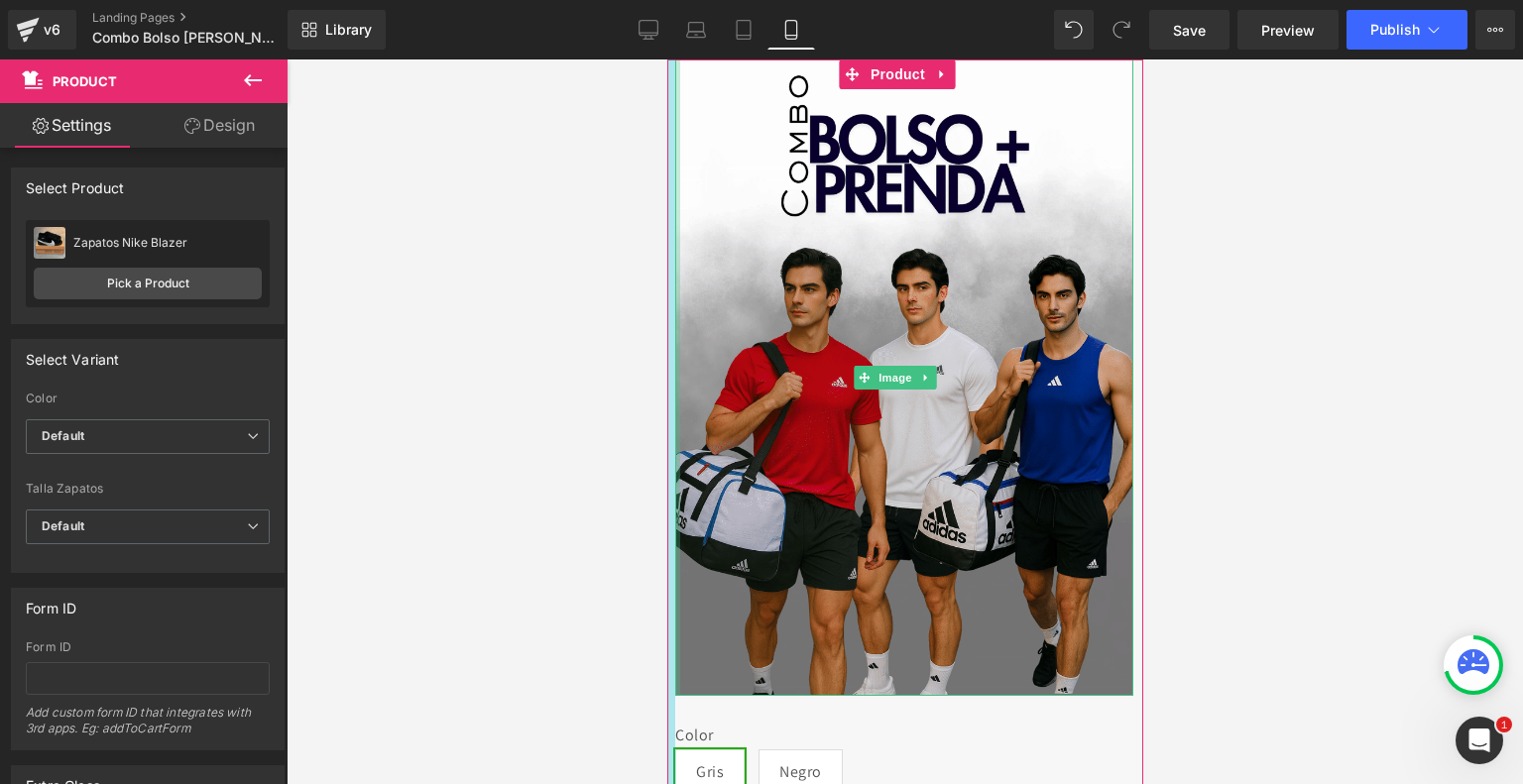 click on "Image
Color
Gris
Negro
Talla Zapatos
37
38
39
40
41
42
43" at bounding box center [904, 421] 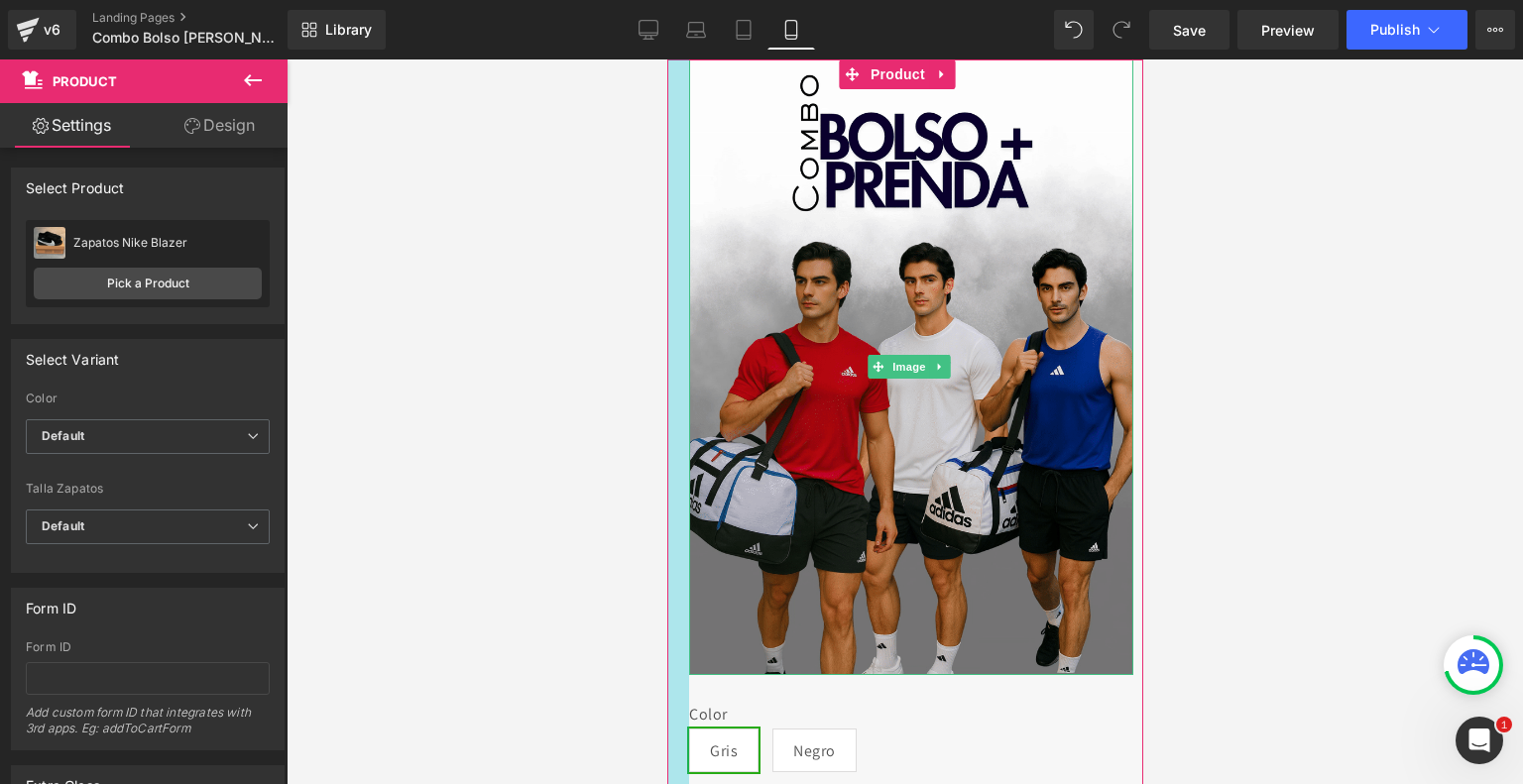 click at bounding box center (677, 953) 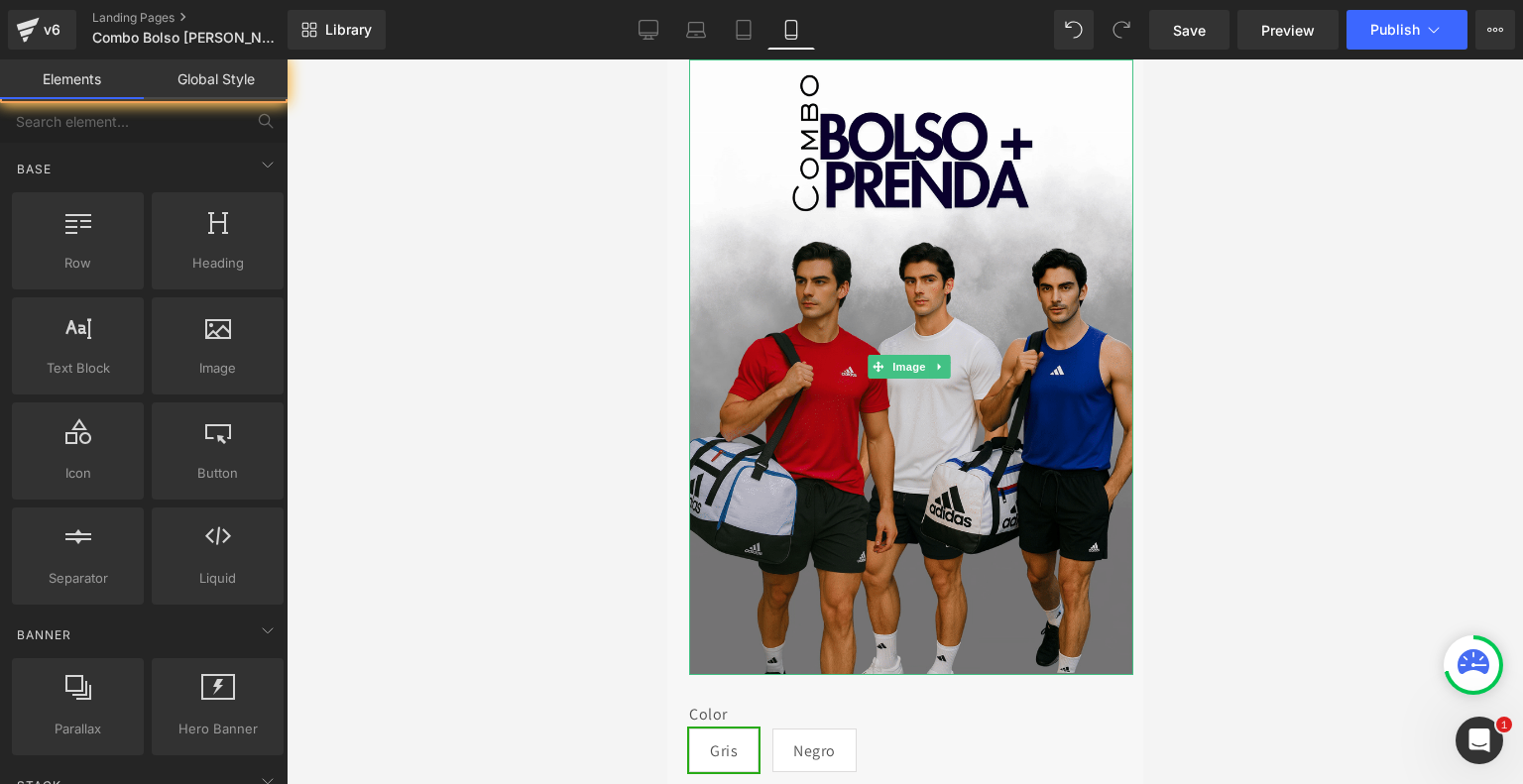 click at bounding box center (904, 421) 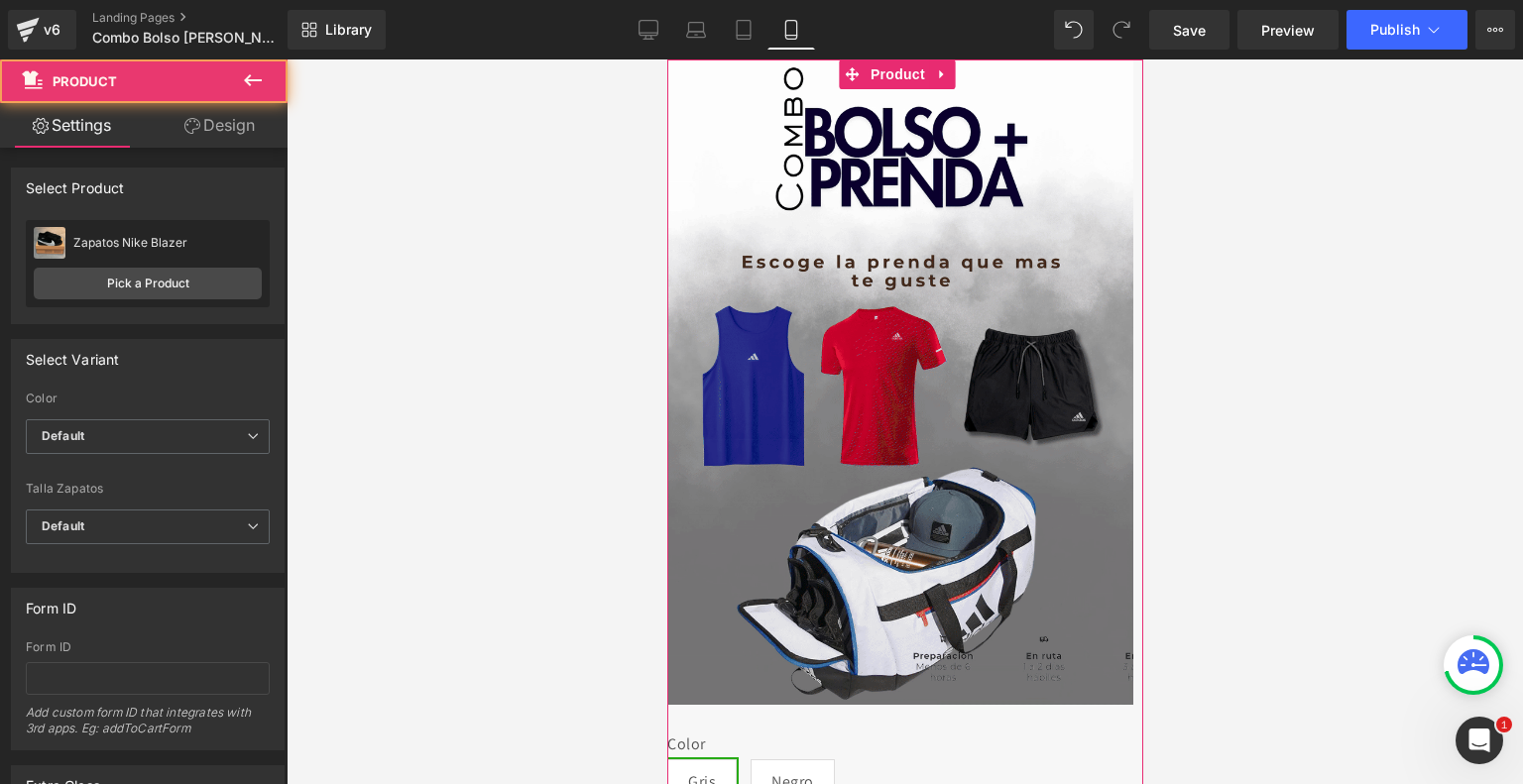 drag, startPoint x: 687, startPoint y: 412, endPoint x: 625, endPoint y: 447, distance: 71.19691 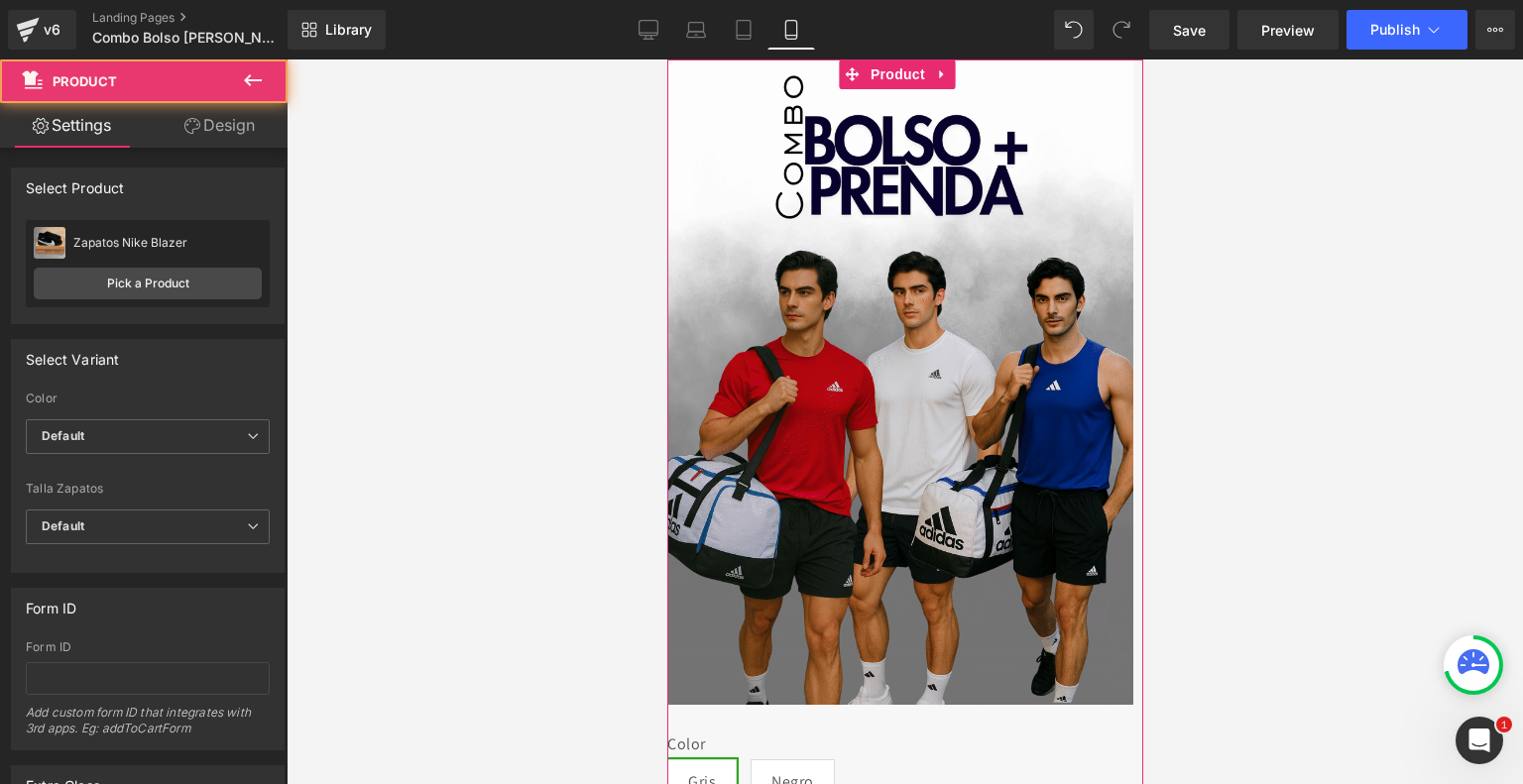 click on "Image
Color
Gris
Negro
Talla Zapatos
37
38
39
40
41
42
43" at bounding box center (904, 421) 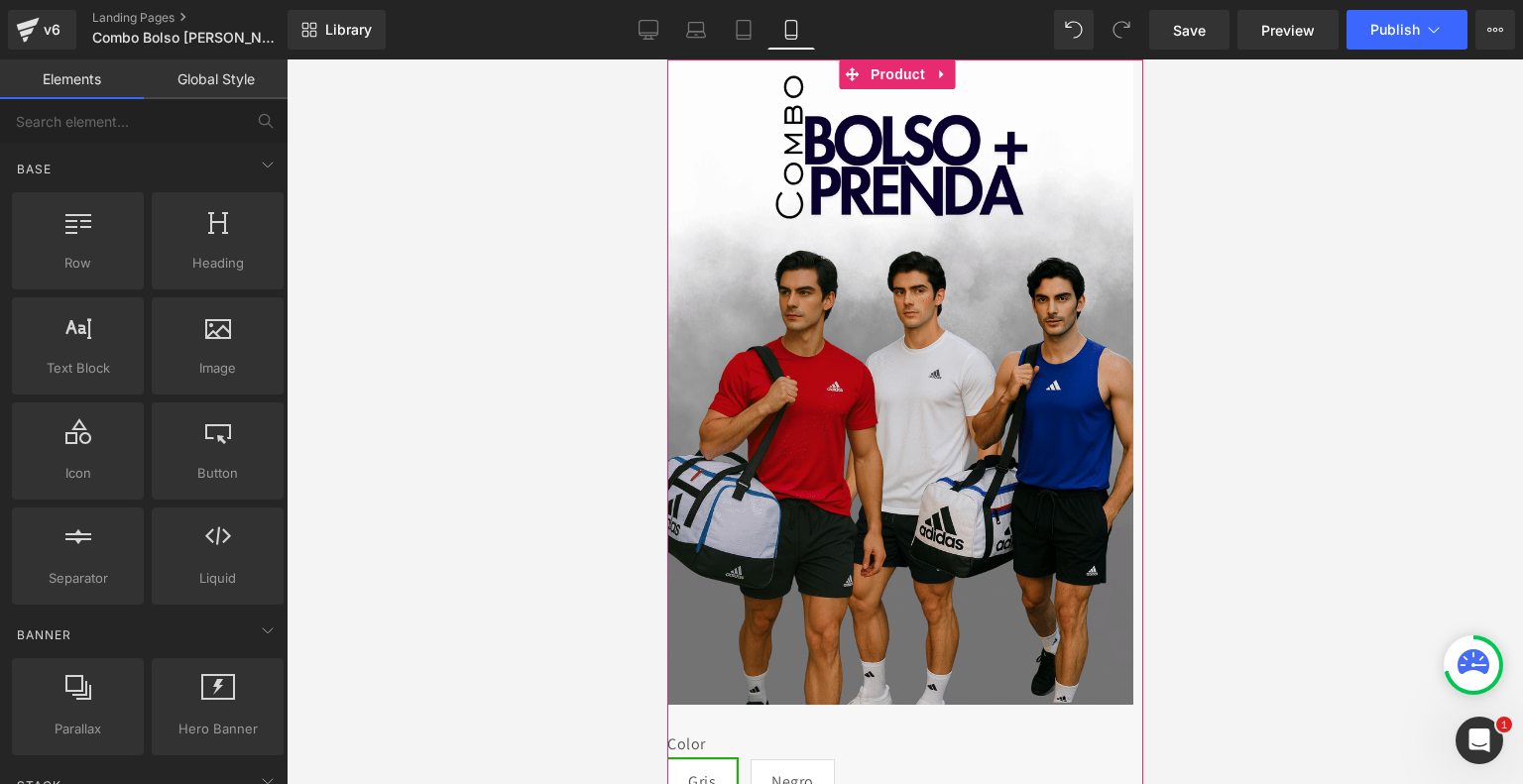 click at bounding box center (904, 421) 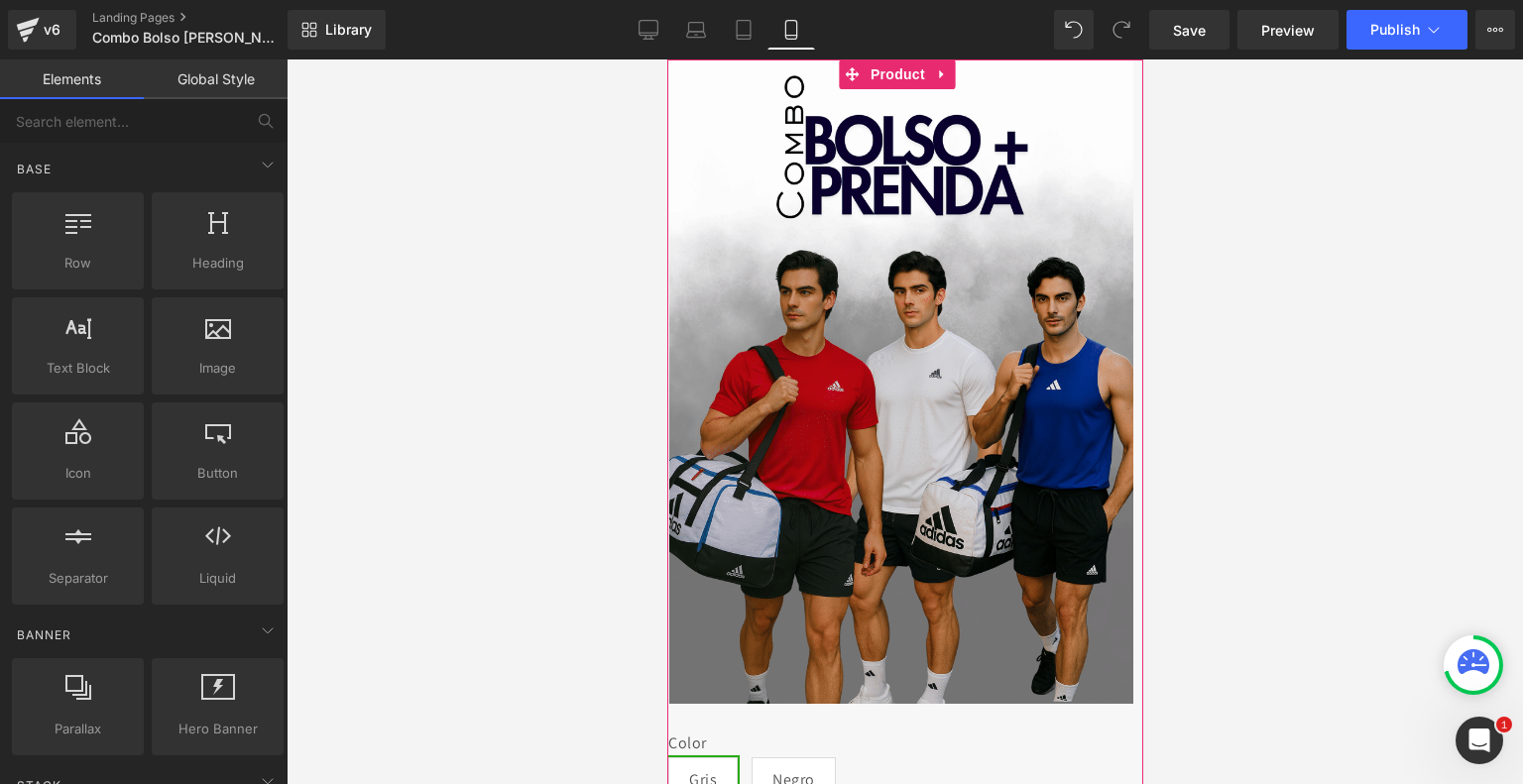 click at bounding box center (904, 421) 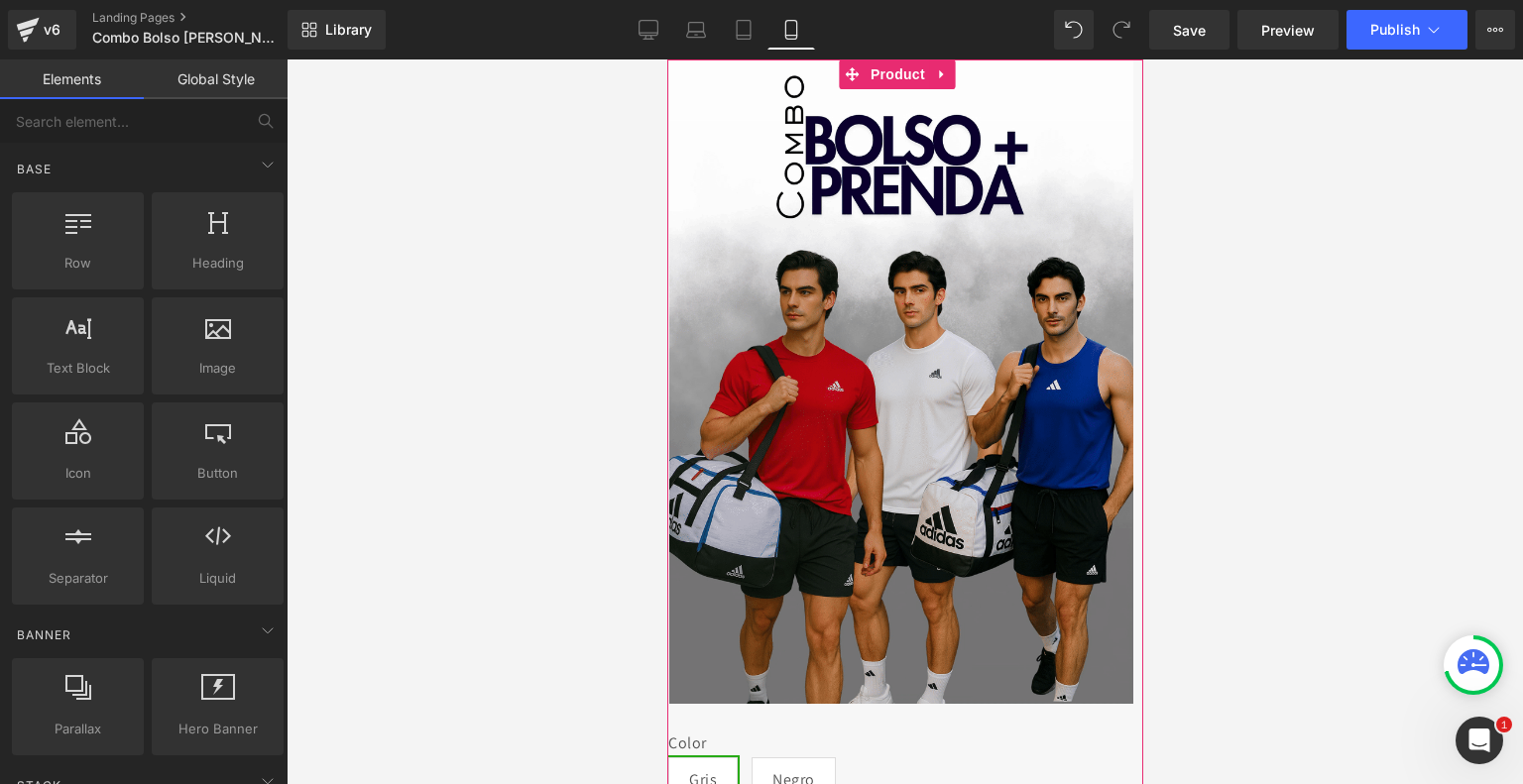 click at bounding box center (904, 421) 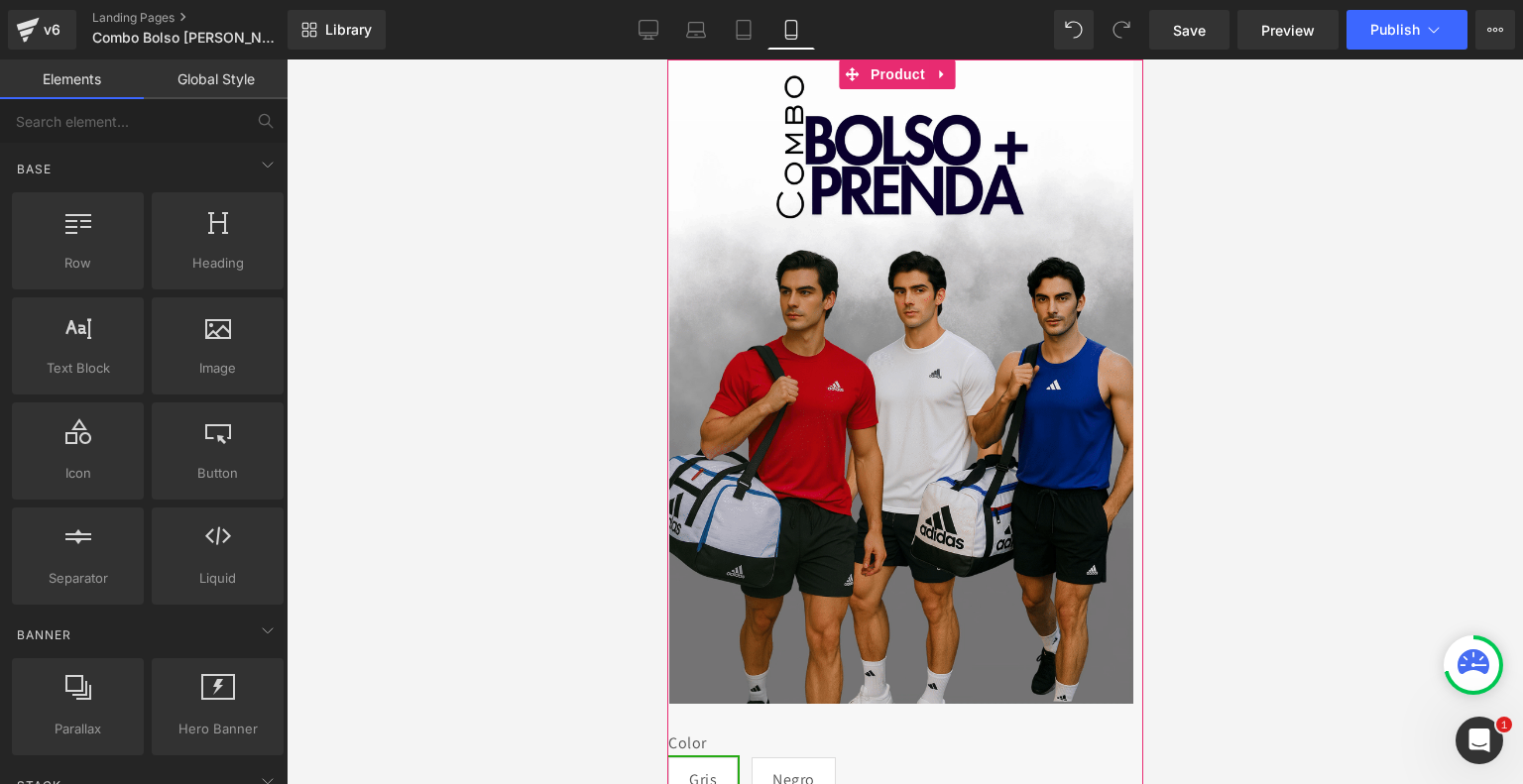 click at bounding box center [904, 421] 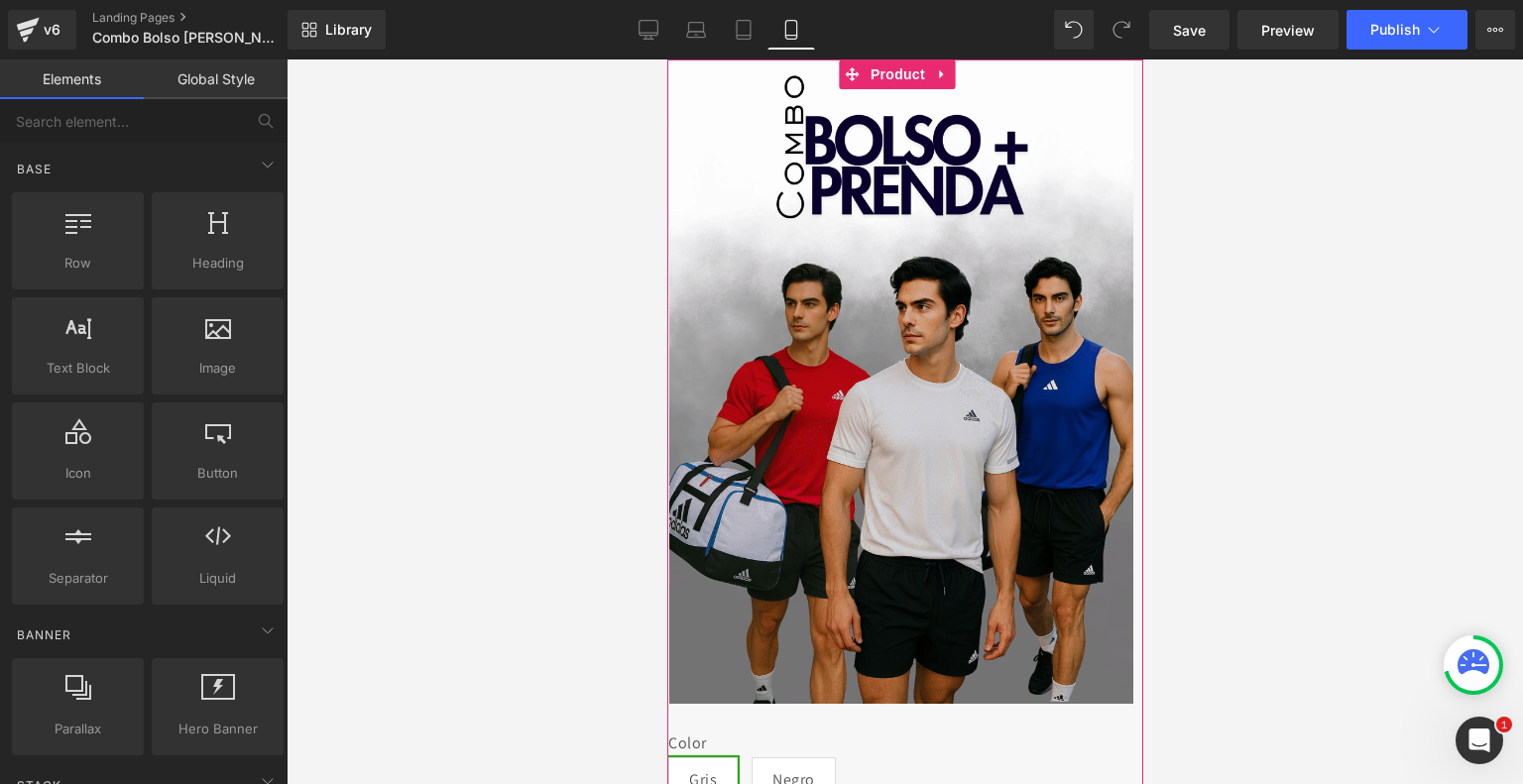 click at bounding box center (904, 421) 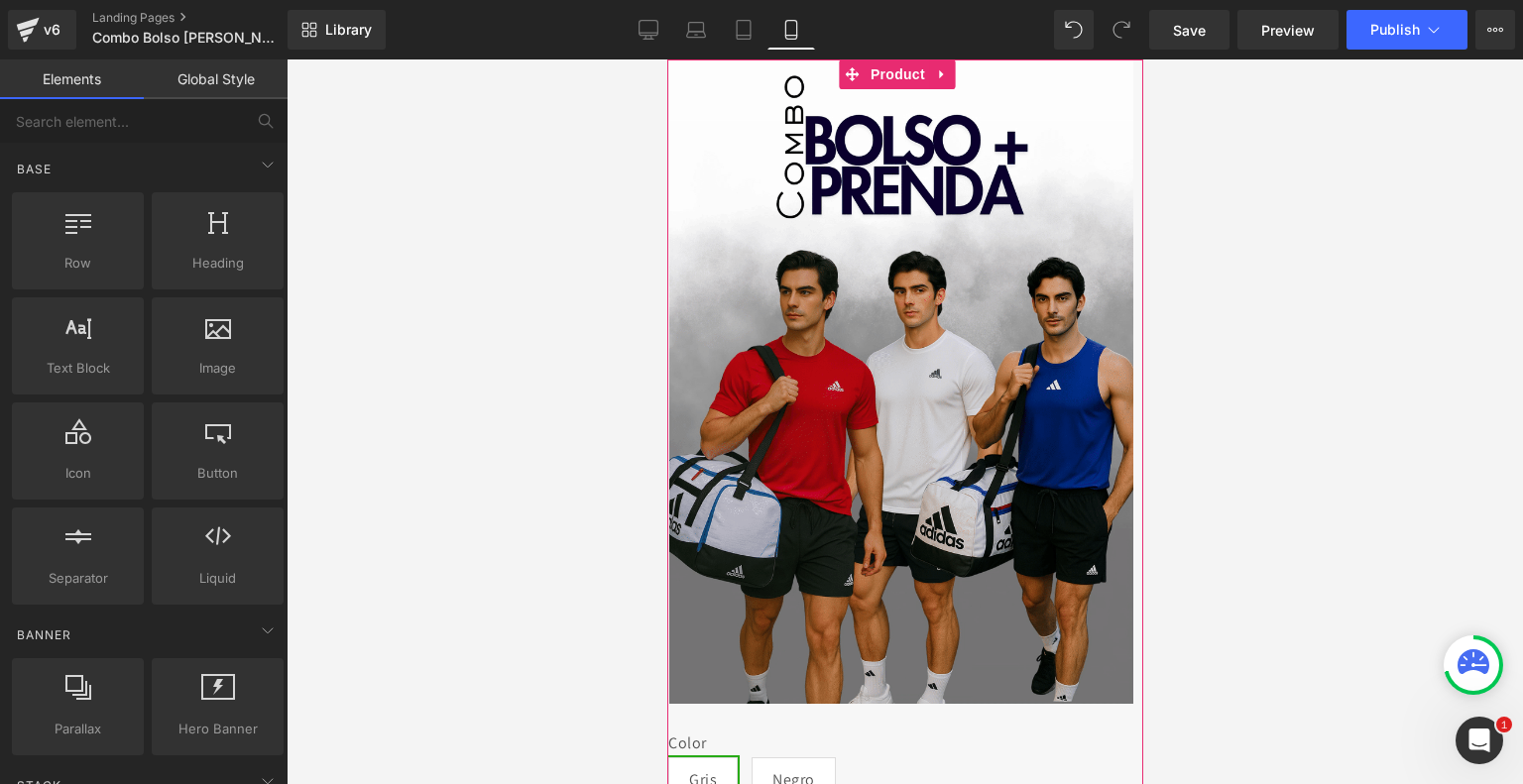 click at bounding box center [904, 421] 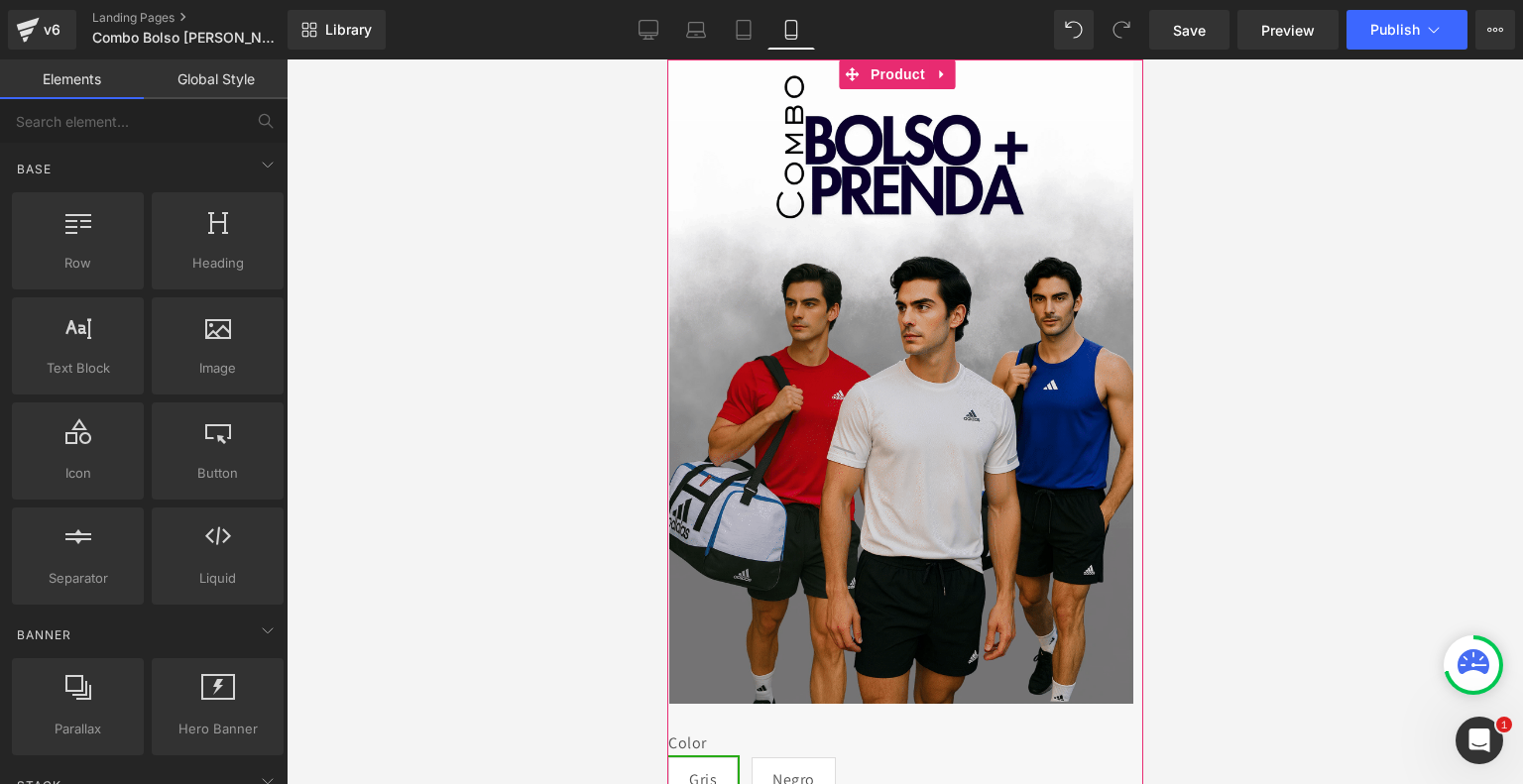 click at bounding box center (904, 421) 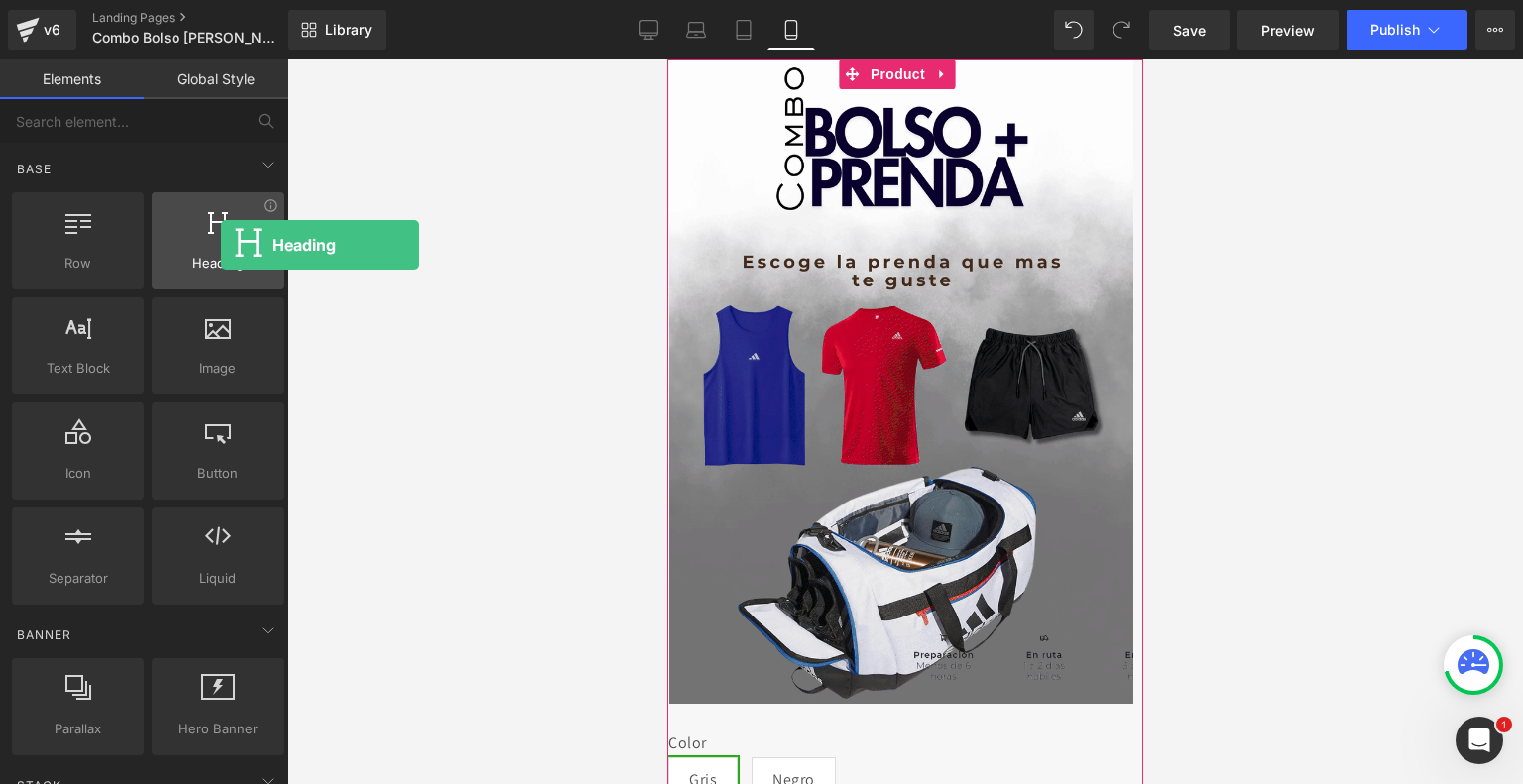 click at bounding box center (217, 230) 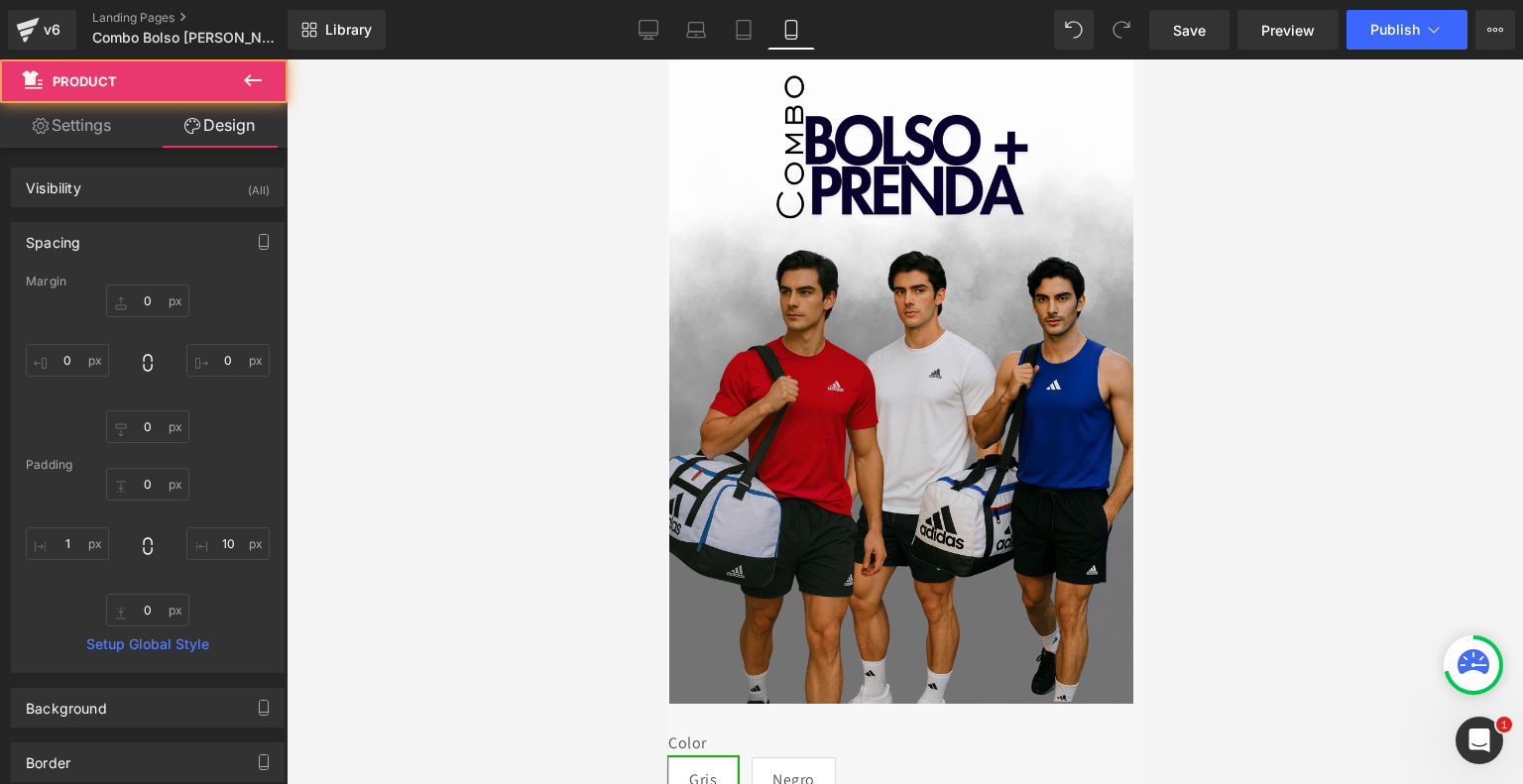 type on "0" 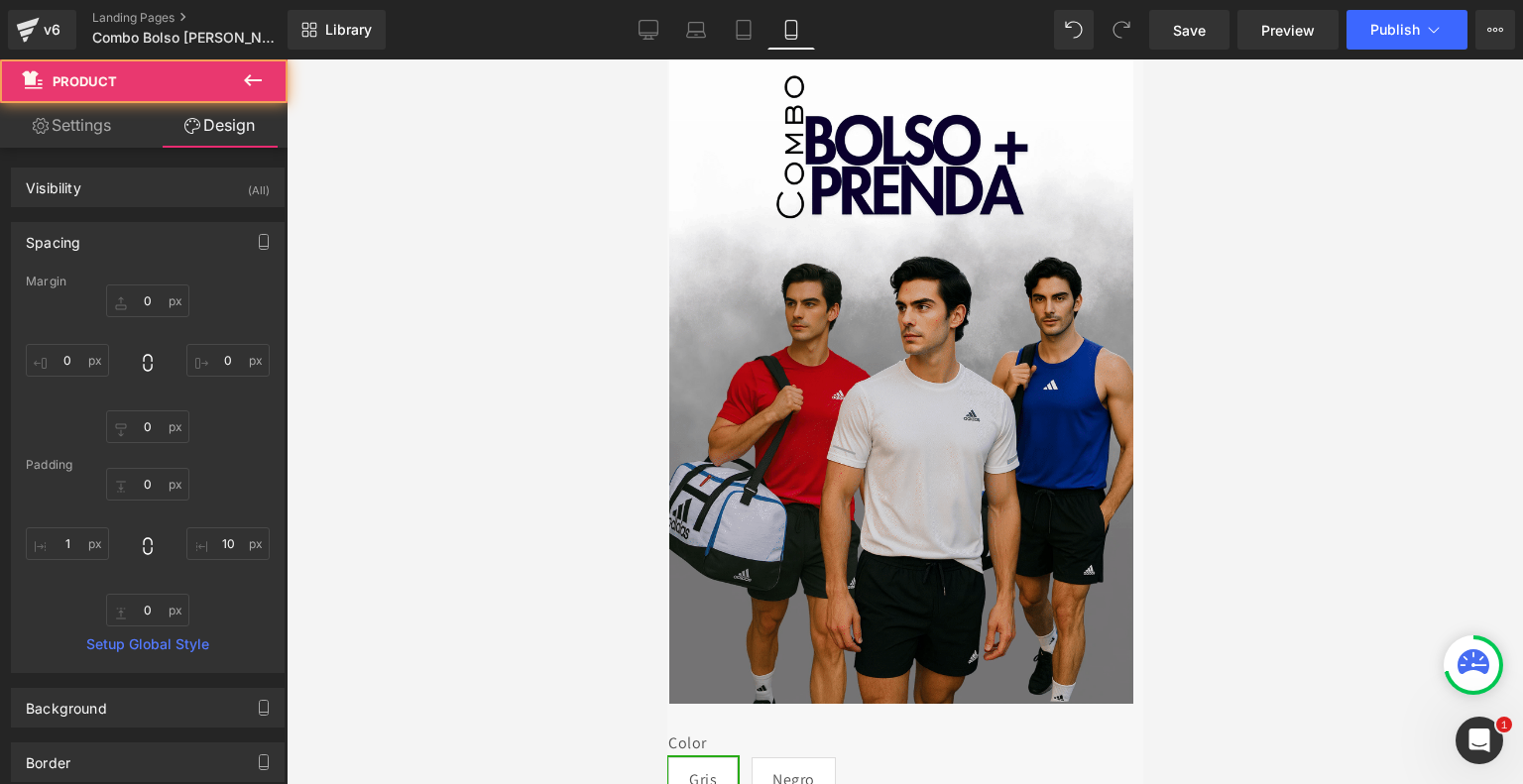 type on "0" 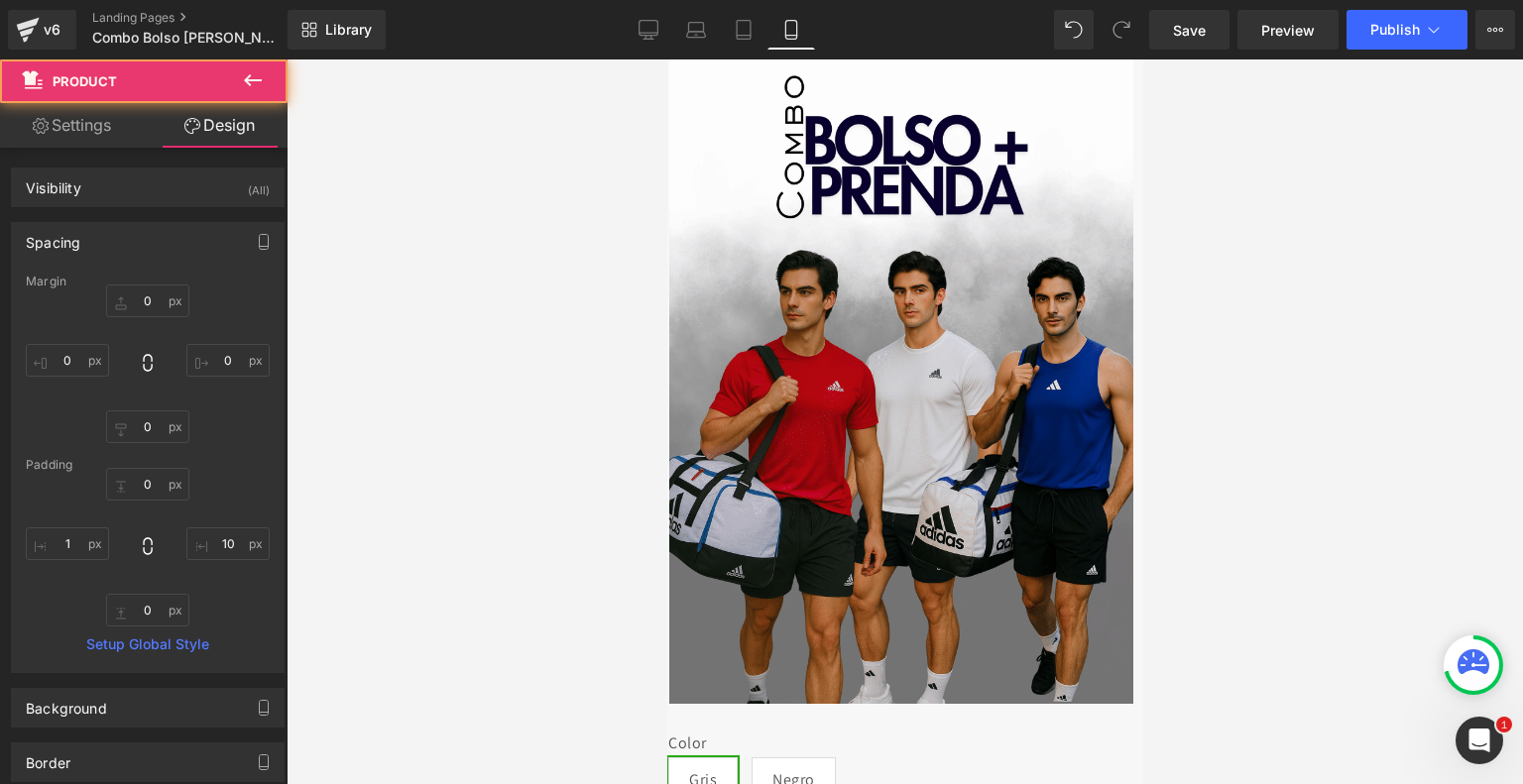 type on "0" 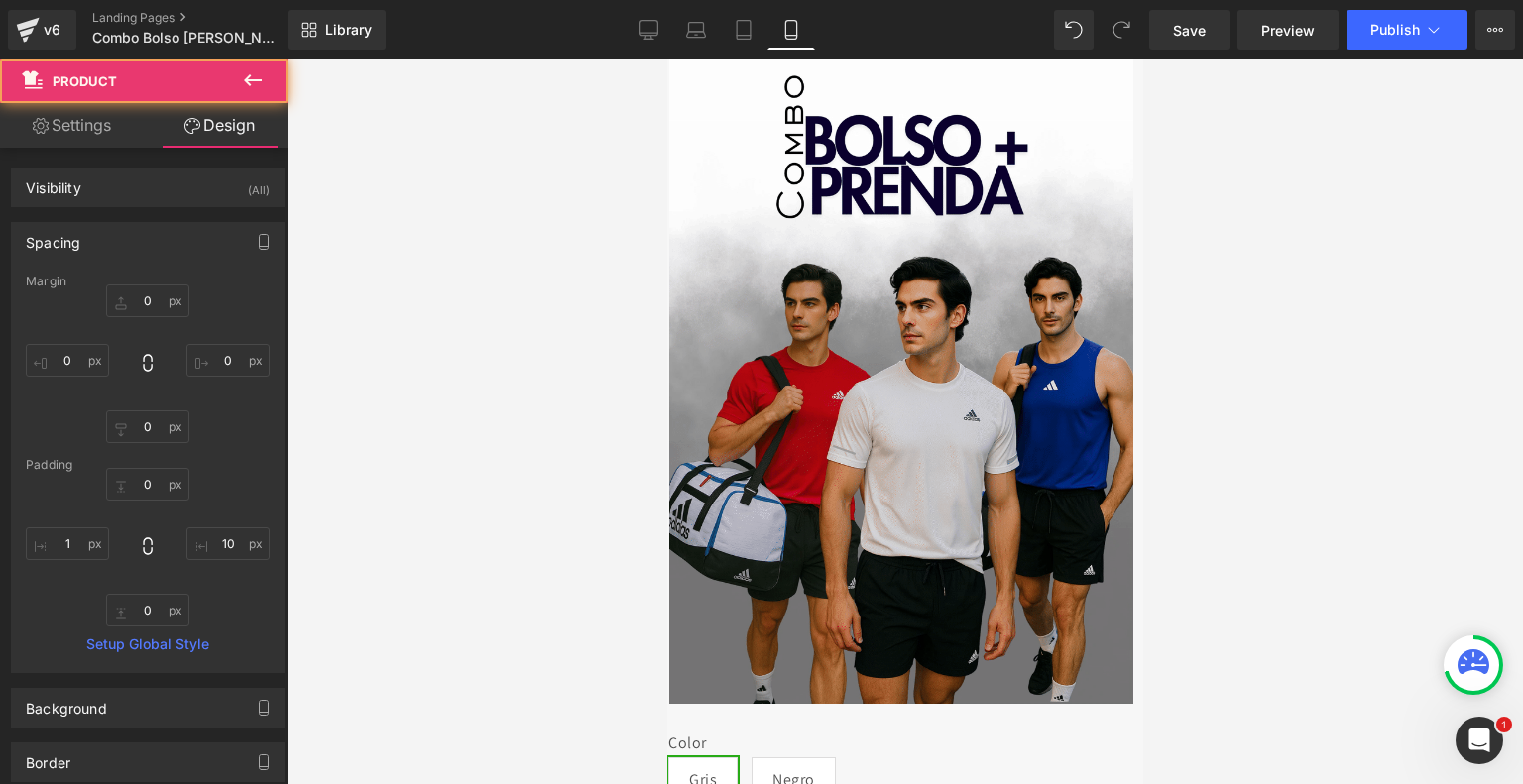 type on "0" 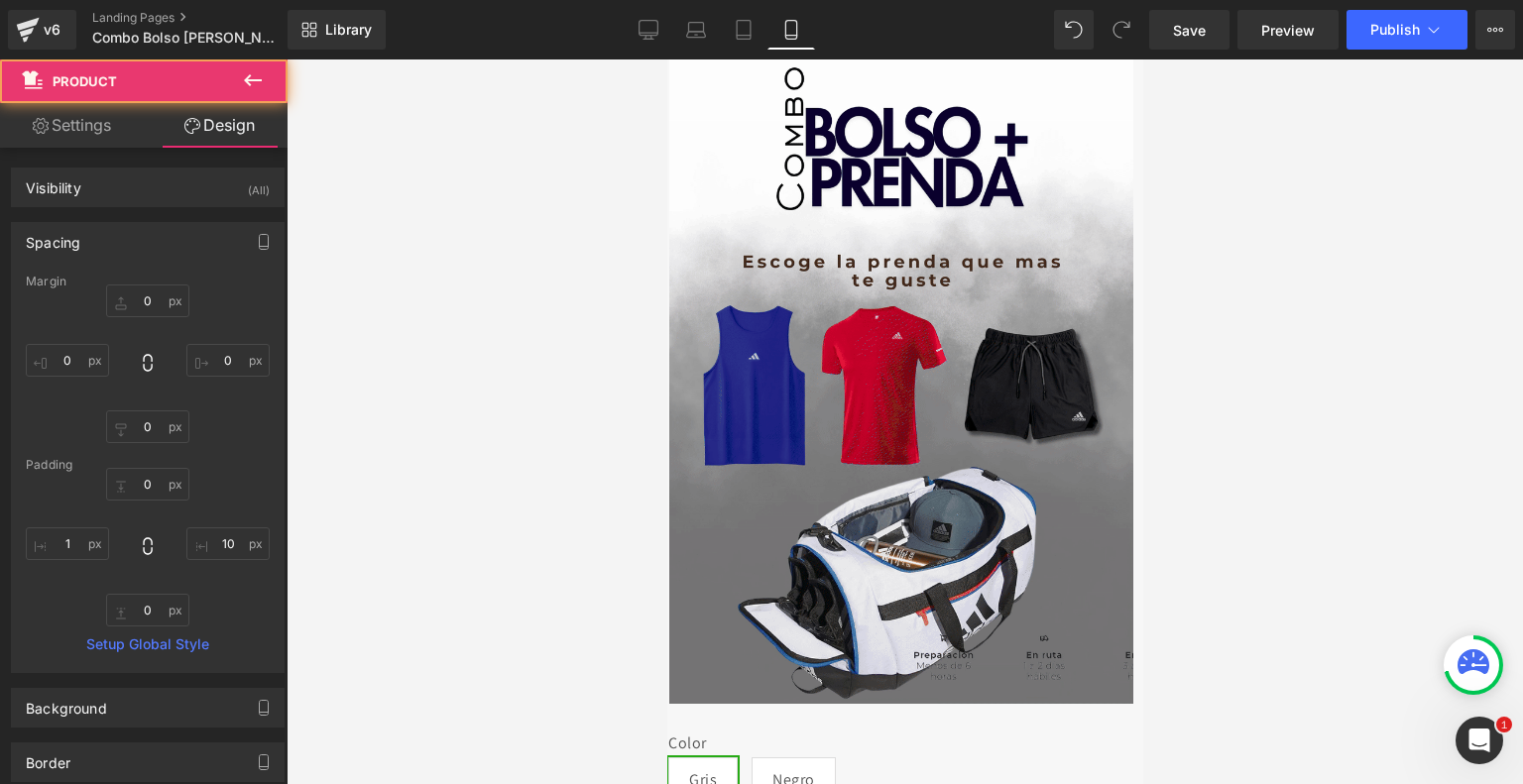 type on "0" 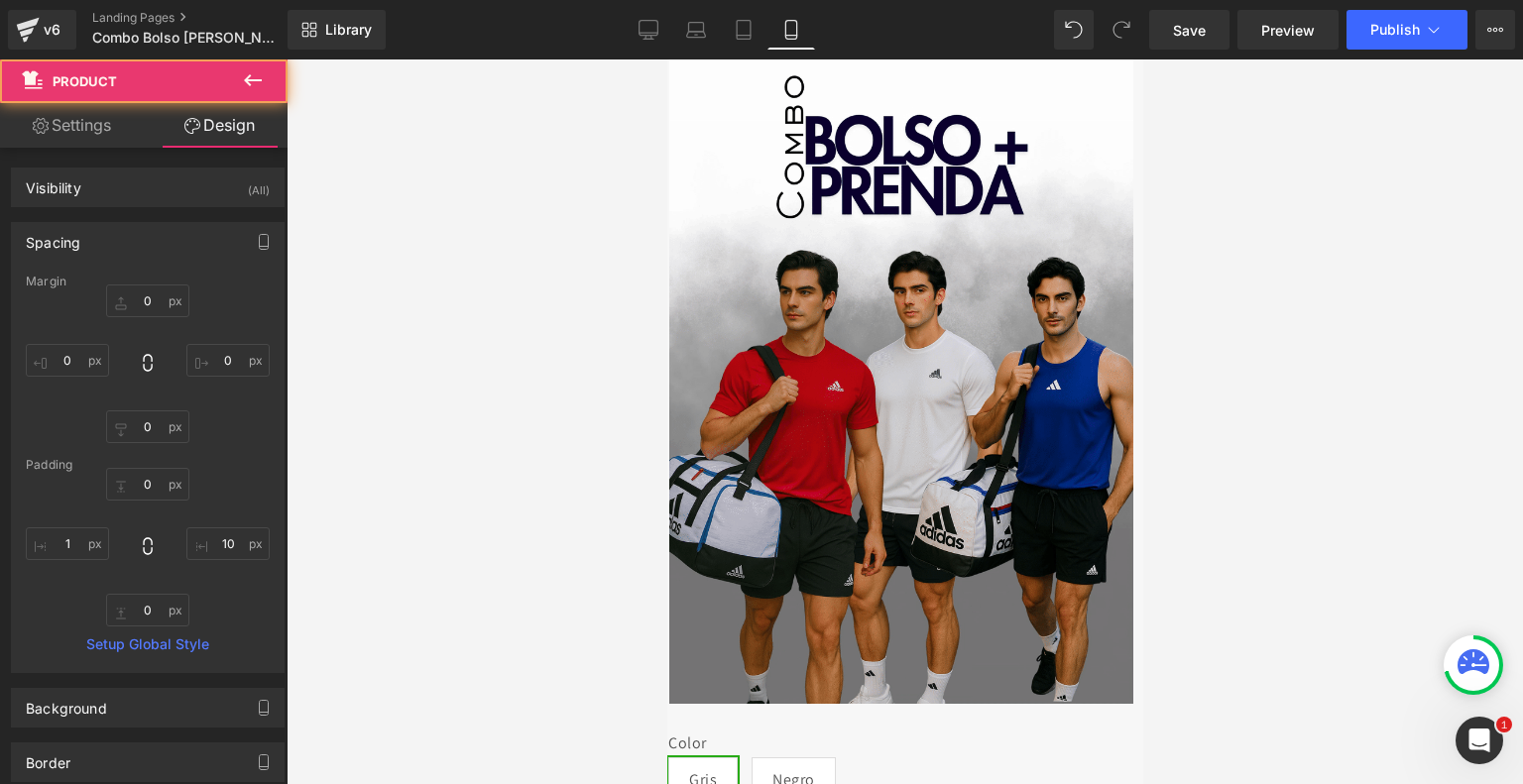 type on "10" 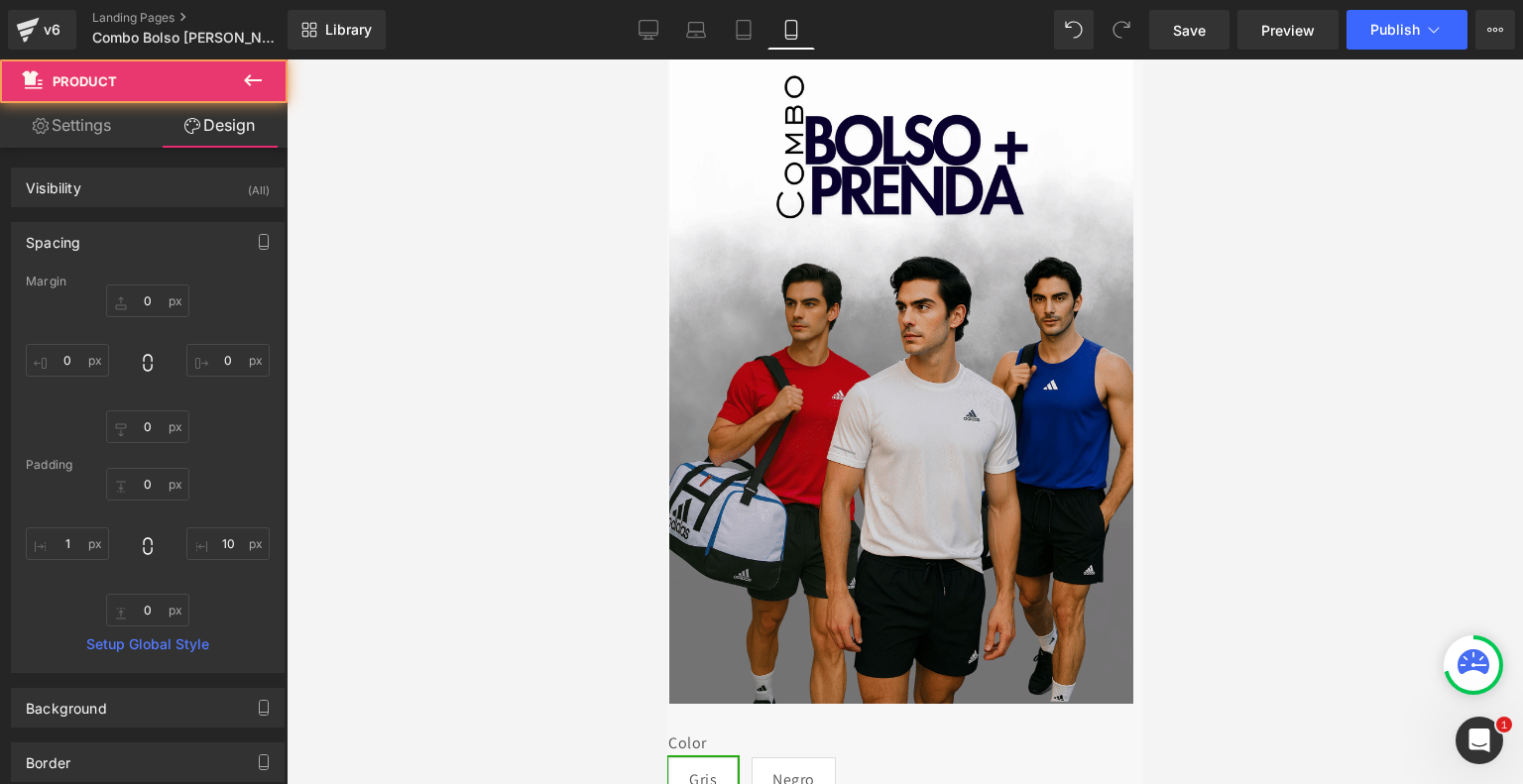 type on "0" 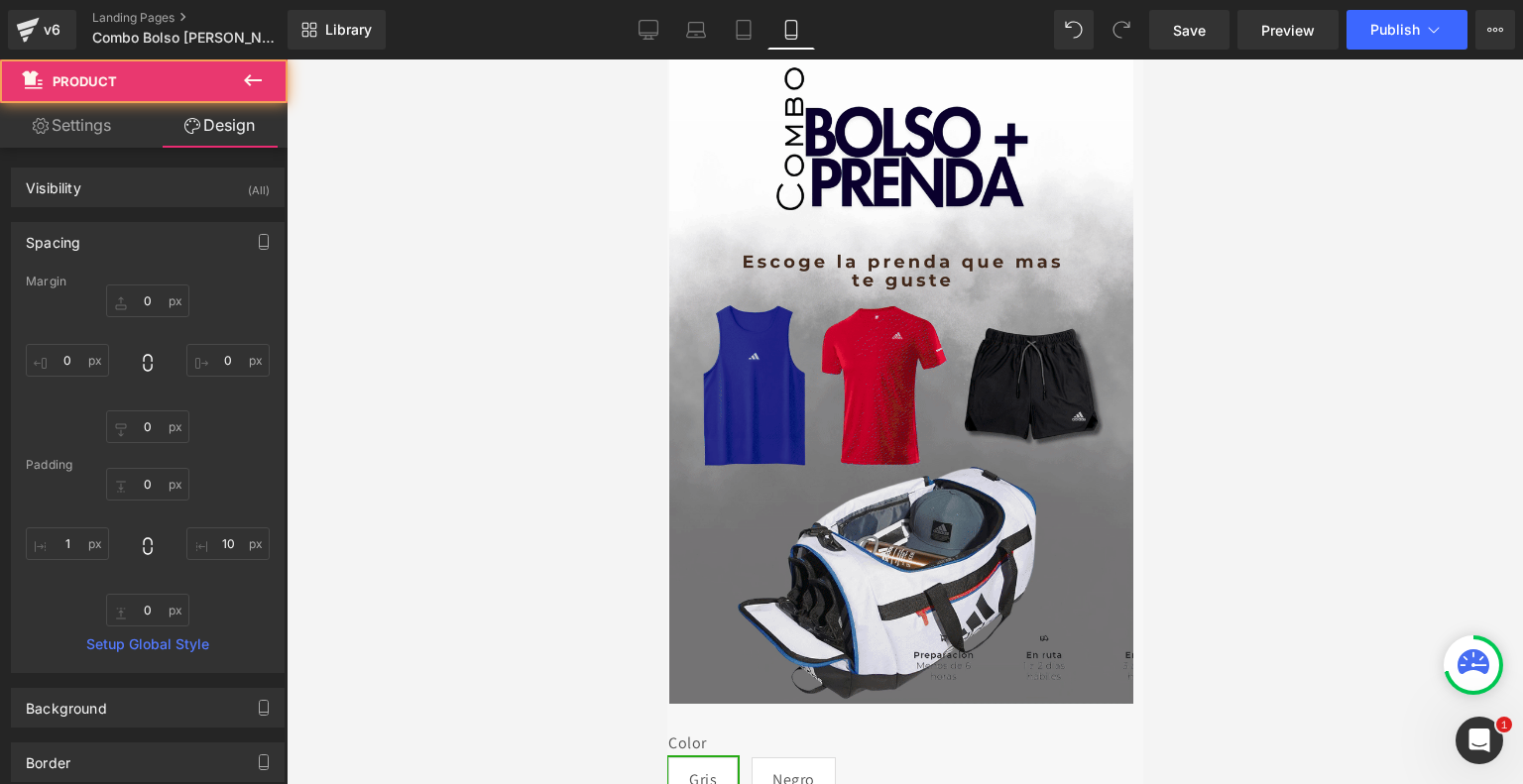 type on "1" 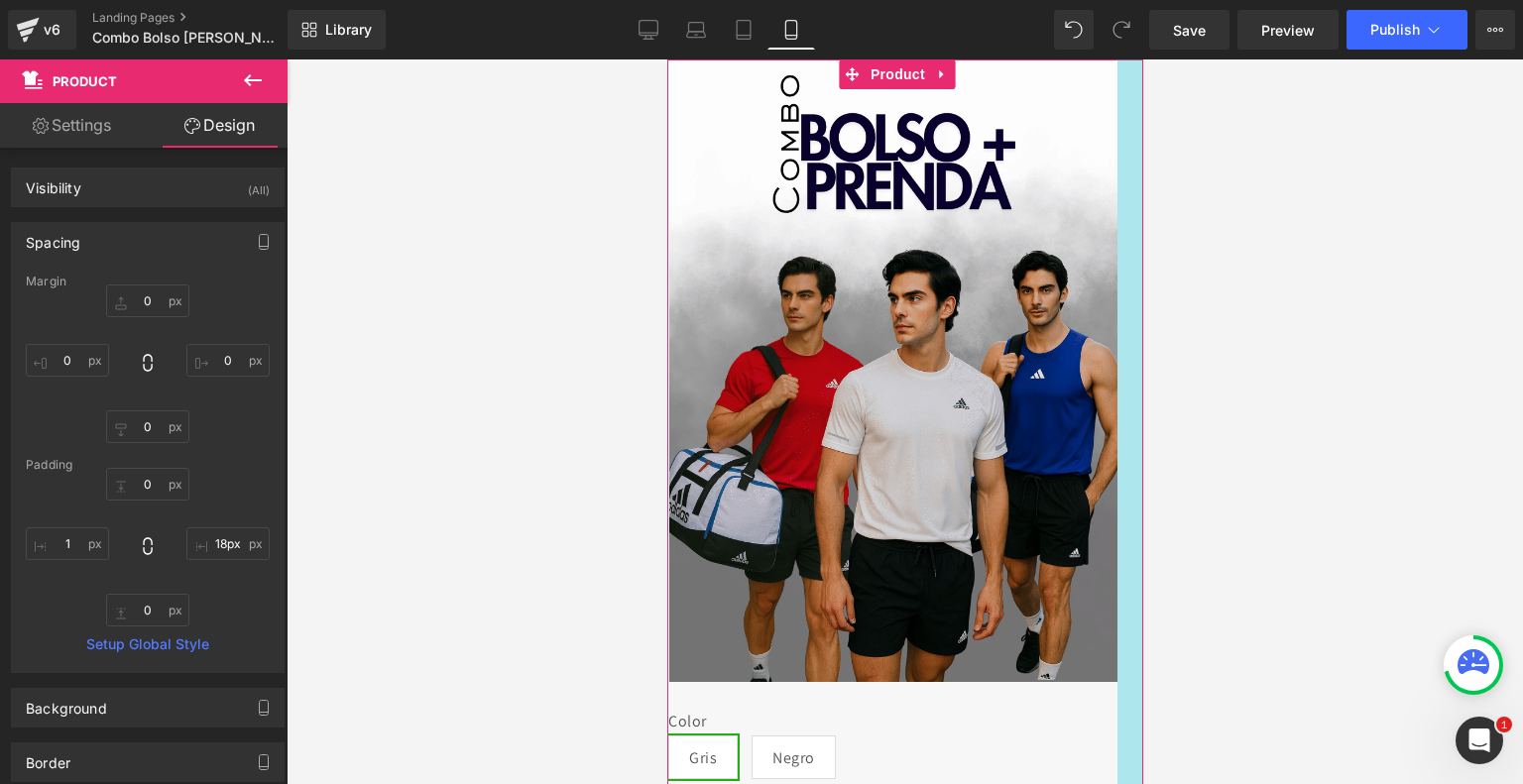 type on "7px" 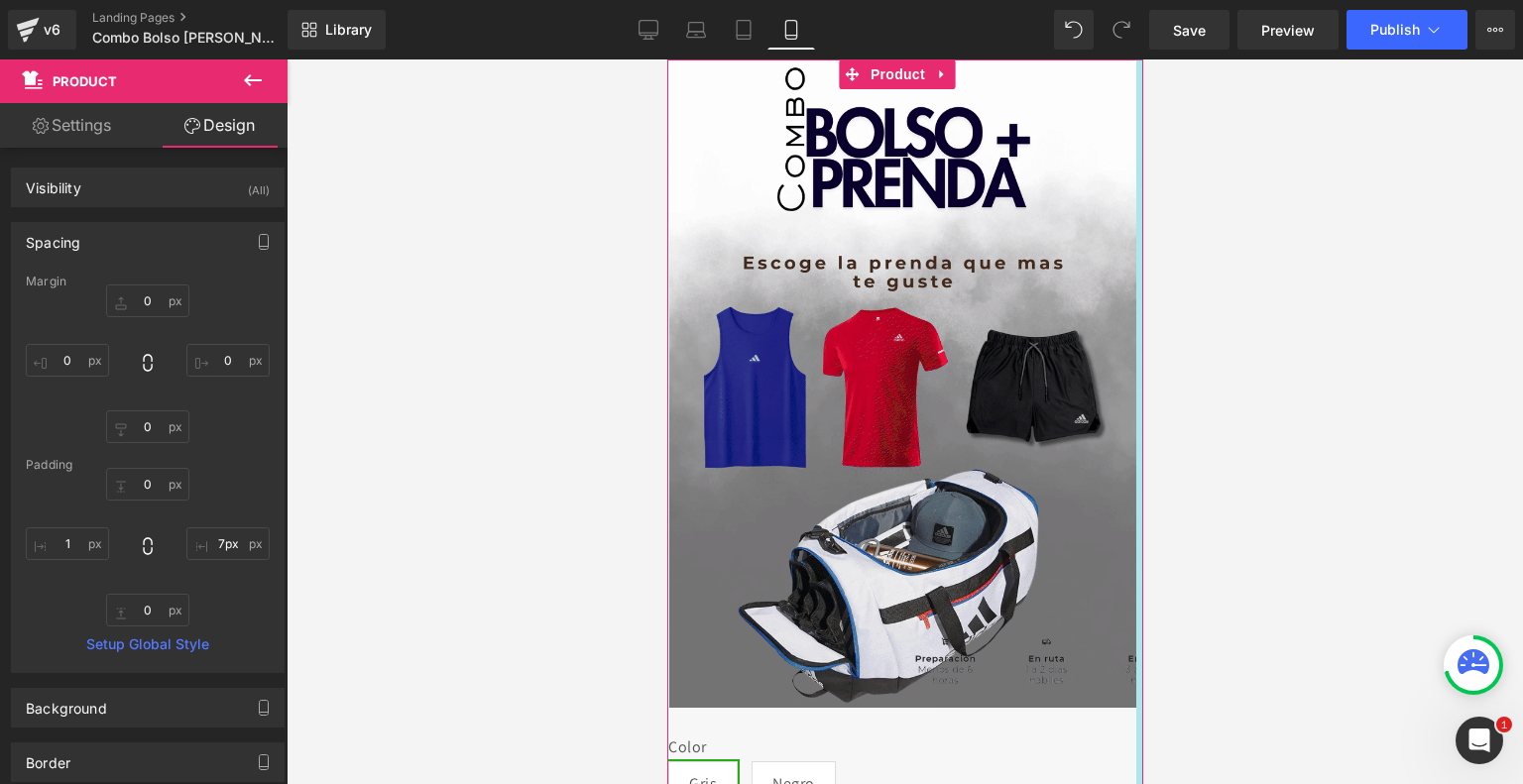drag, startPoint x: 1123, startPoint y: 394, endPoint x: 1235, endPoint y: 328, distance: 130 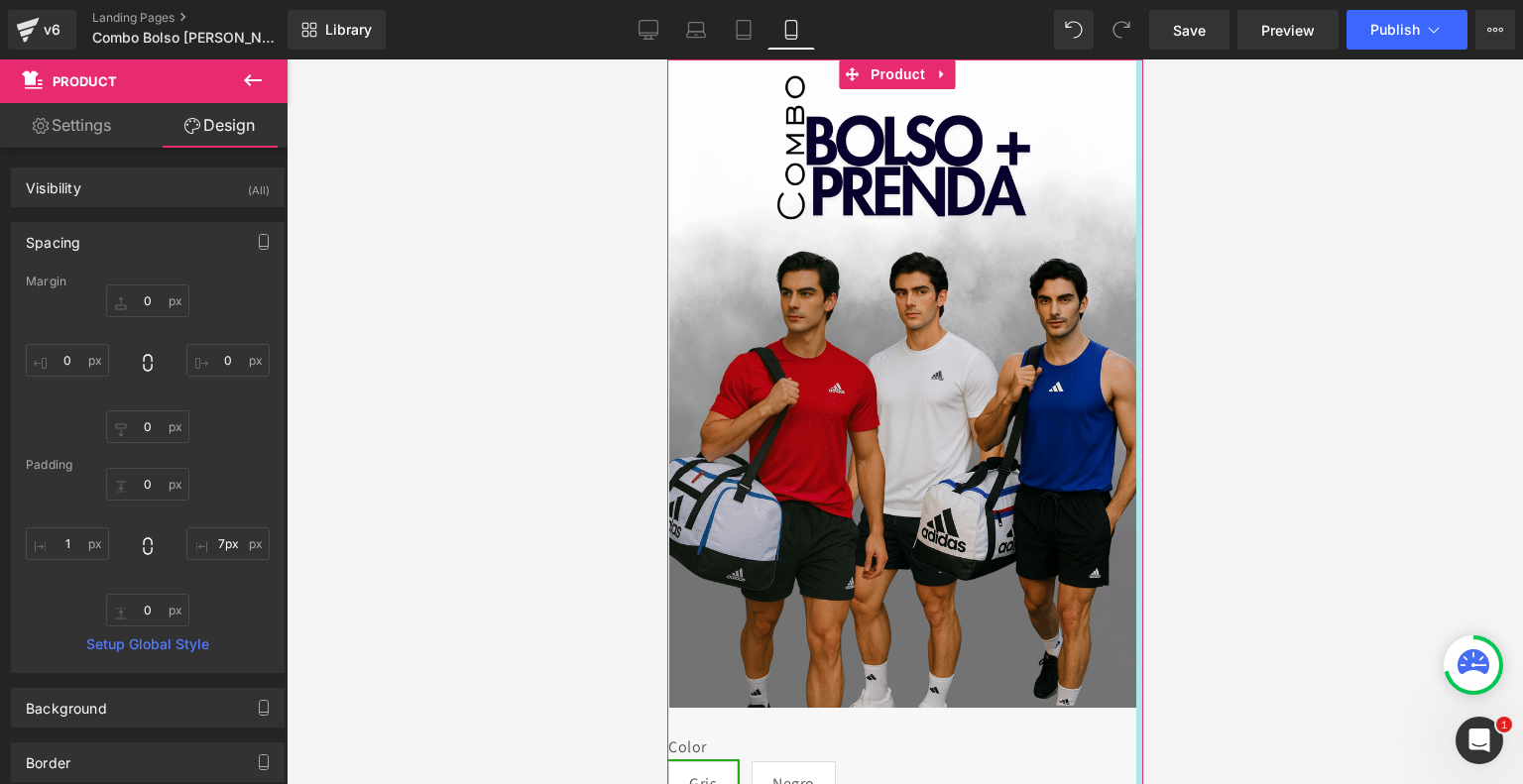 click on "Image
Color
Gris
Negro
Talla Zapatos
37
38
39
40
41
42
43" at bounding box center (904, 421) 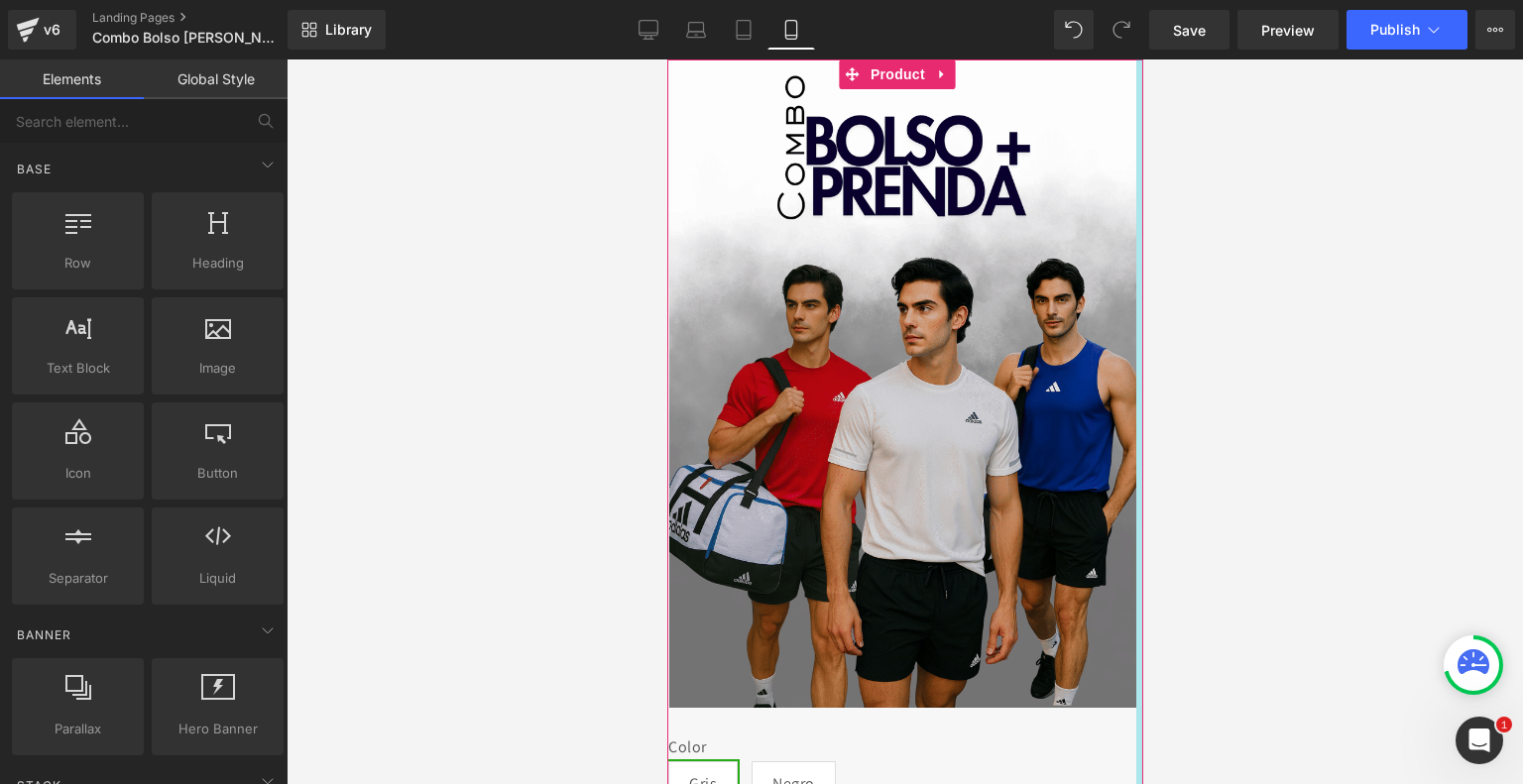 click at bounding box center (904, 421) 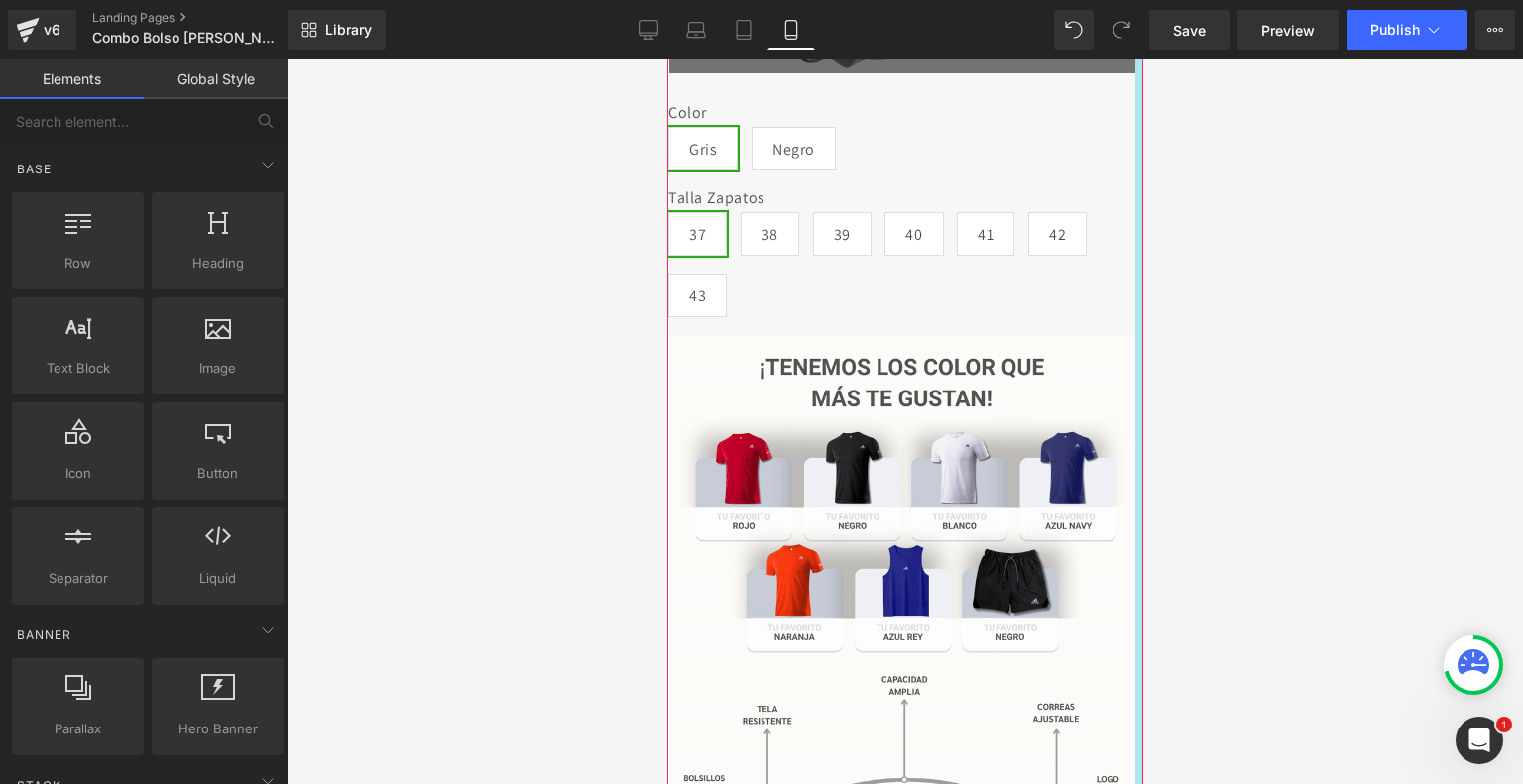 scroll, scrollTop: 1267, scrollLeft: 0, axis: vertical 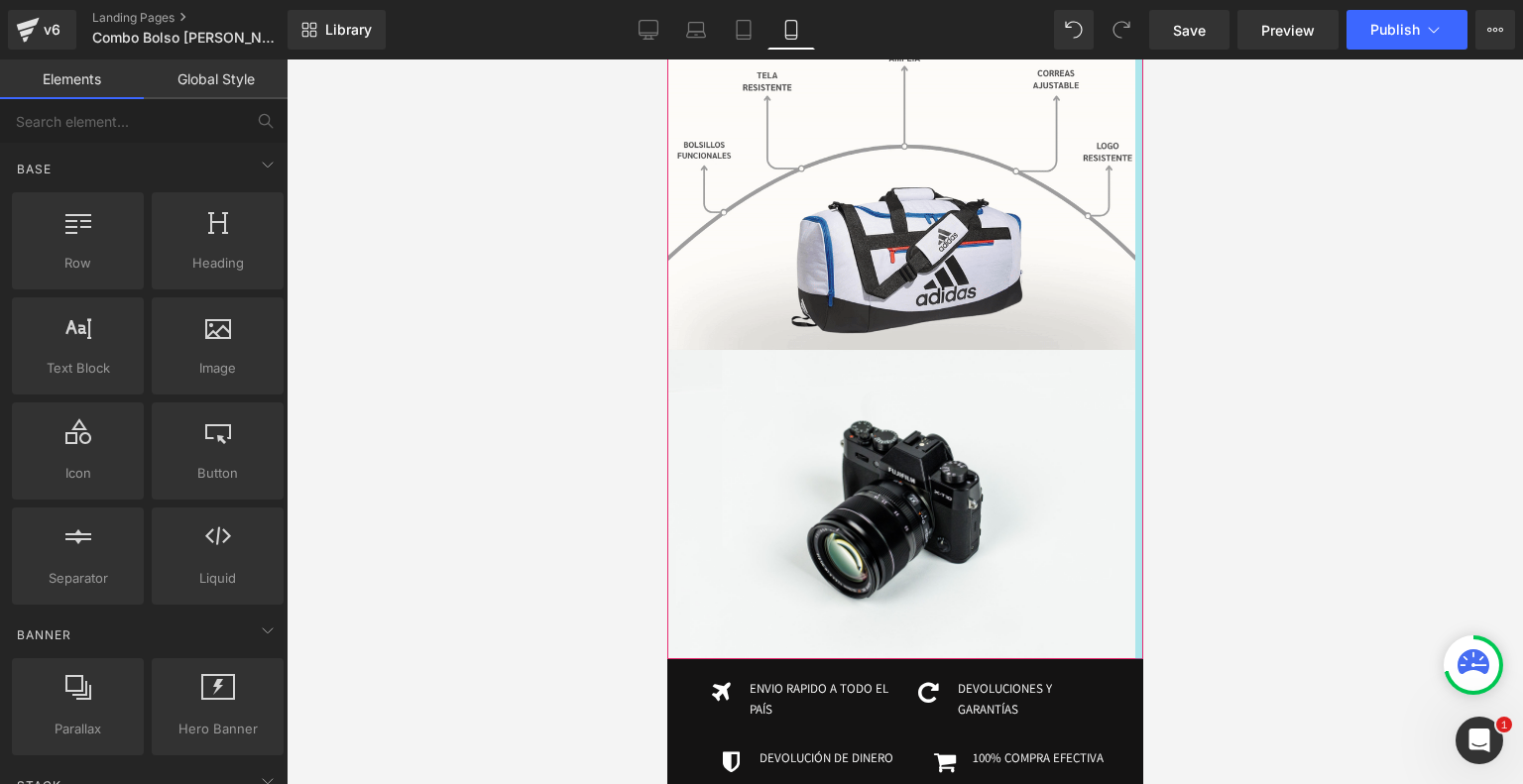 click at bounding box center (904, 421) 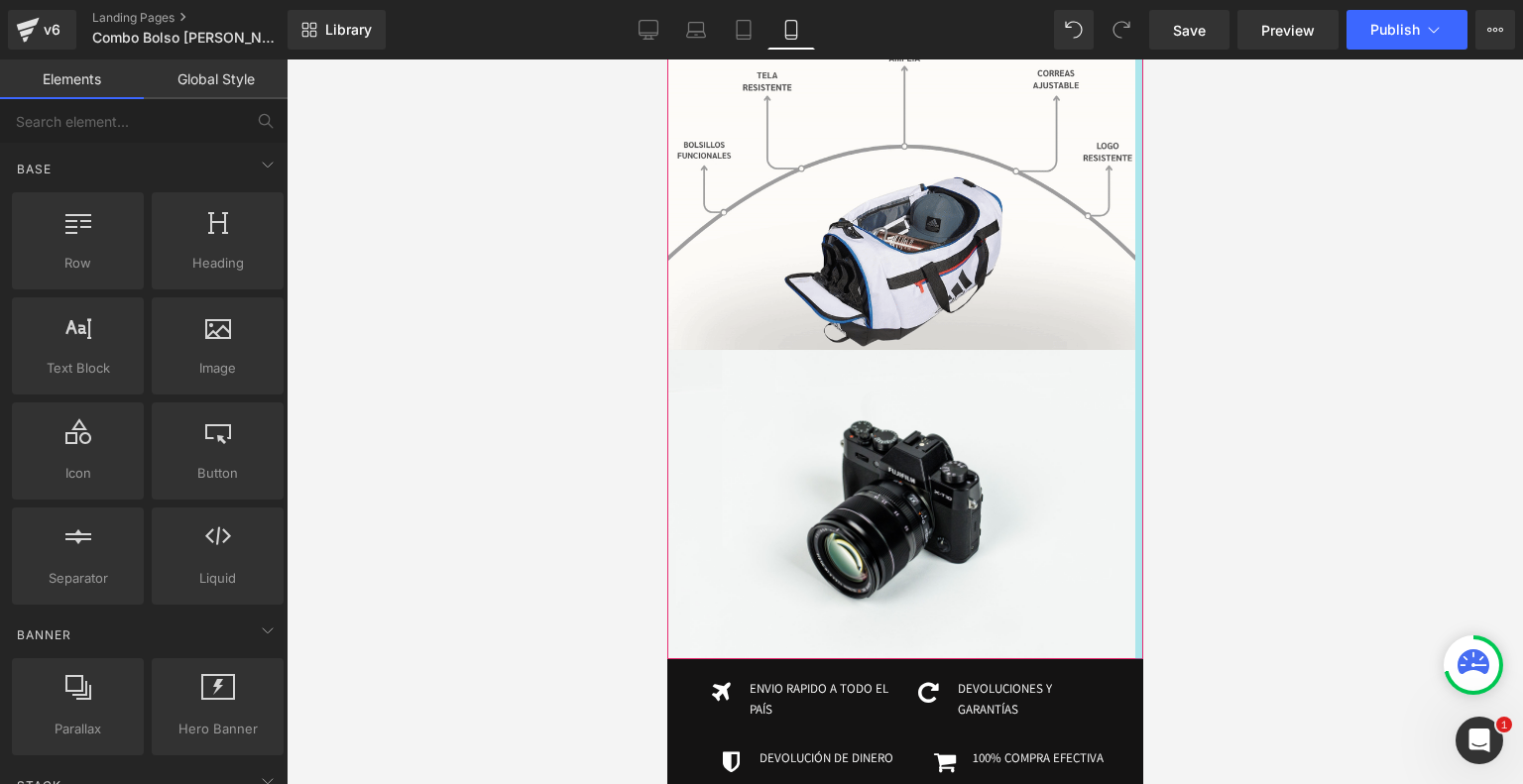 click at bounding box center [904, 421] 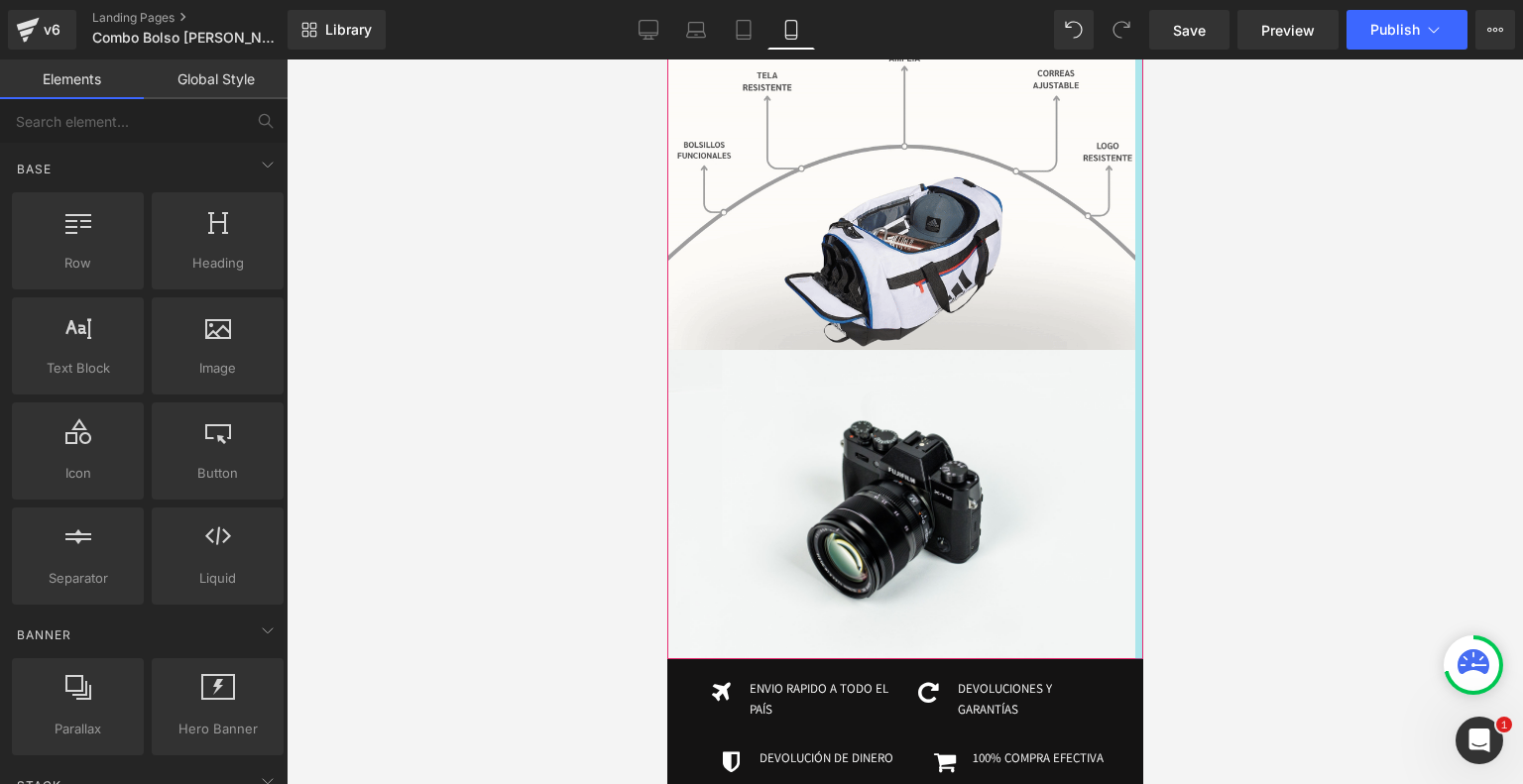 click at bounding box center [904, 421] 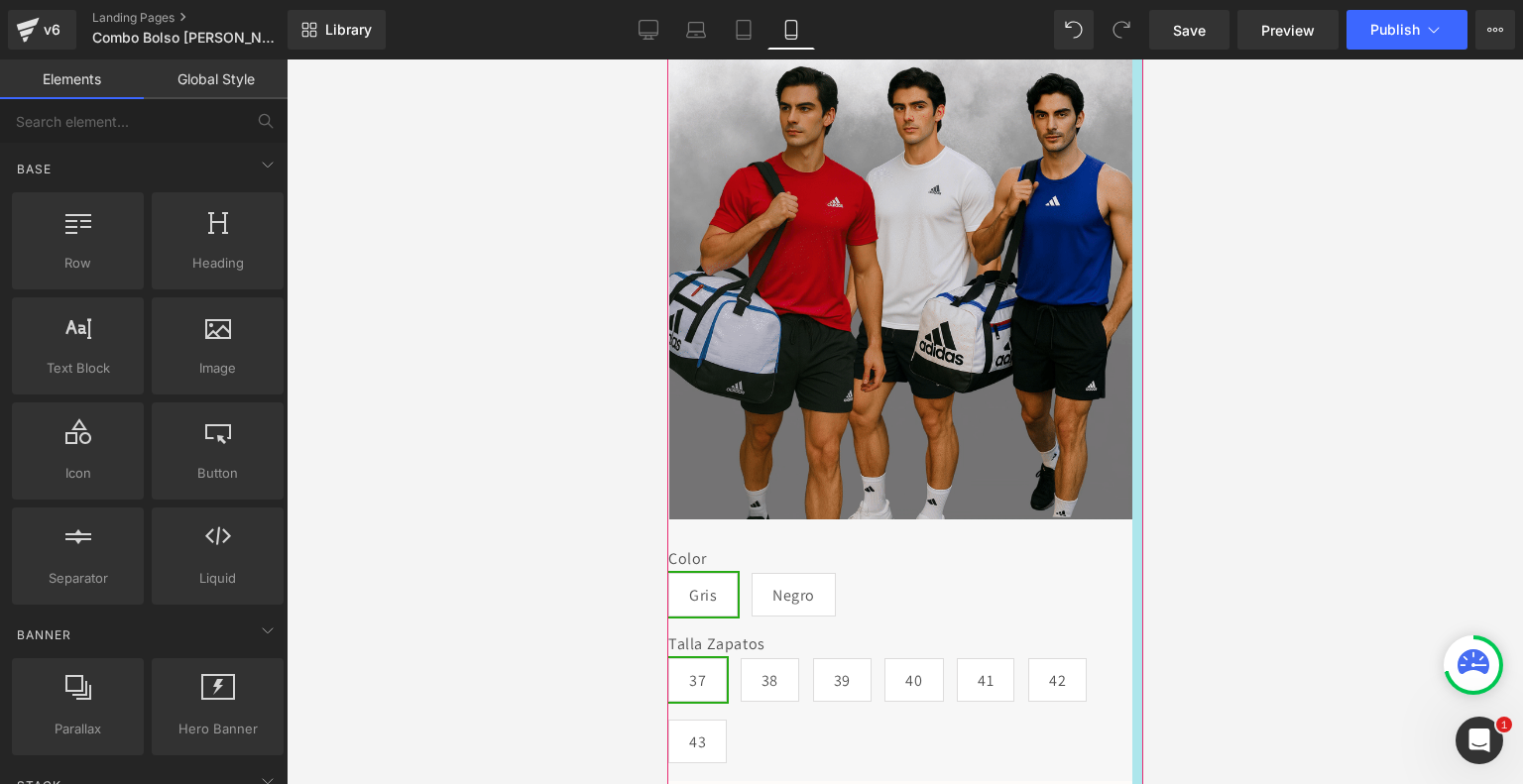scroll, scrollTop: 0, scrollLeft: 0, axis: both 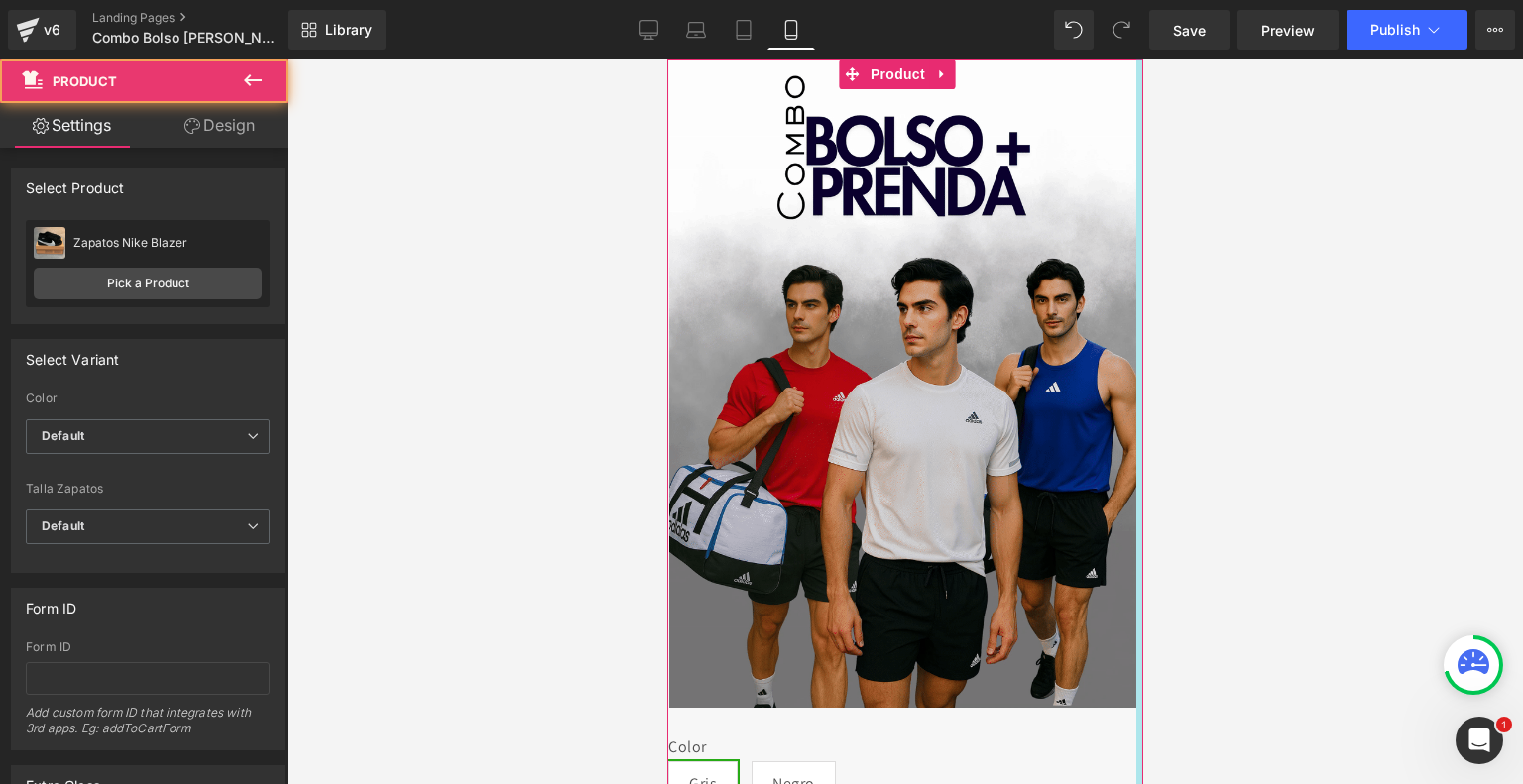 click at bounding box center (1138, 994) 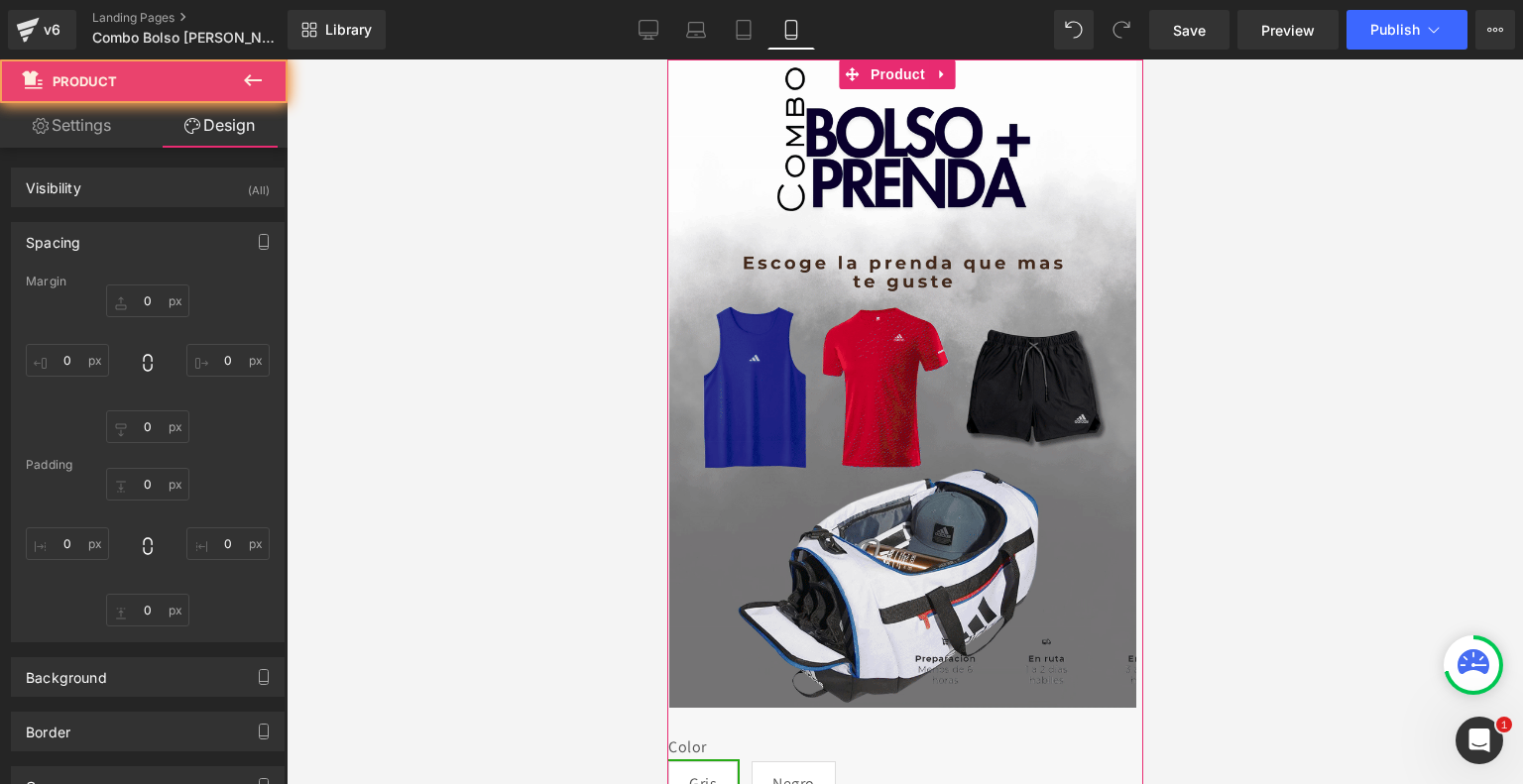 type on "0" 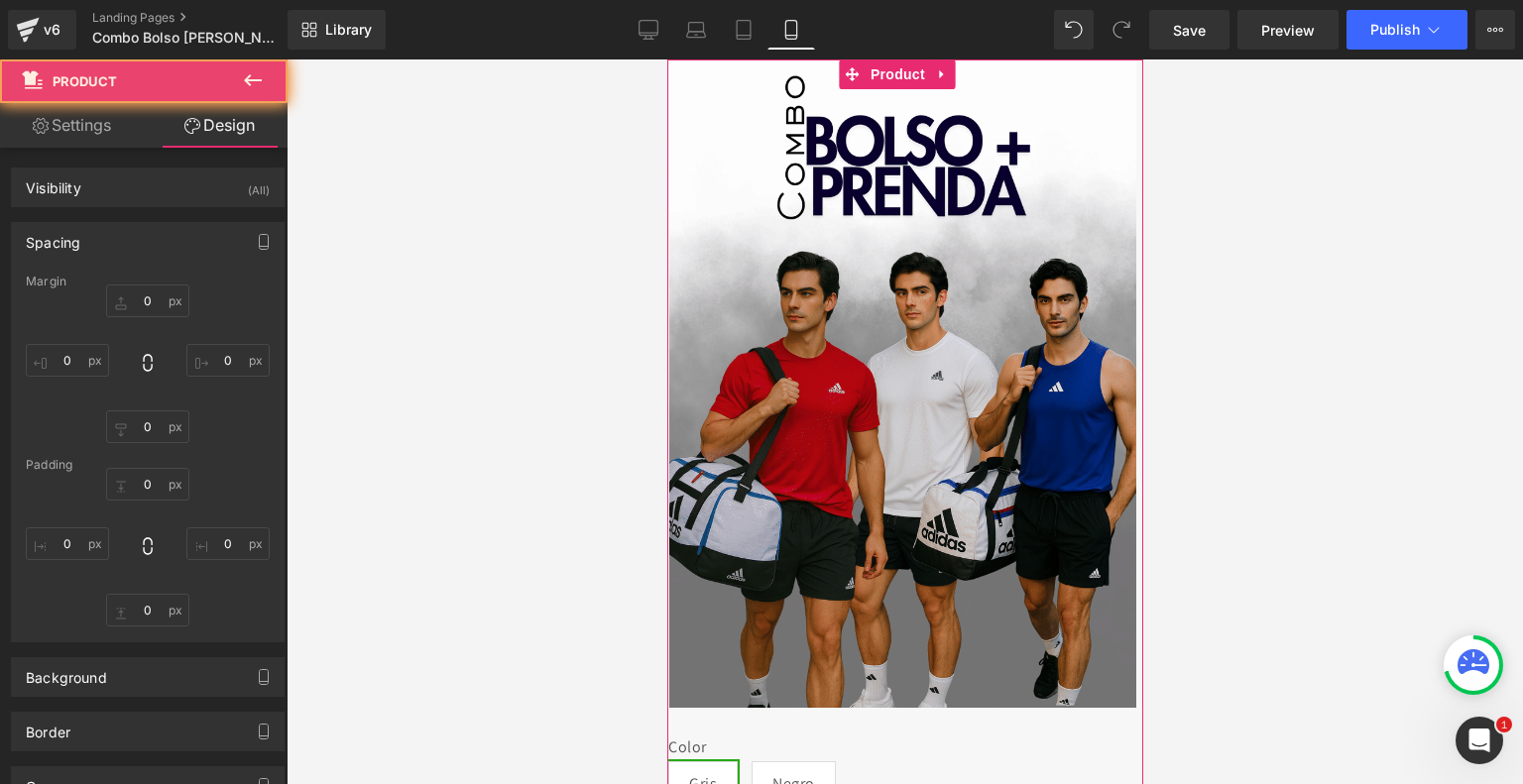 type on "0" 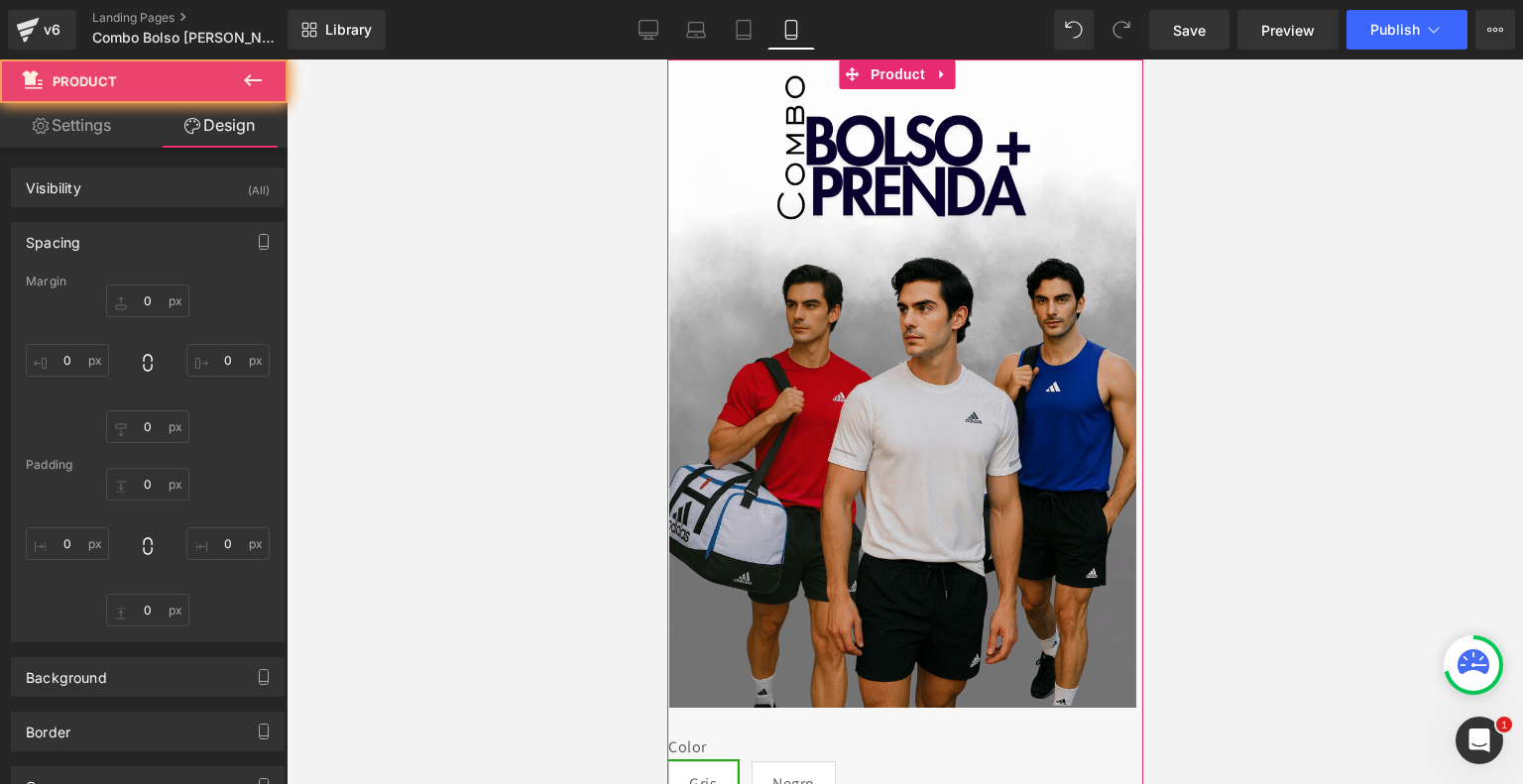 type on "0" 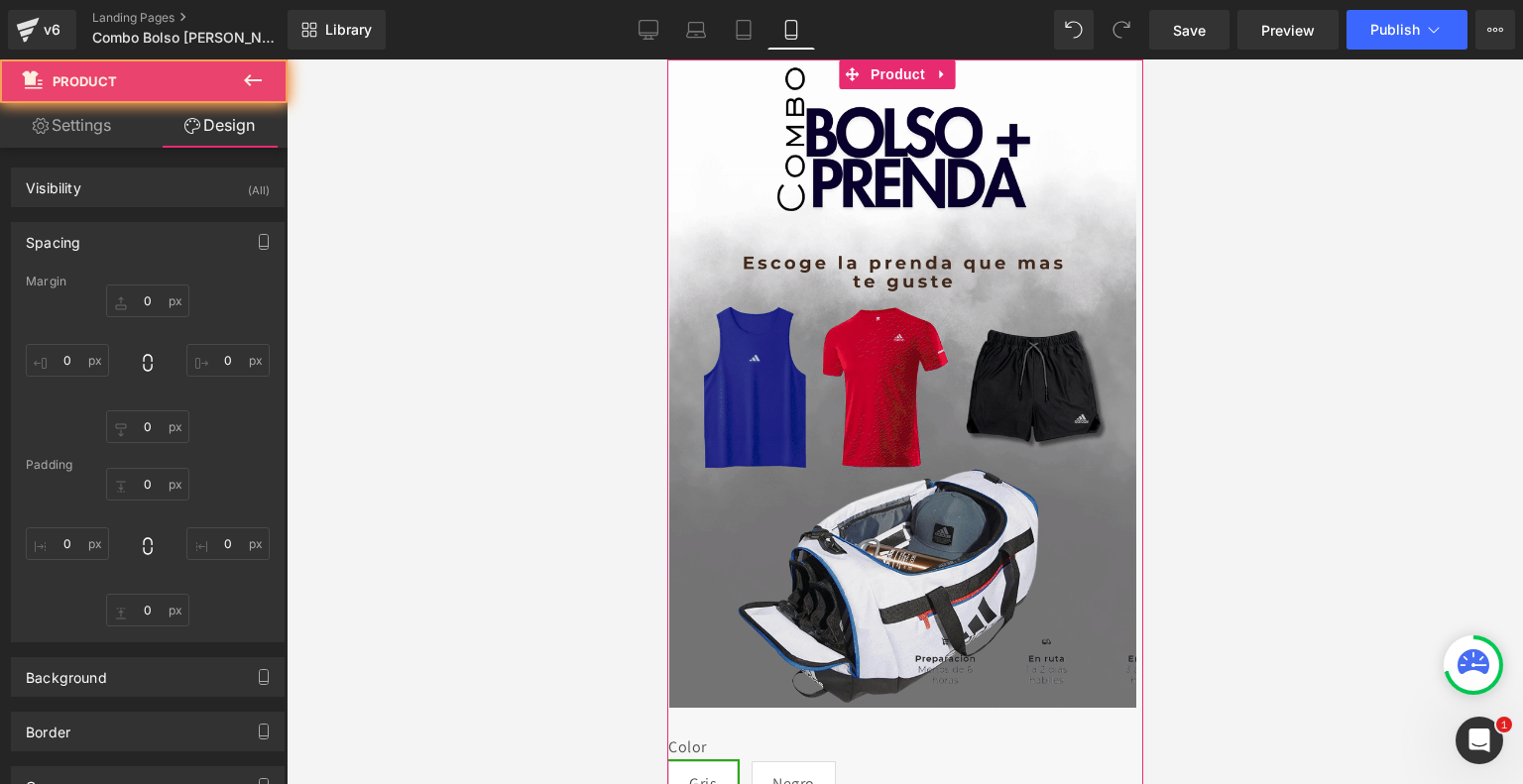 type on "0" 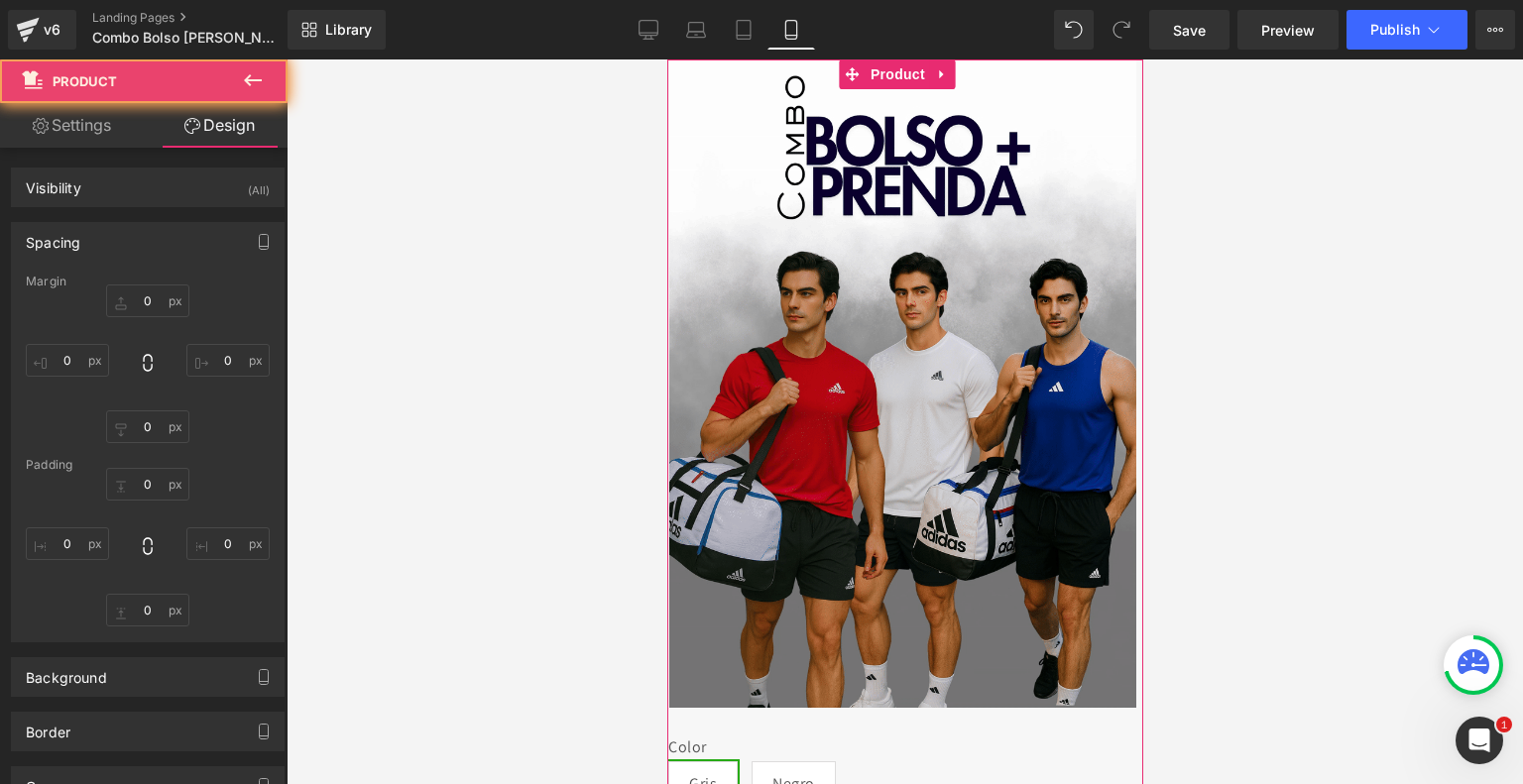type on "0" 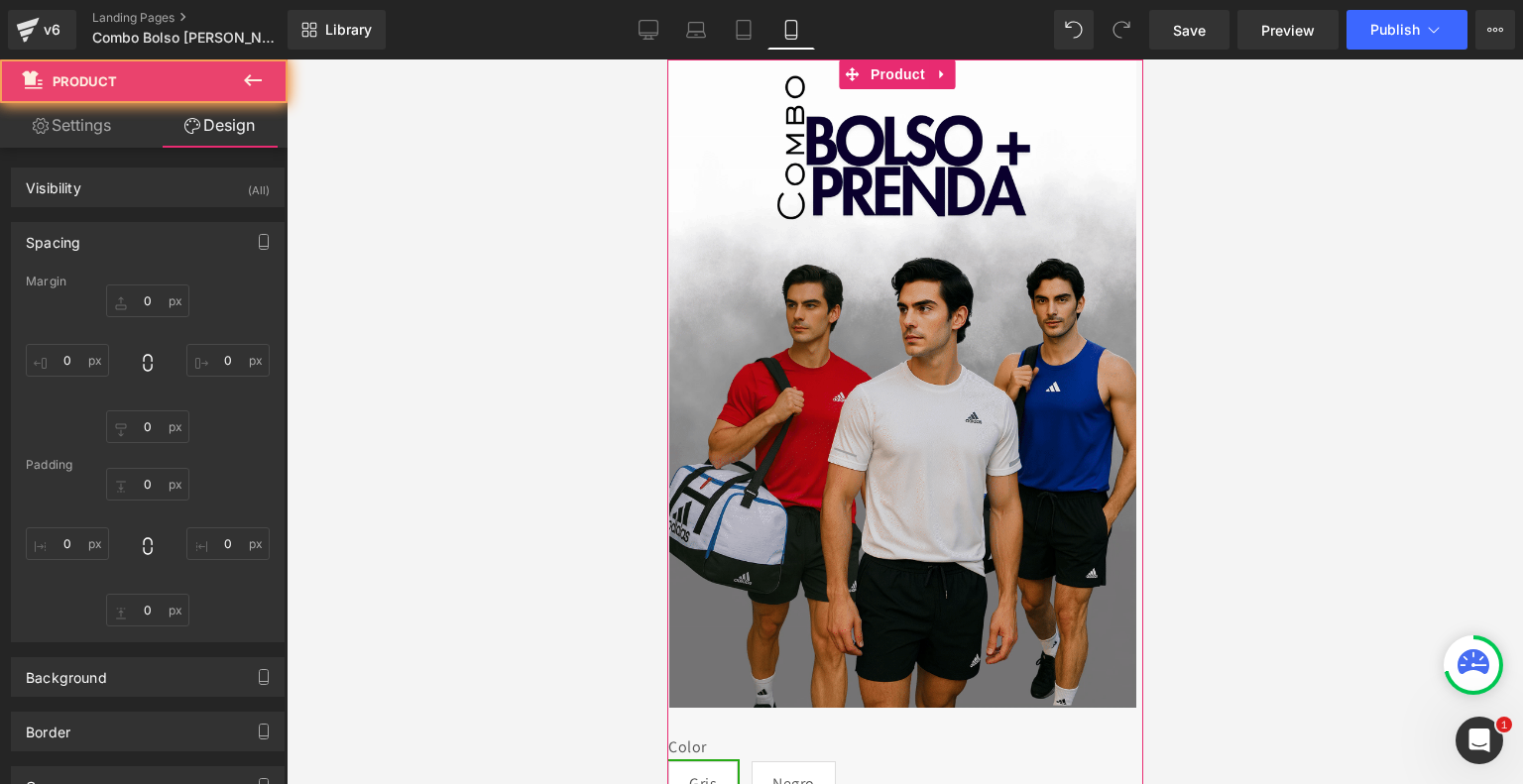 type on "7" 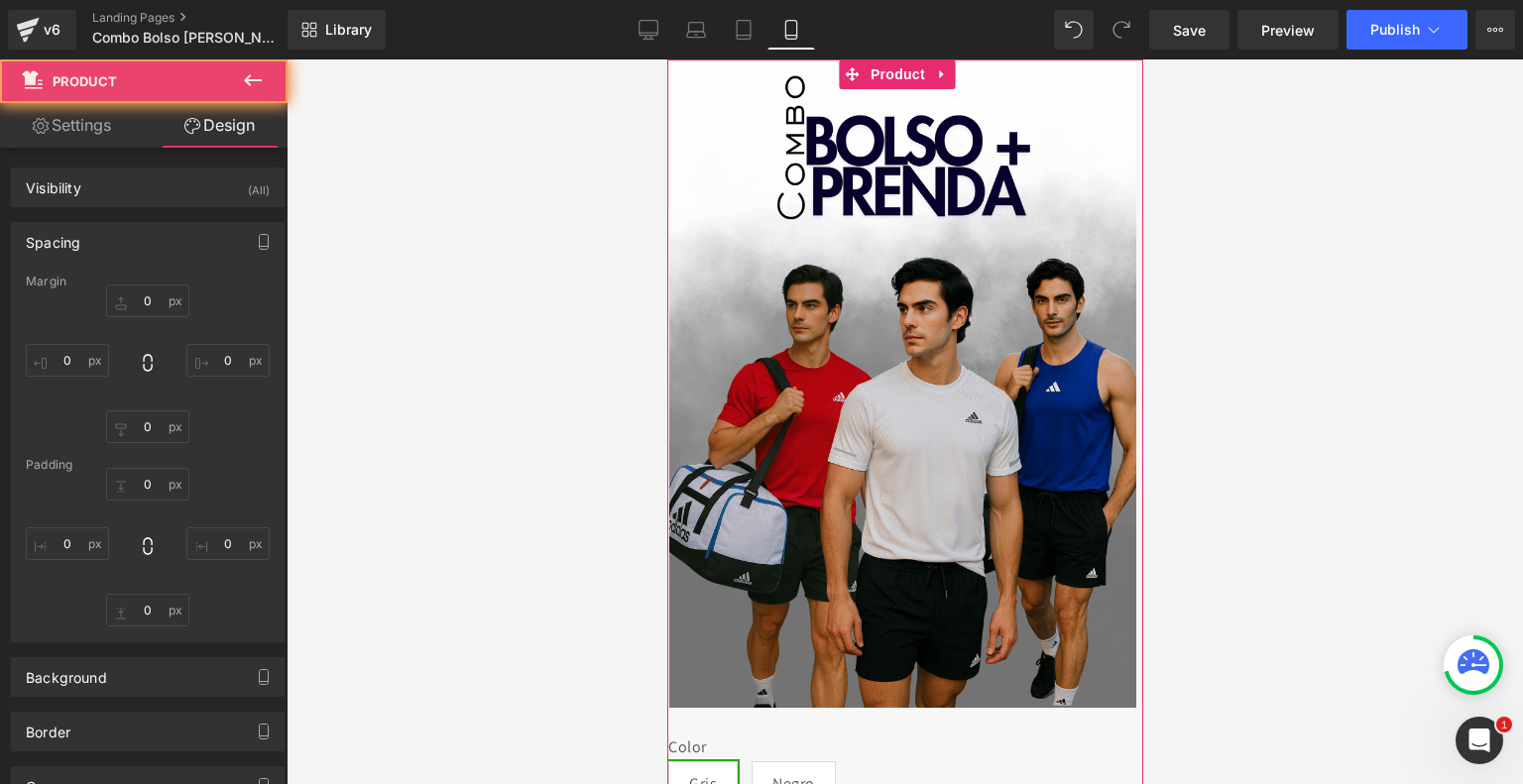 type on "0" 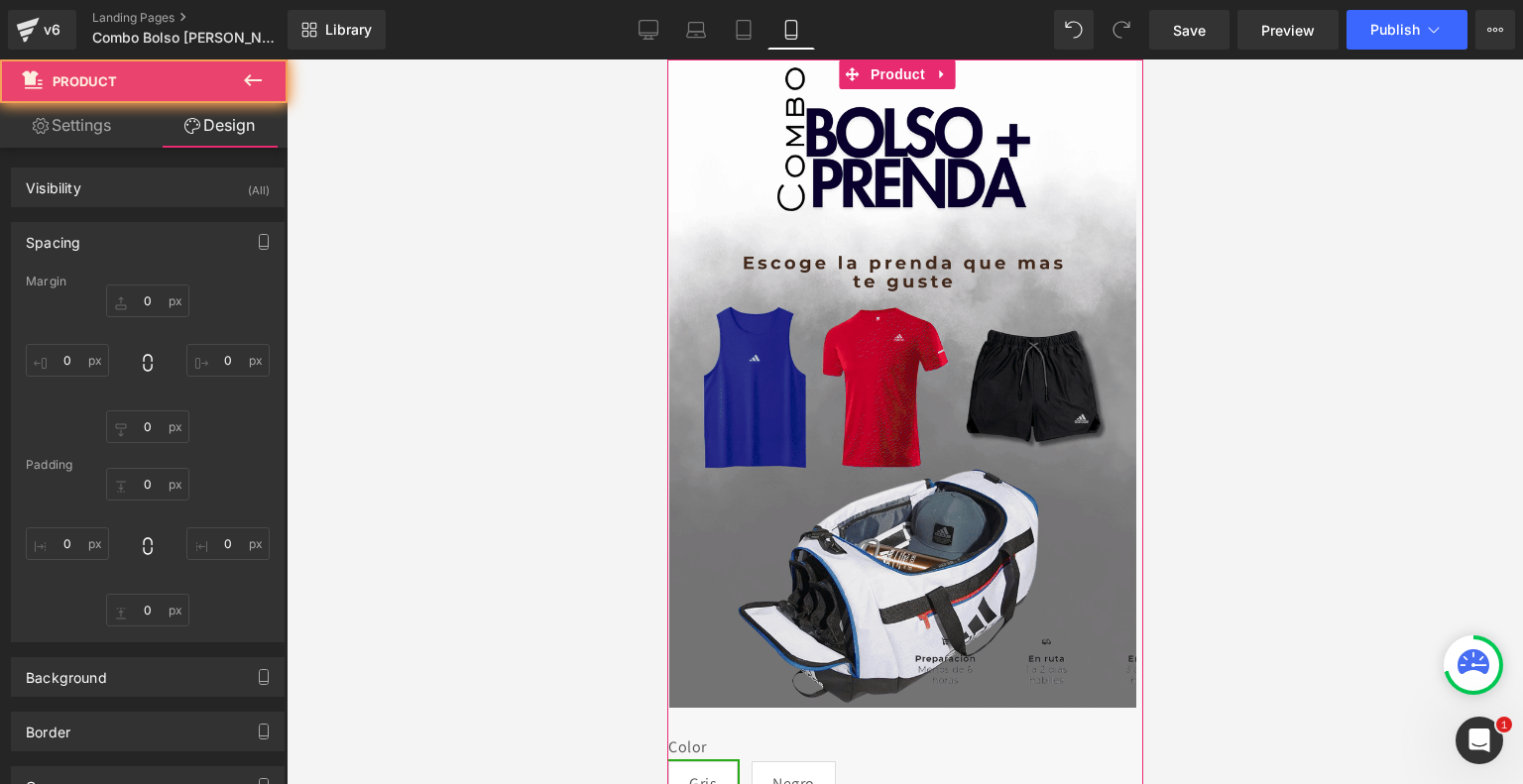 type on "1" 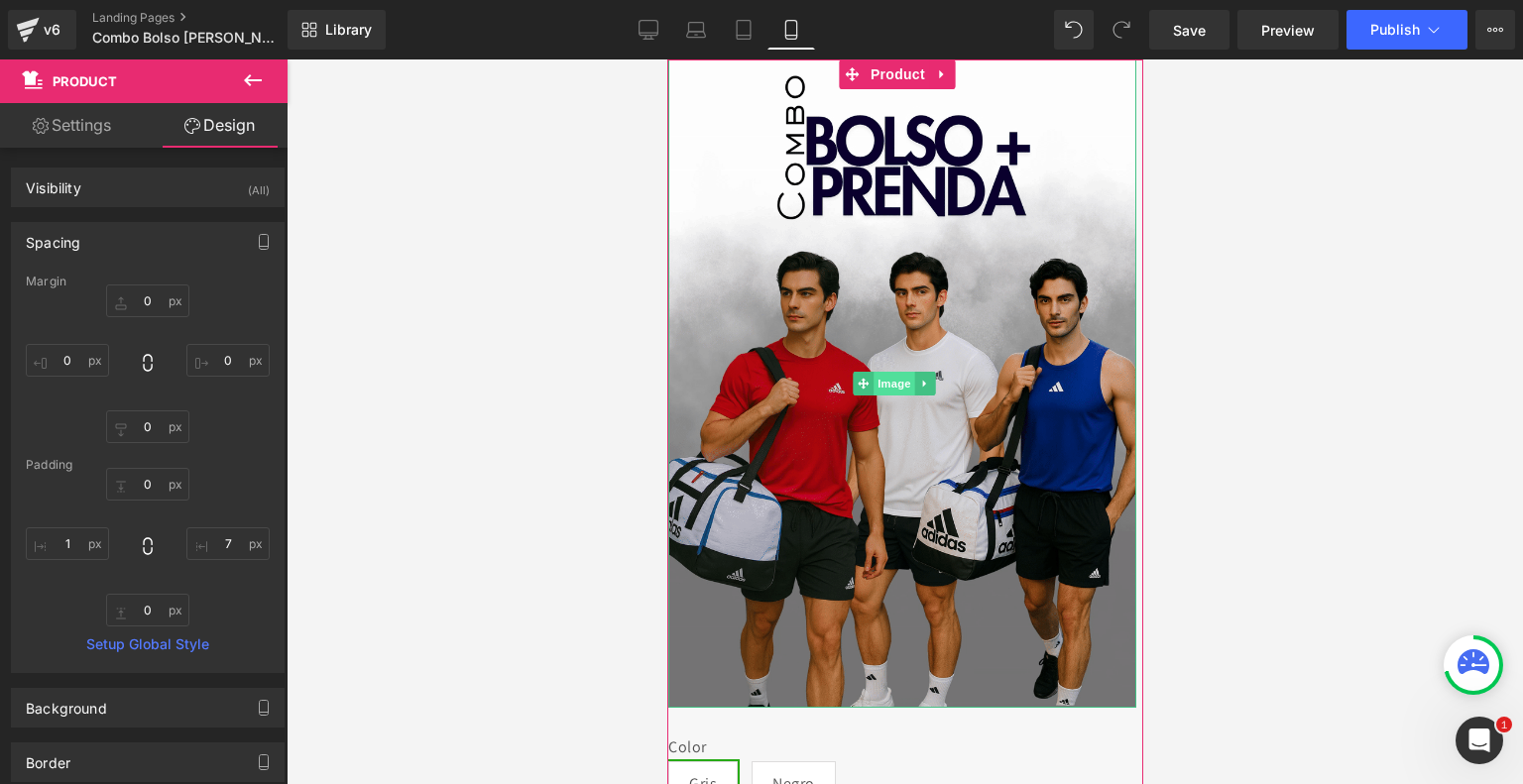 click on "Image" at bounding box center (894, 384) 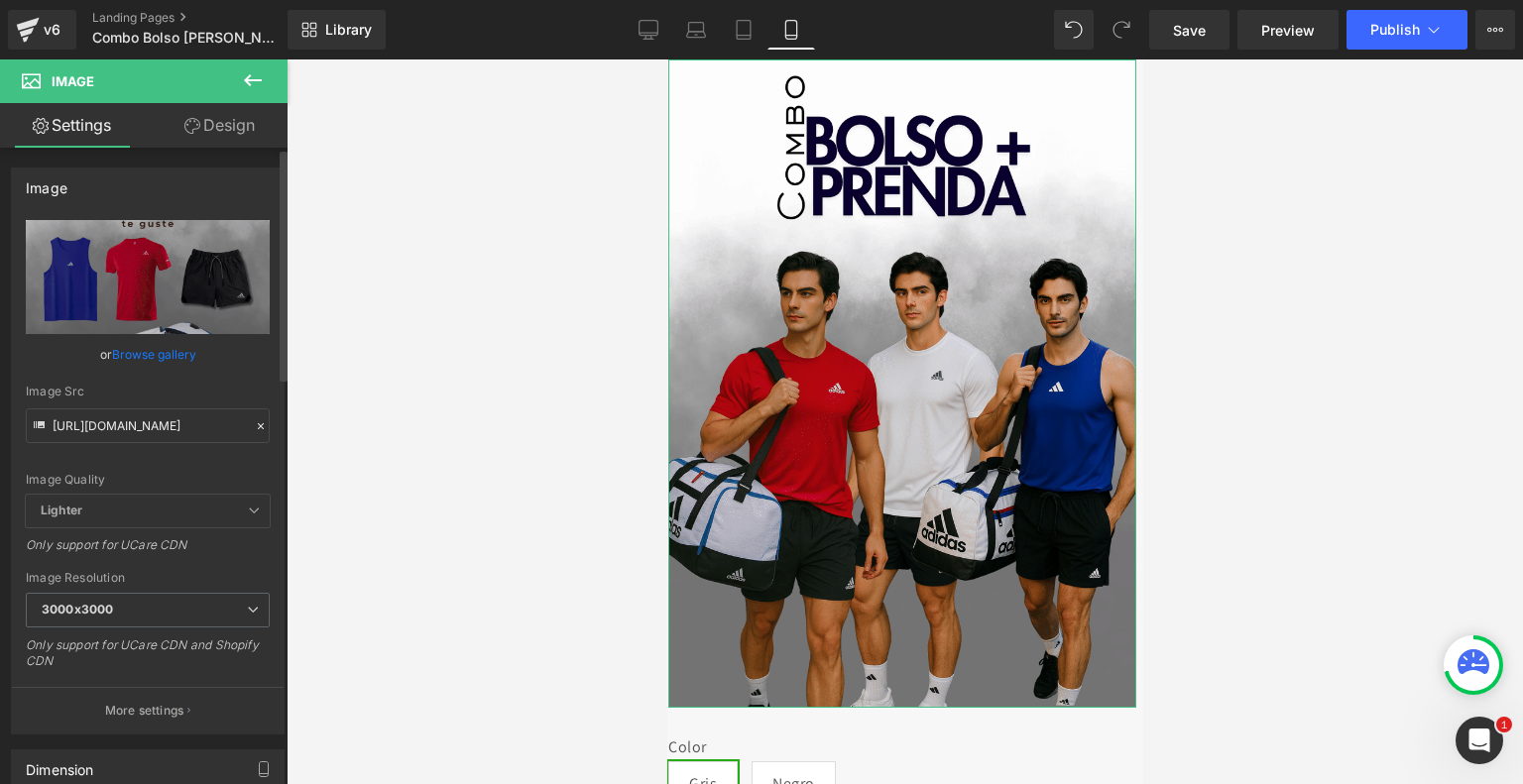 click on "Browse gallery" at bounding box center [154, 354] 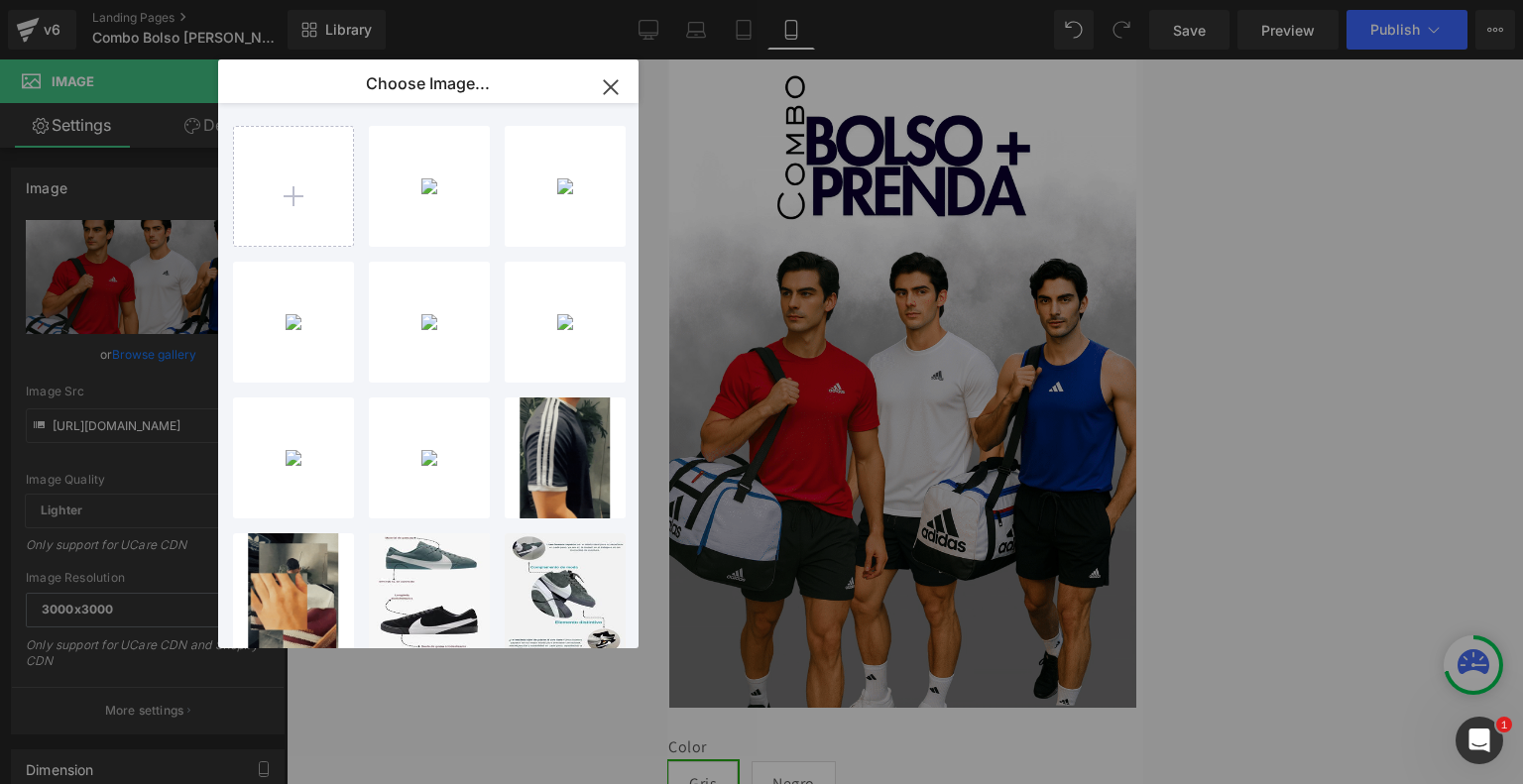click on "Image  You are previewing how the   will restyle your page. You can not edit Elements in Preset Preview Mode.  v6 Landing Pages Combo Bolso Blanco Add + Prenda Library Mobile Desktop Laptop Tablet Mobile Save Preview Publish Scheduled View Live Page View with current Template Save Template to Library Schedule Publish  Optimize  Publish Settings Shortcuts  Your page can’t be published   You've reached the maximum number of published pages on your plan  (0/0).  You need to upgrade your plan or unpublish all your pages to get 1 publish slot.   Unpublish pages   Upgrade plan  Elements Global Style Base Row  rows, columns, layouts, div Heading  headings, titles, h1,h2,h3,h4,h5,h6 Text Block  texts, paragraphs, contents, blocks Image  images, photos, alts, uploads Icon  icons, symbols Button  button, call to action, cta Separator  separators, dividers, horizontal lines Liquid  liquid, custom code, html, javascript, css, reviews, apps, applications, embeded, iframe Banner Parallax  Hero Banner  Stack Tabs  List" at bounding box center (762, 0) 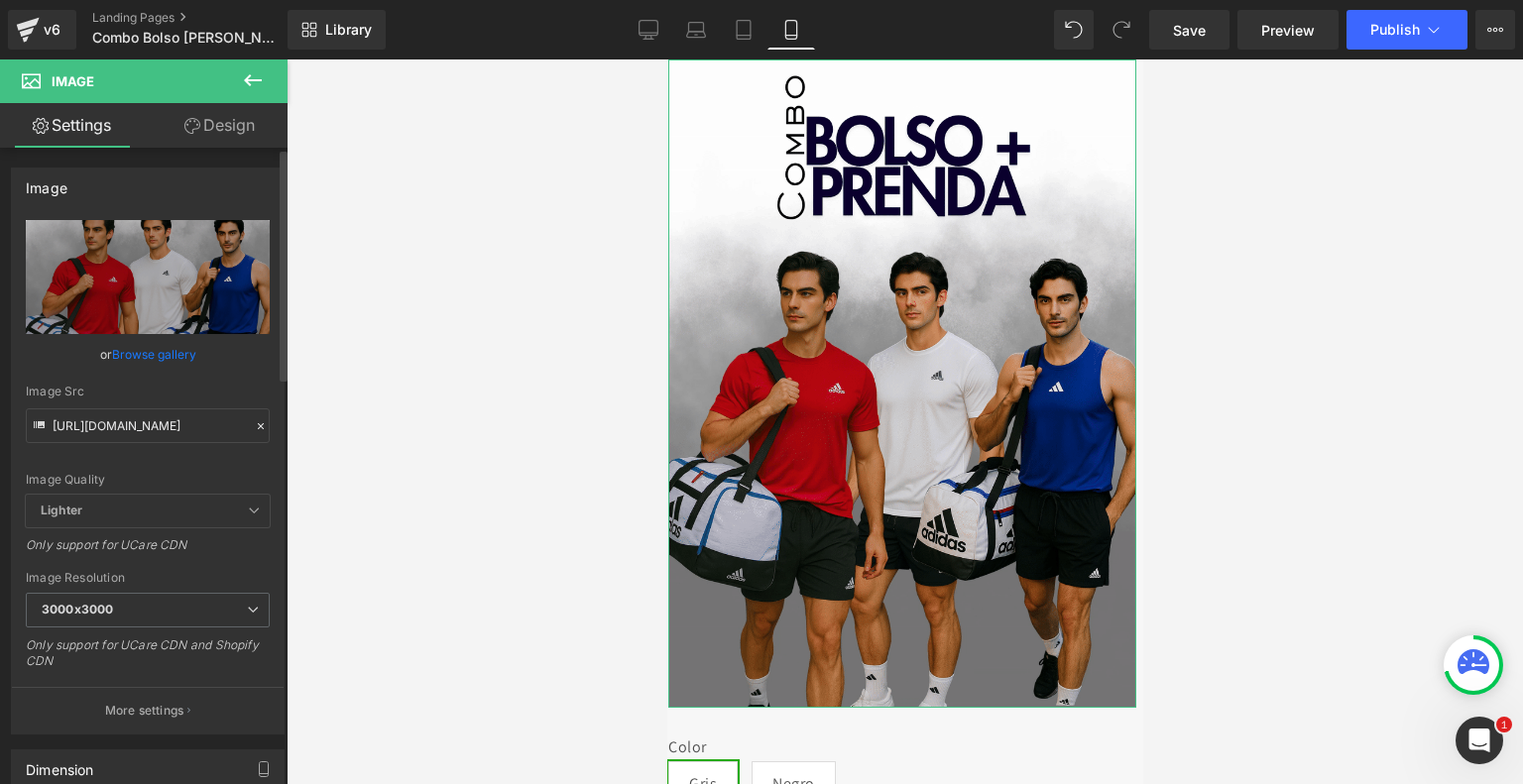 click on "Browse gallery" at bounding box center [154, 354] 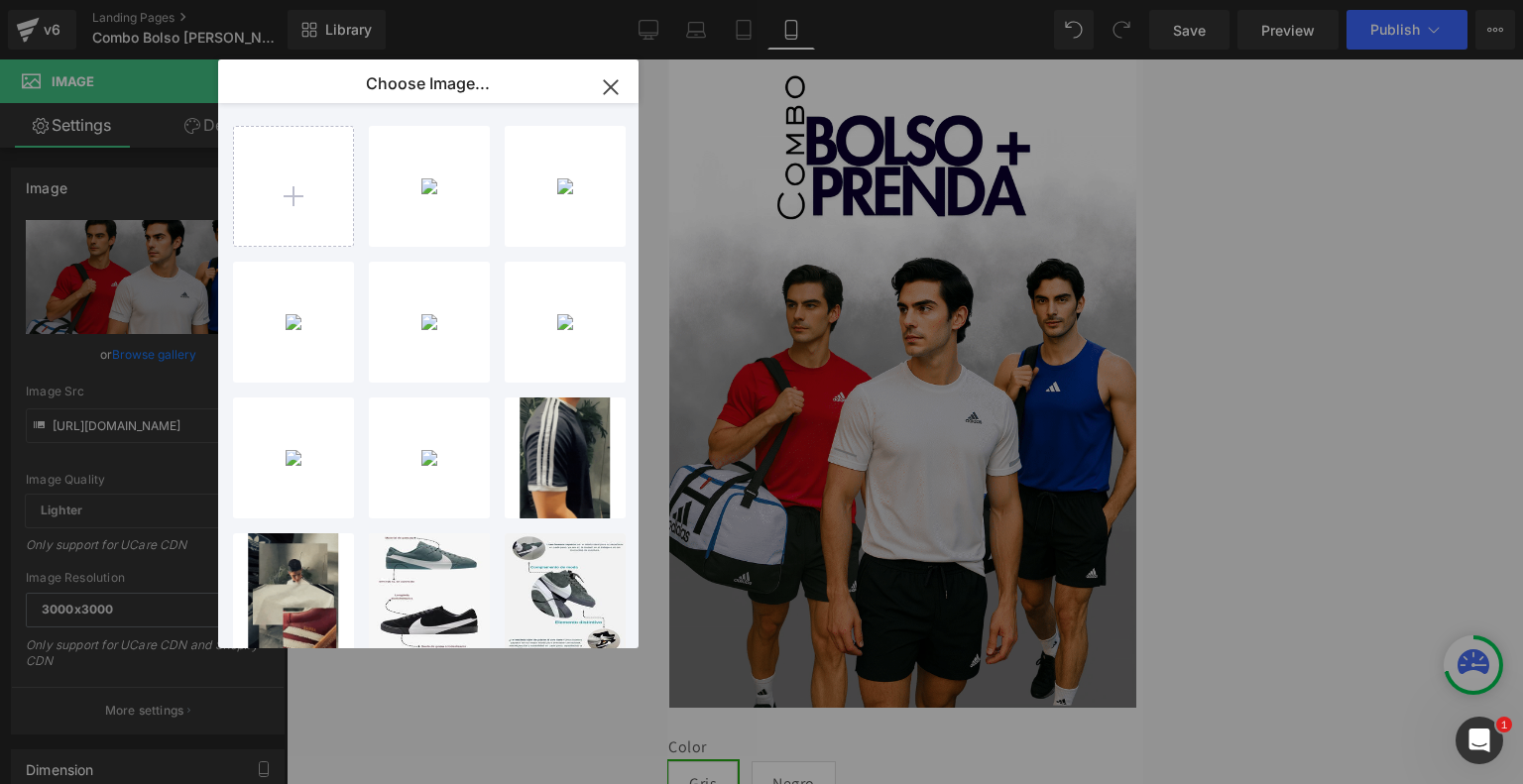 type on "C:\fakepath\ezgif-4108cdda33e39d.gif" 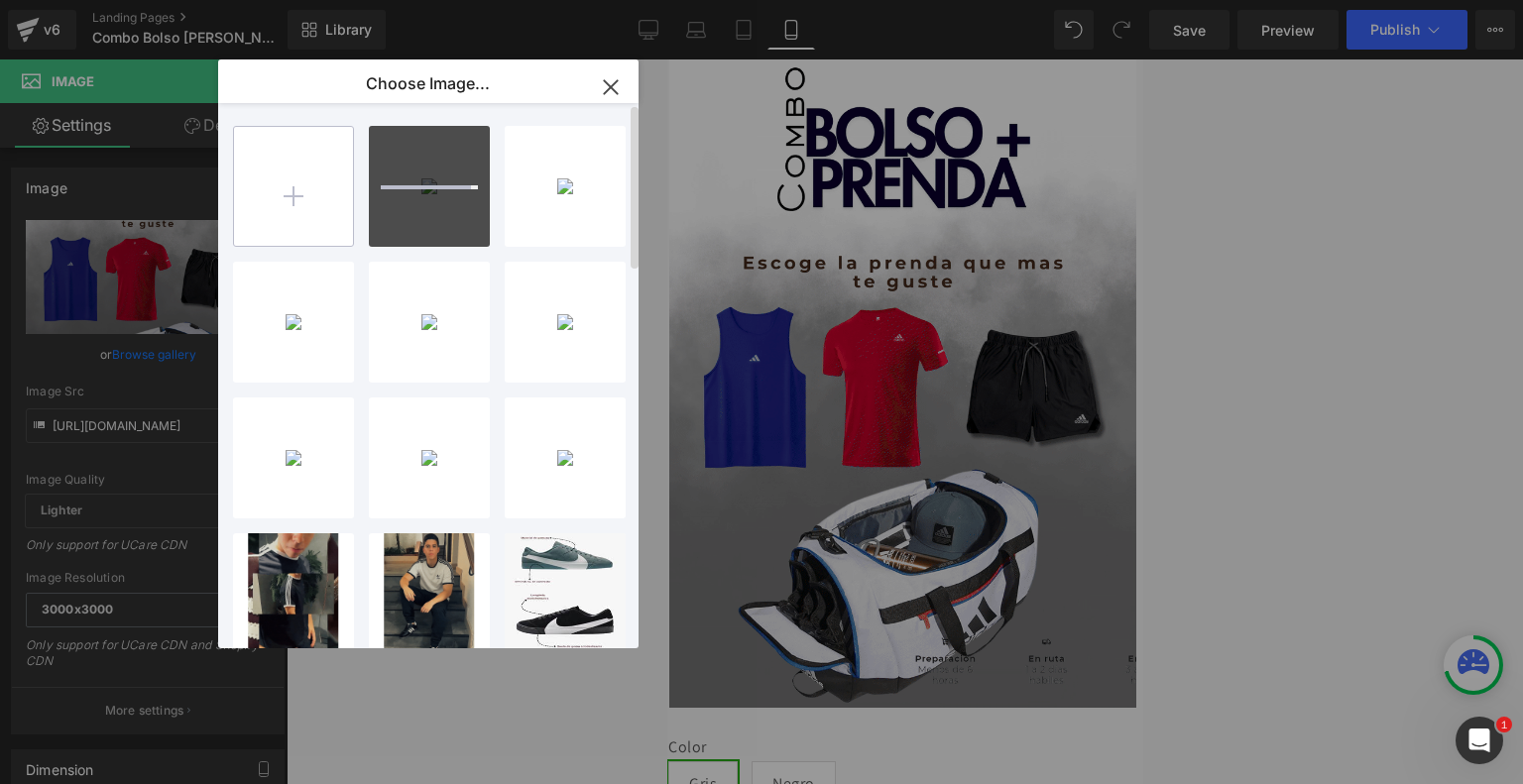 type 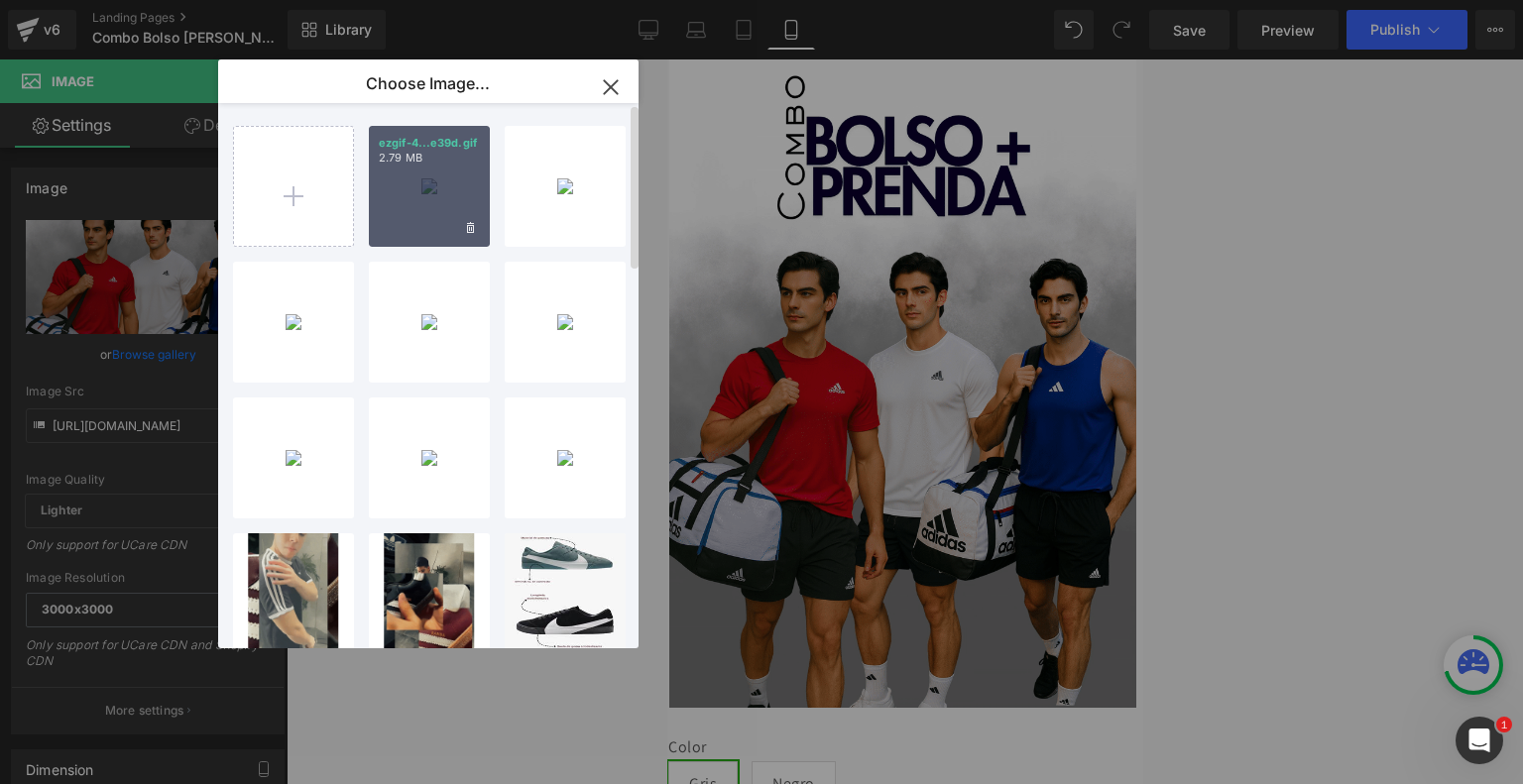 click on "ezgif-4...e39d.gif 2.79 MB" at bounding box center (429, 186) 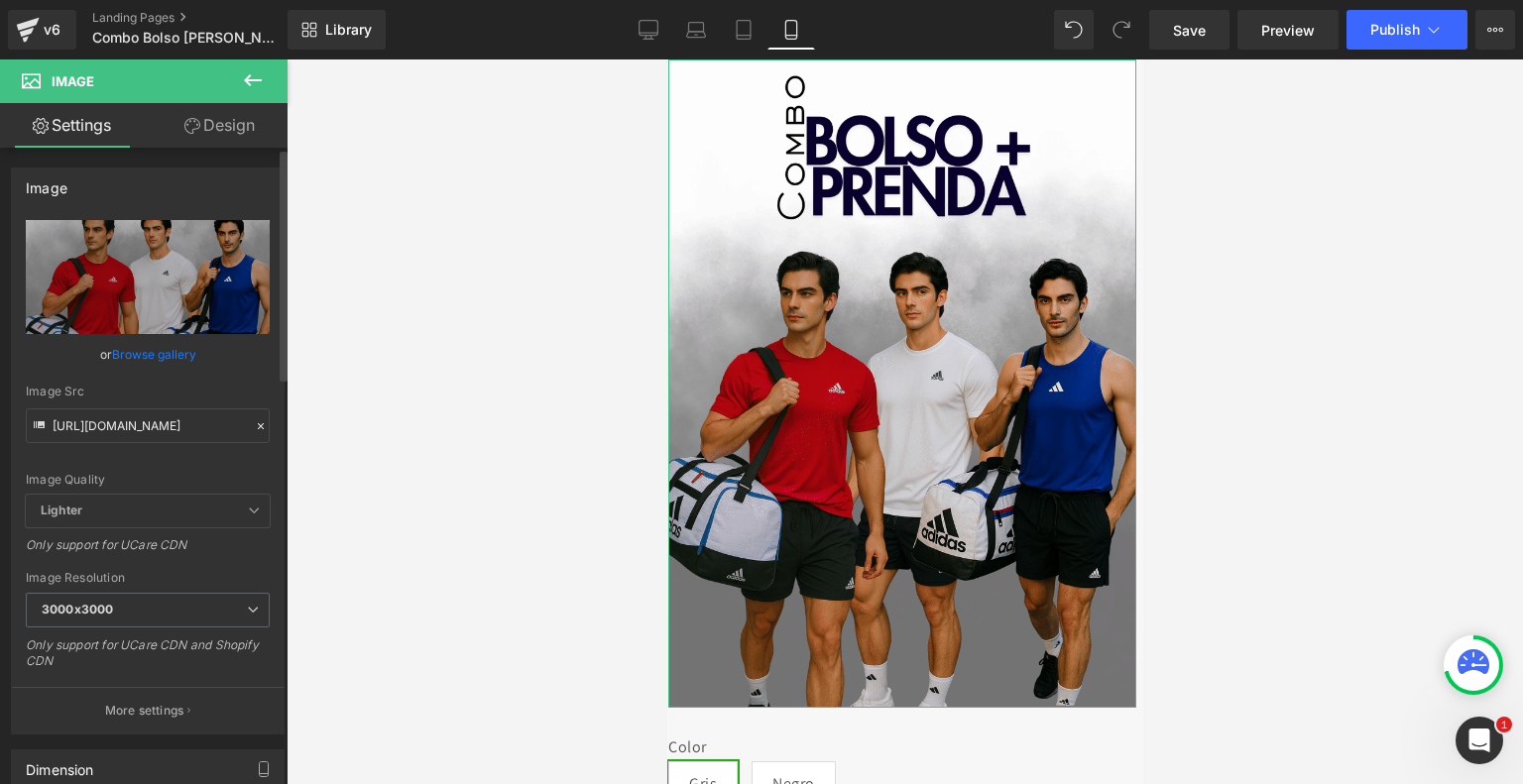 click on "Browse gallery" at bounding box center (154, 354) 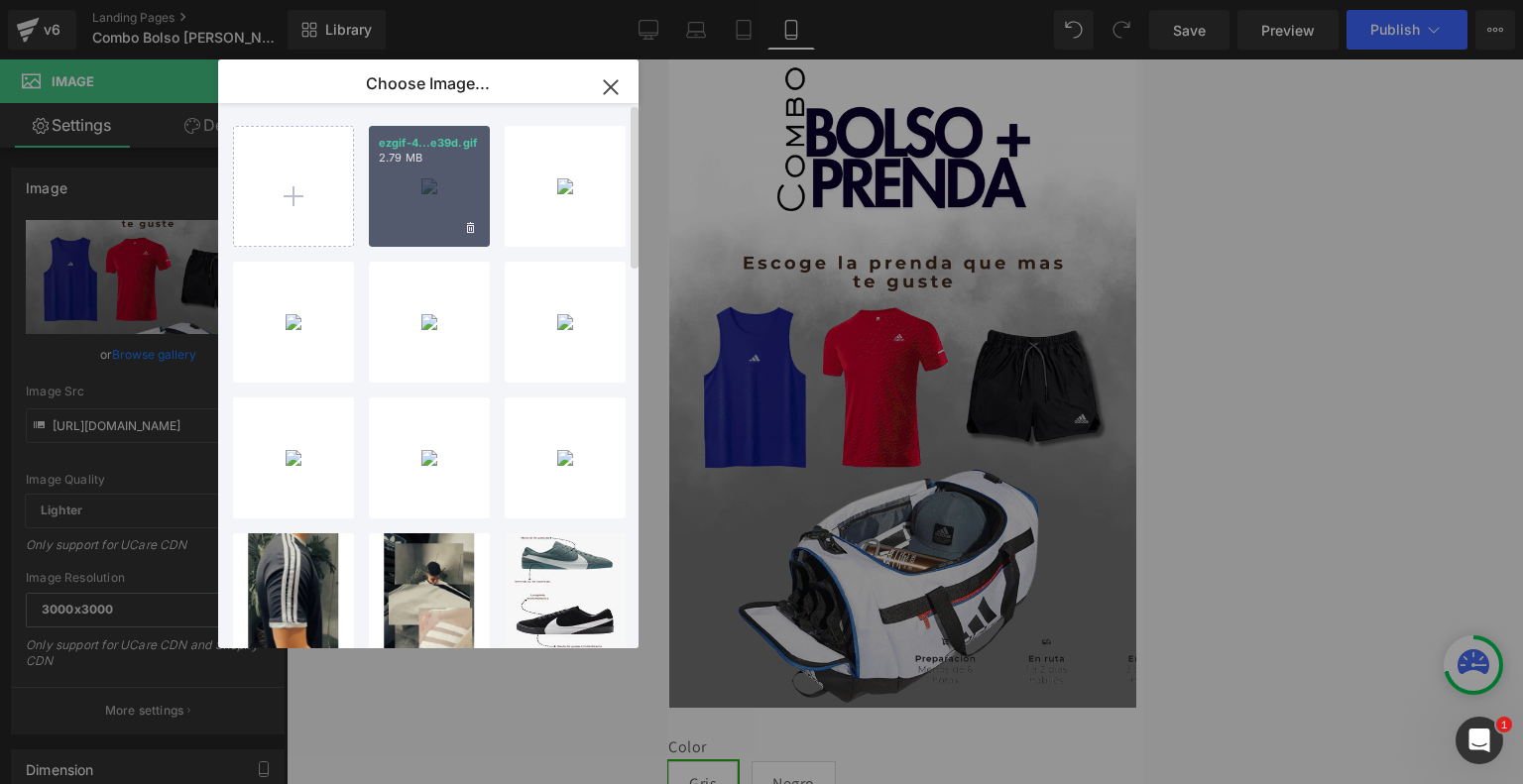 click on "ezgif-4...e39d.gif 2.79 MB" at bounding box center [429, 186] 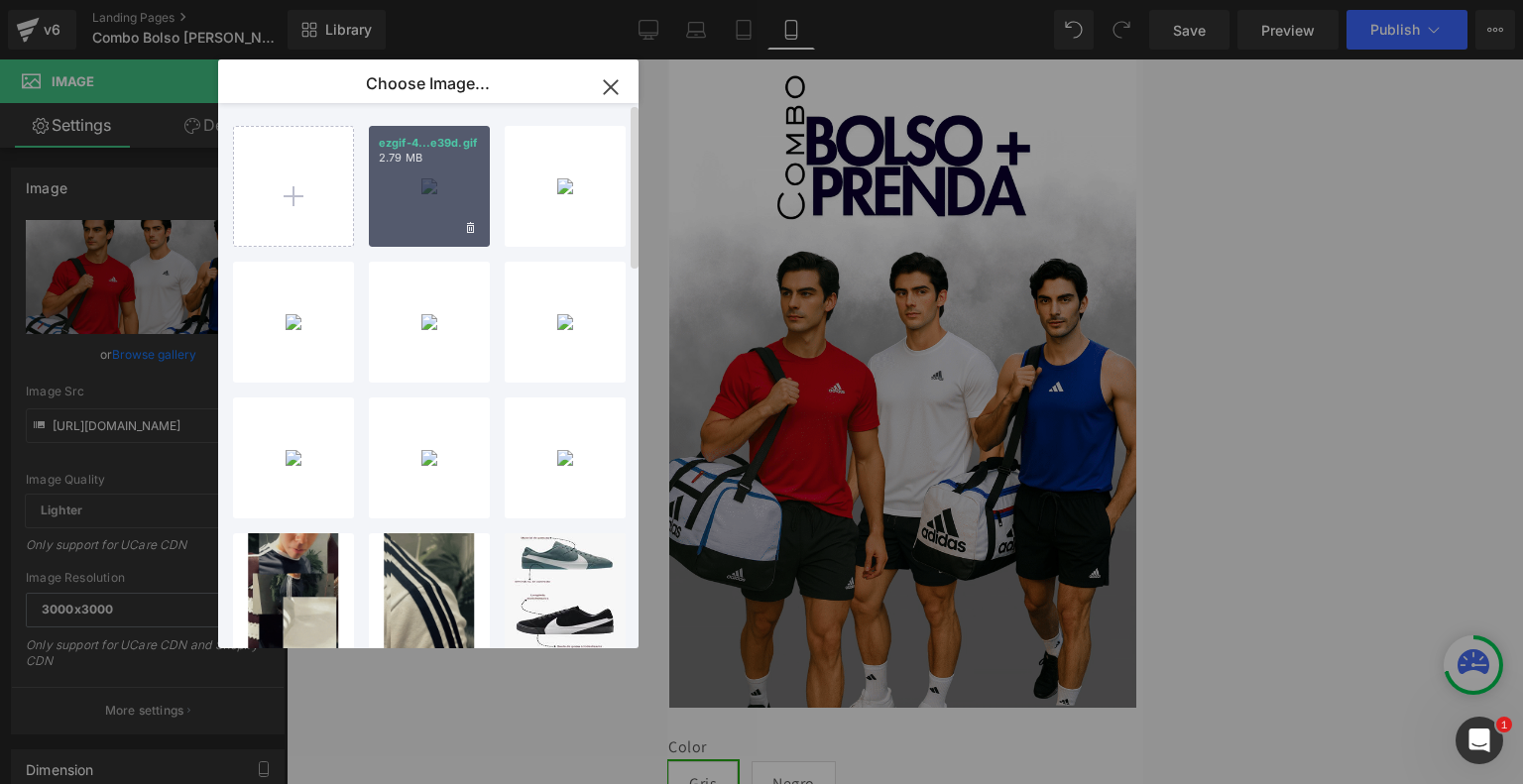 type on "https://ucarecdn.com/d0ff2cbc-e3e8-425d-9bfa-8828ffb3fcda/ezgif-4108cdda33e39d.gif" 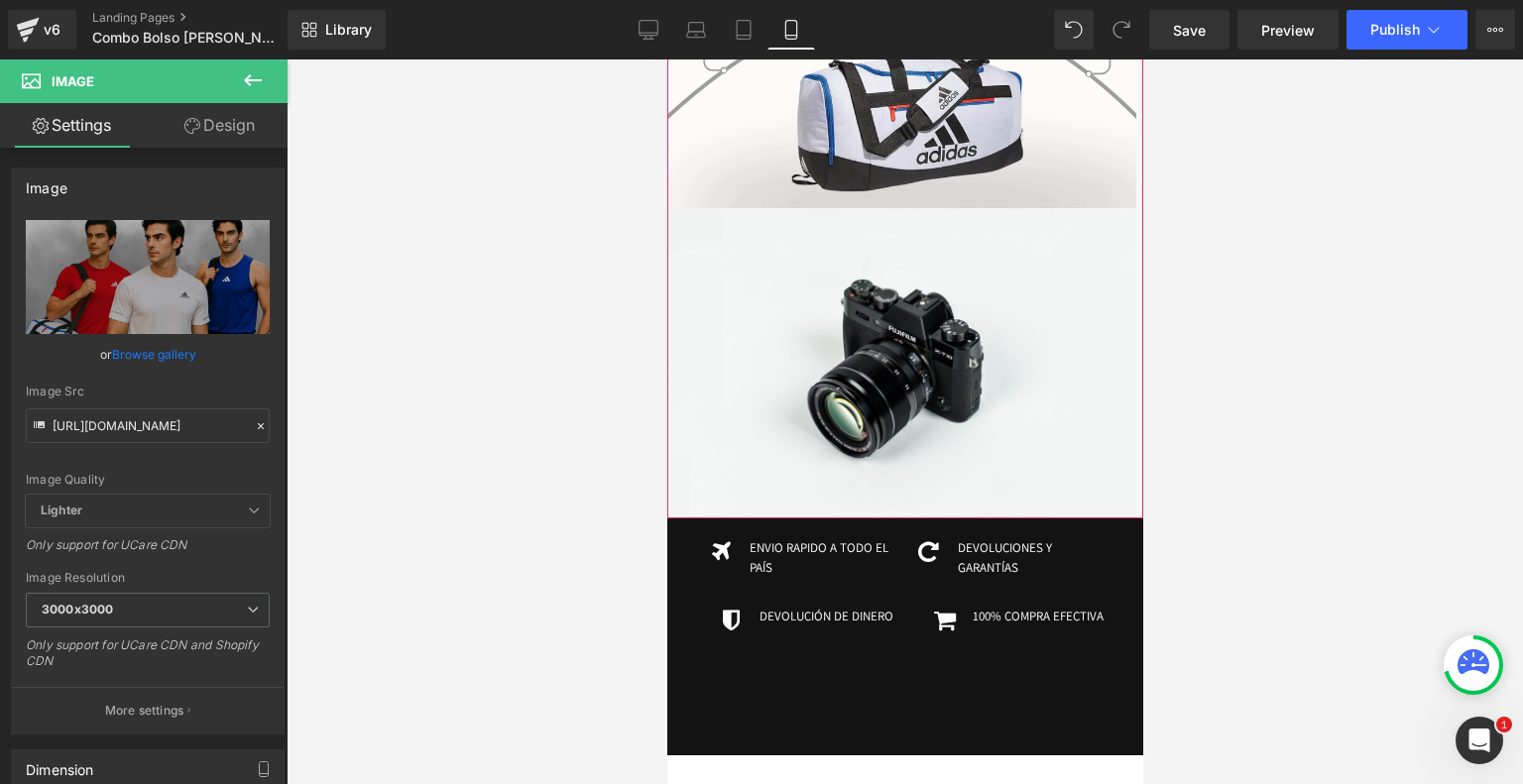 scroll, scrollTop: 1415, scrollLeft: 0, axis: vertical 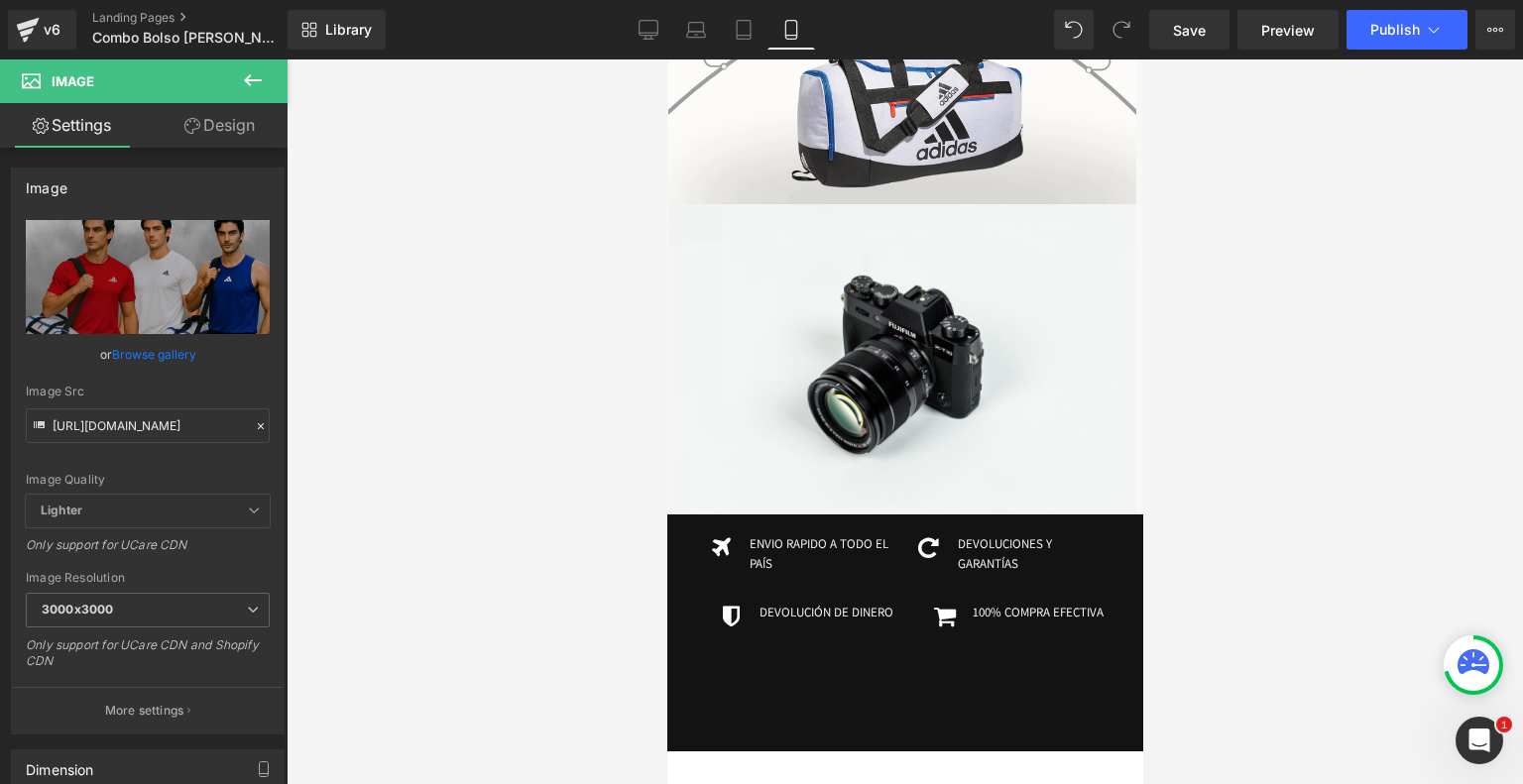 click at bounding box center (253, 81) 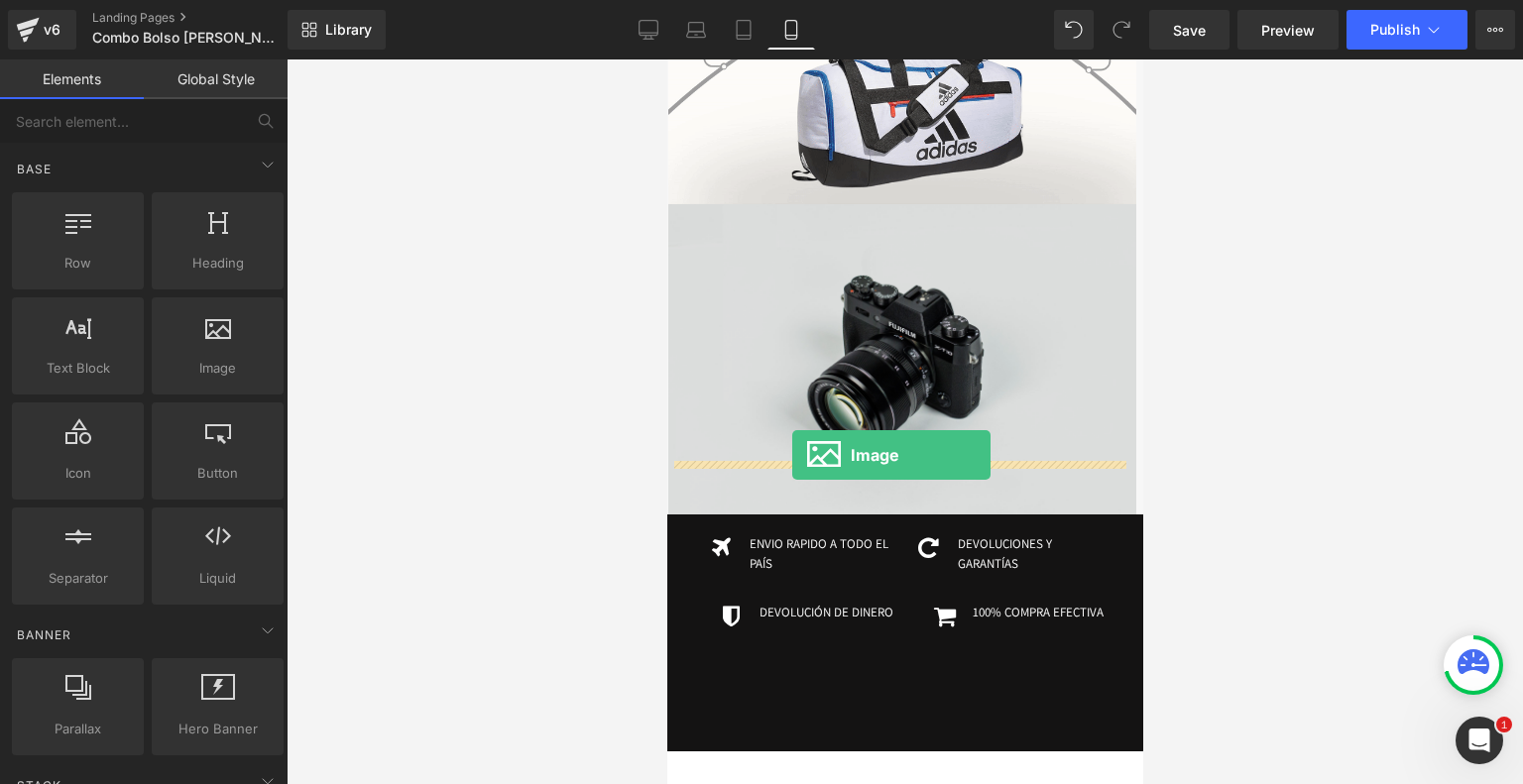 drag, startPoint x: 884, startPoint y: 392, endPoint x: 791, endPoint y: 455, distance: 112.32987 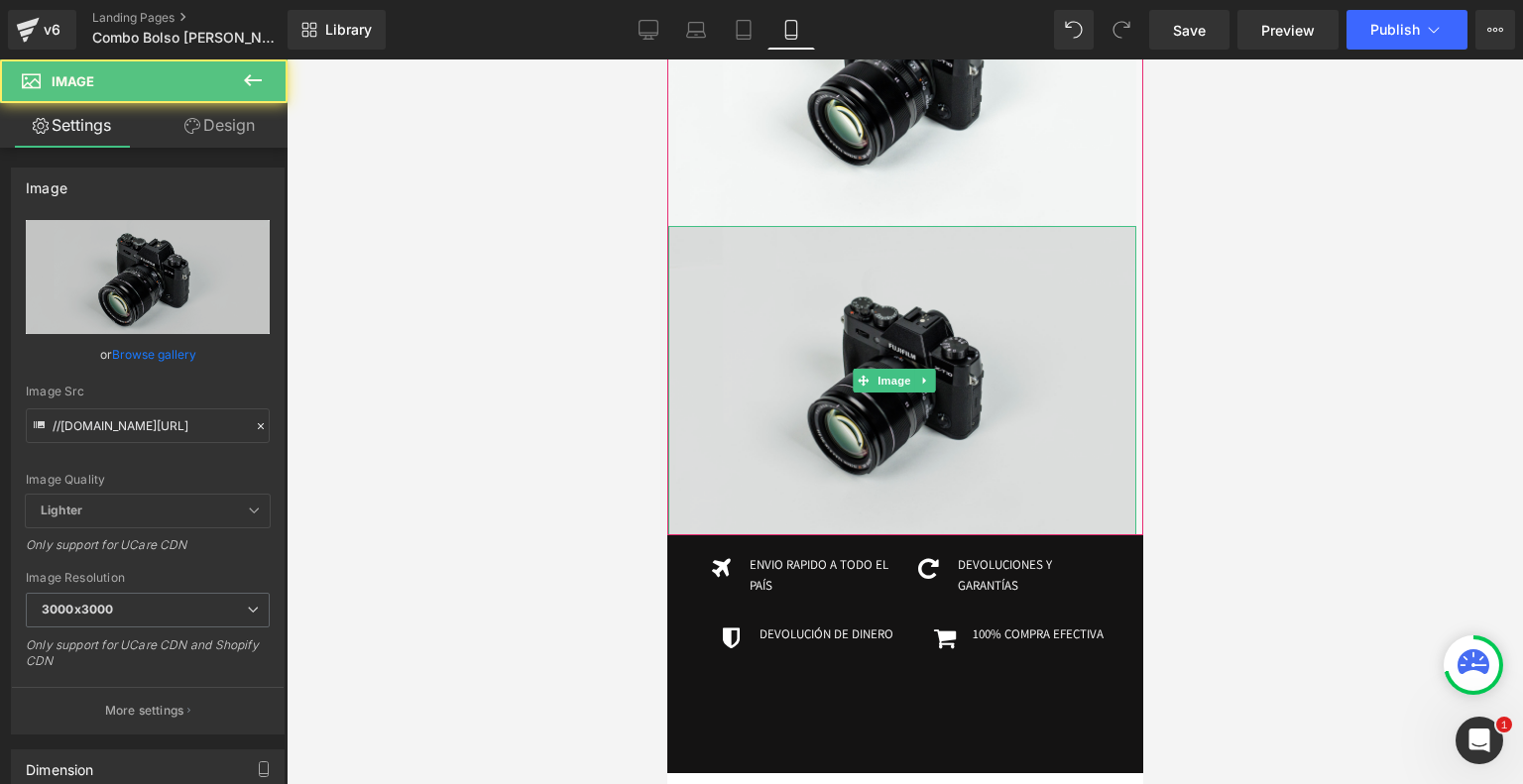 scroll, scrollTop: 1711, scrollLeft: 0, axis: vertical 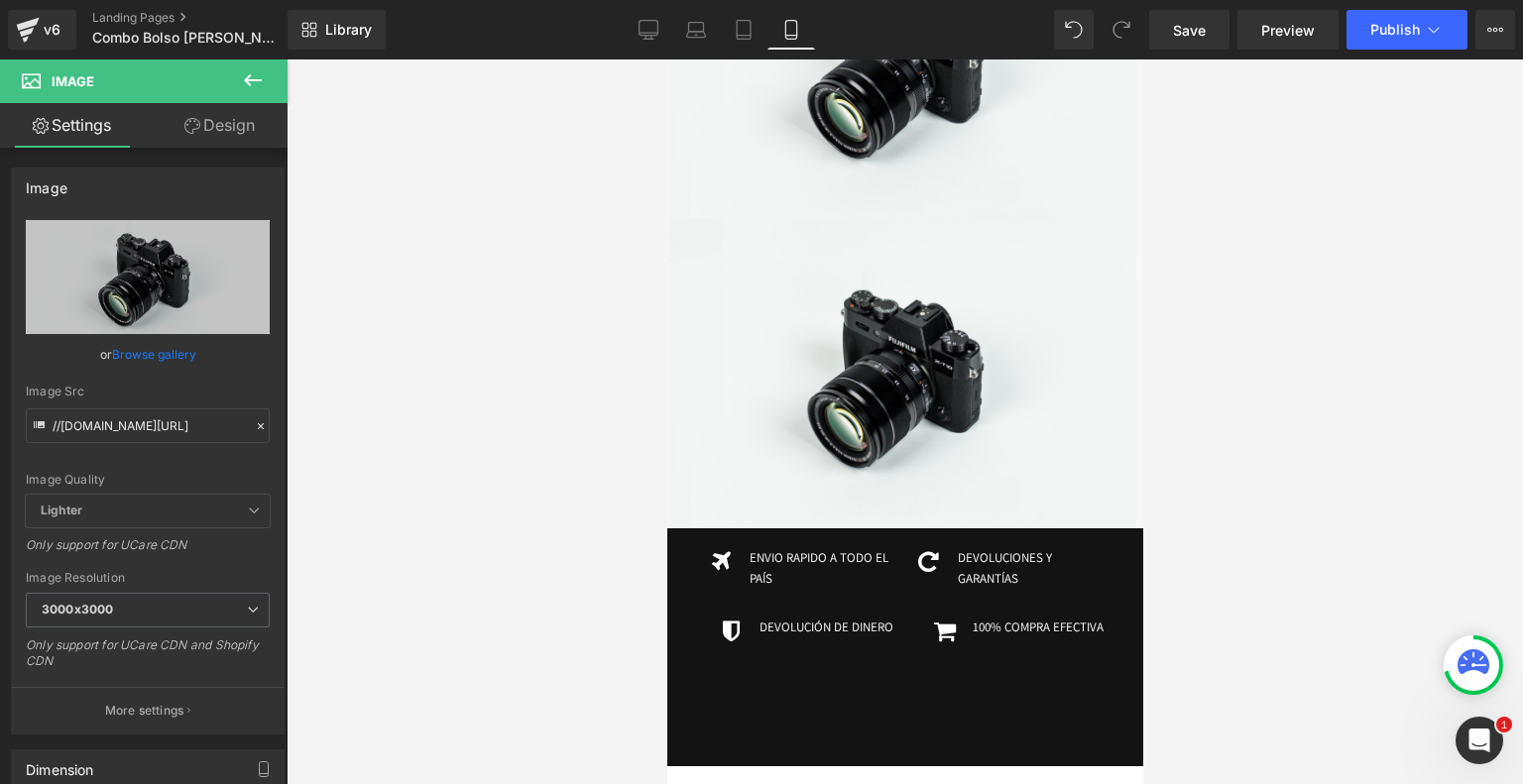 click 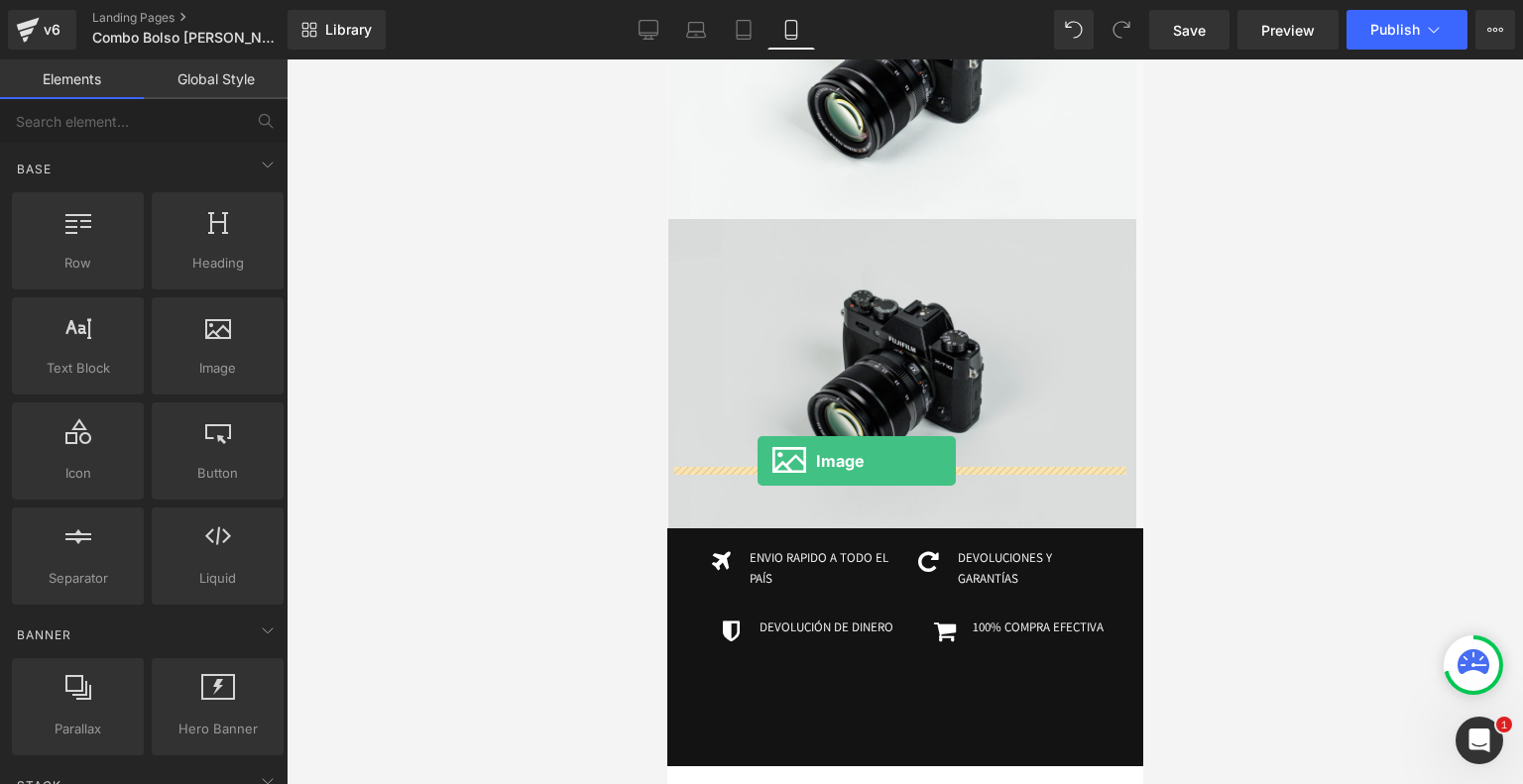 drag, startPoint x: 877, startPoint y: 398, endPoint x: 759, endPoint y: 460, distance: 133.29666 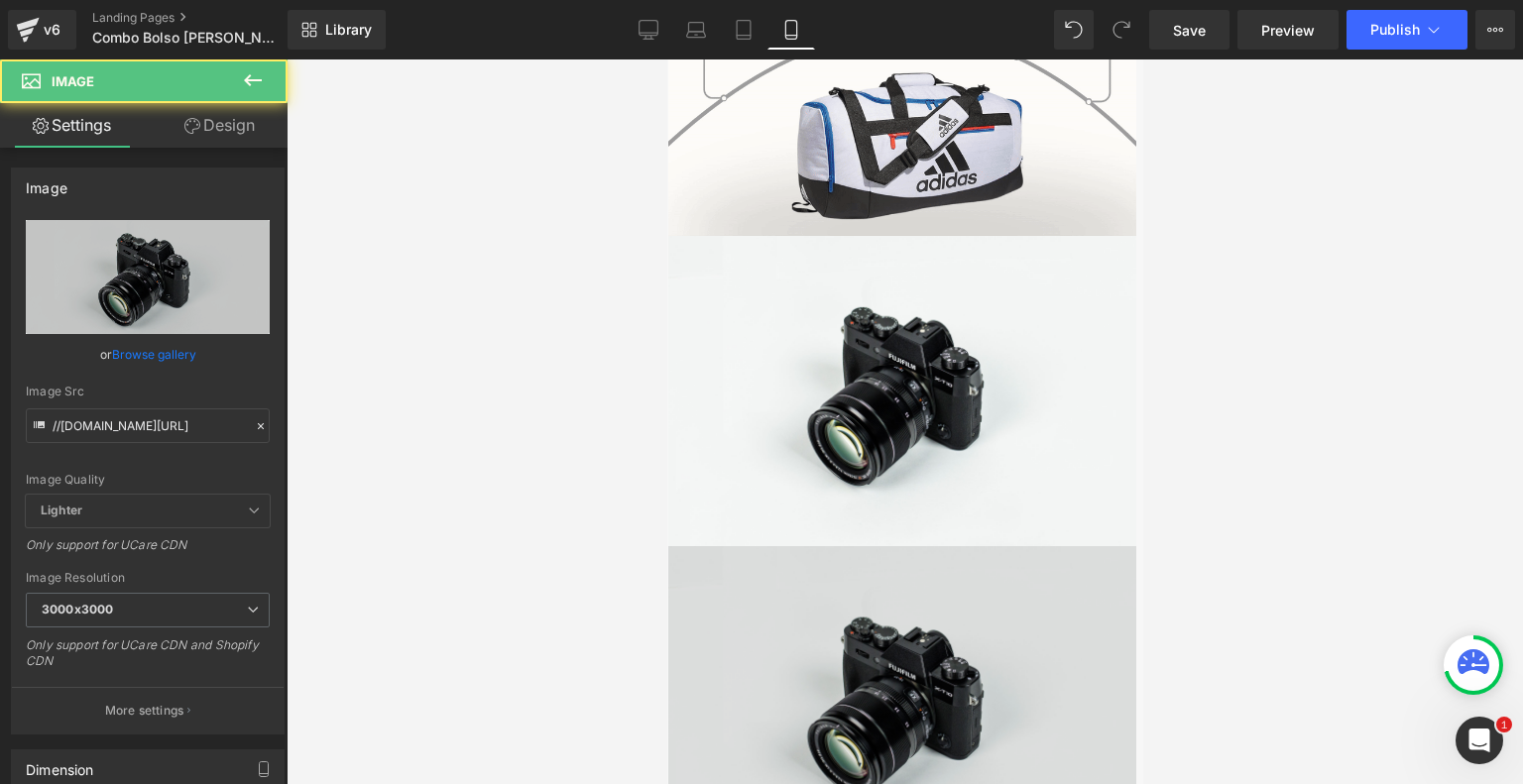 scroll, scrollTop: 1376, scrollLeft: 0, axis: vertical 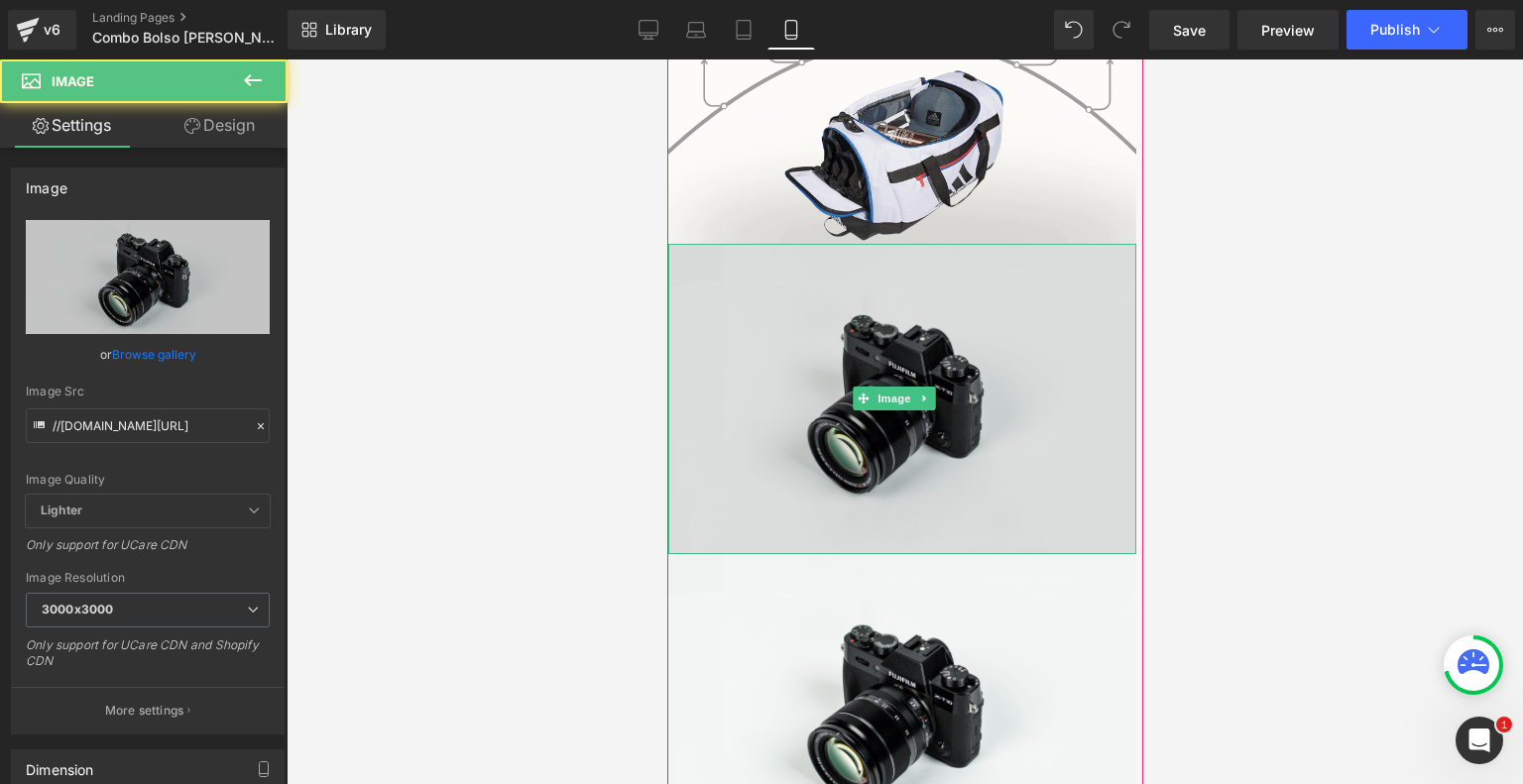 click at bounding box center [901, 398] 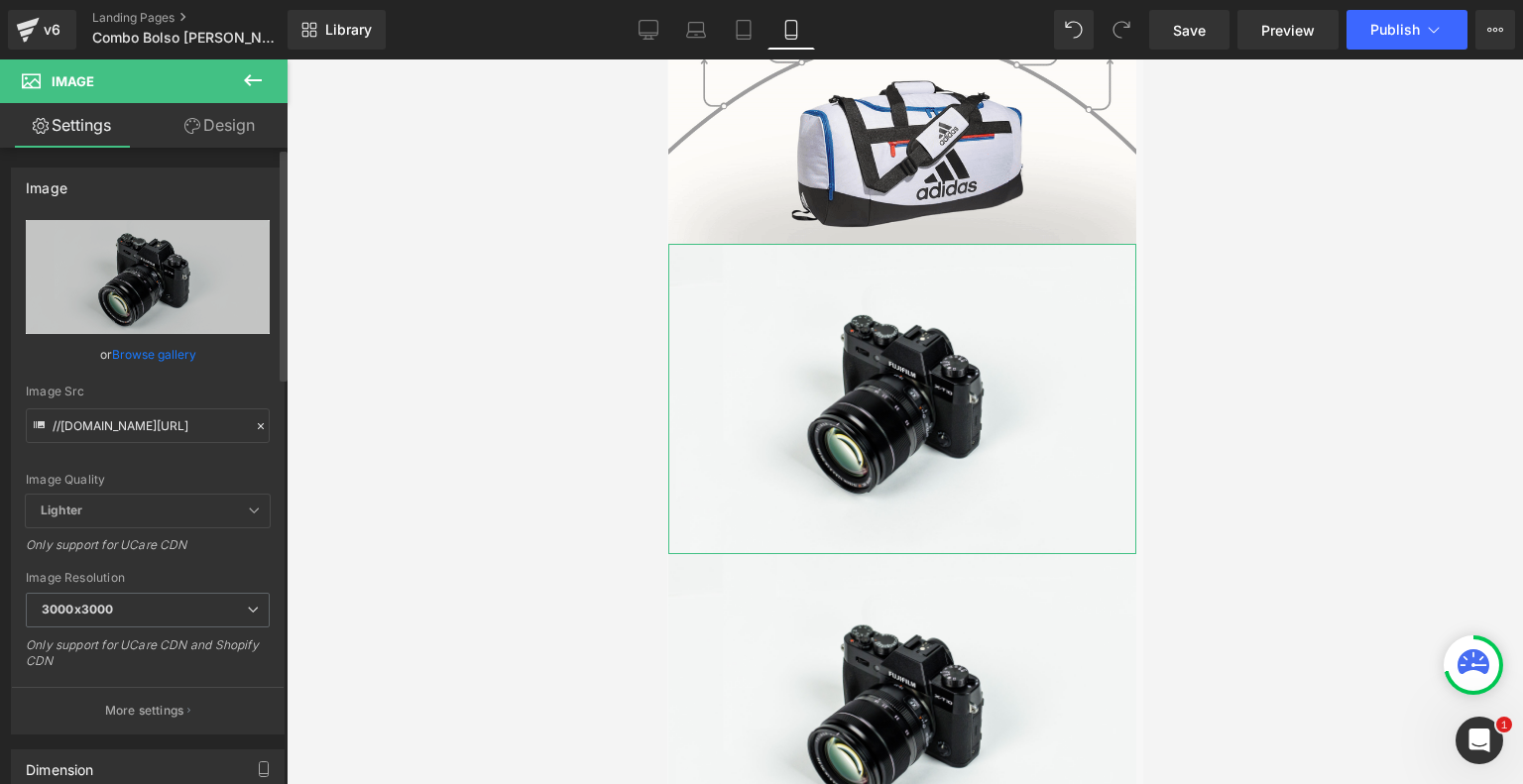 click on "Browse gallery" at bounding box center (154, 354) 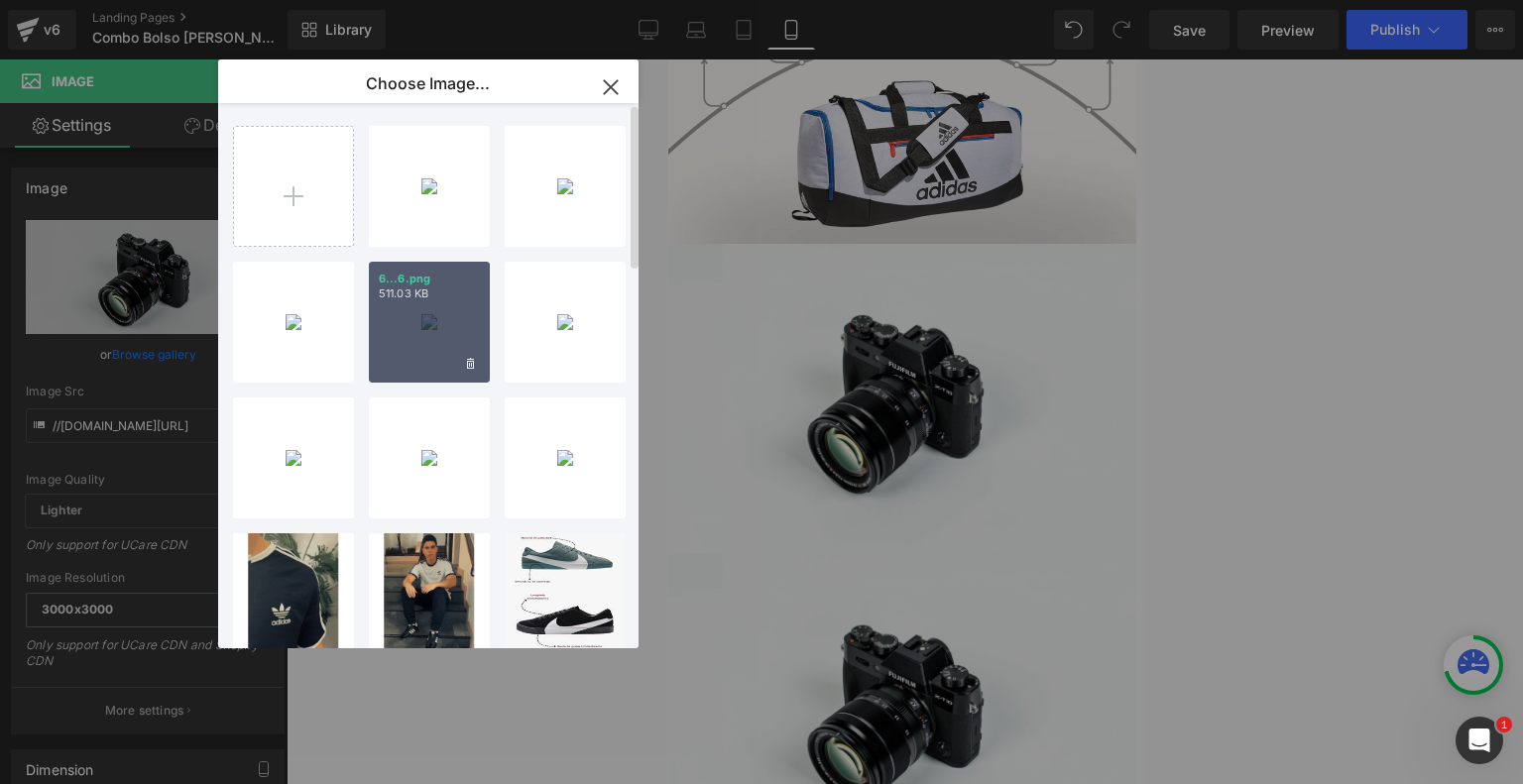click on "6...6.png 511.03 KB" at bounding box center [429, 322] 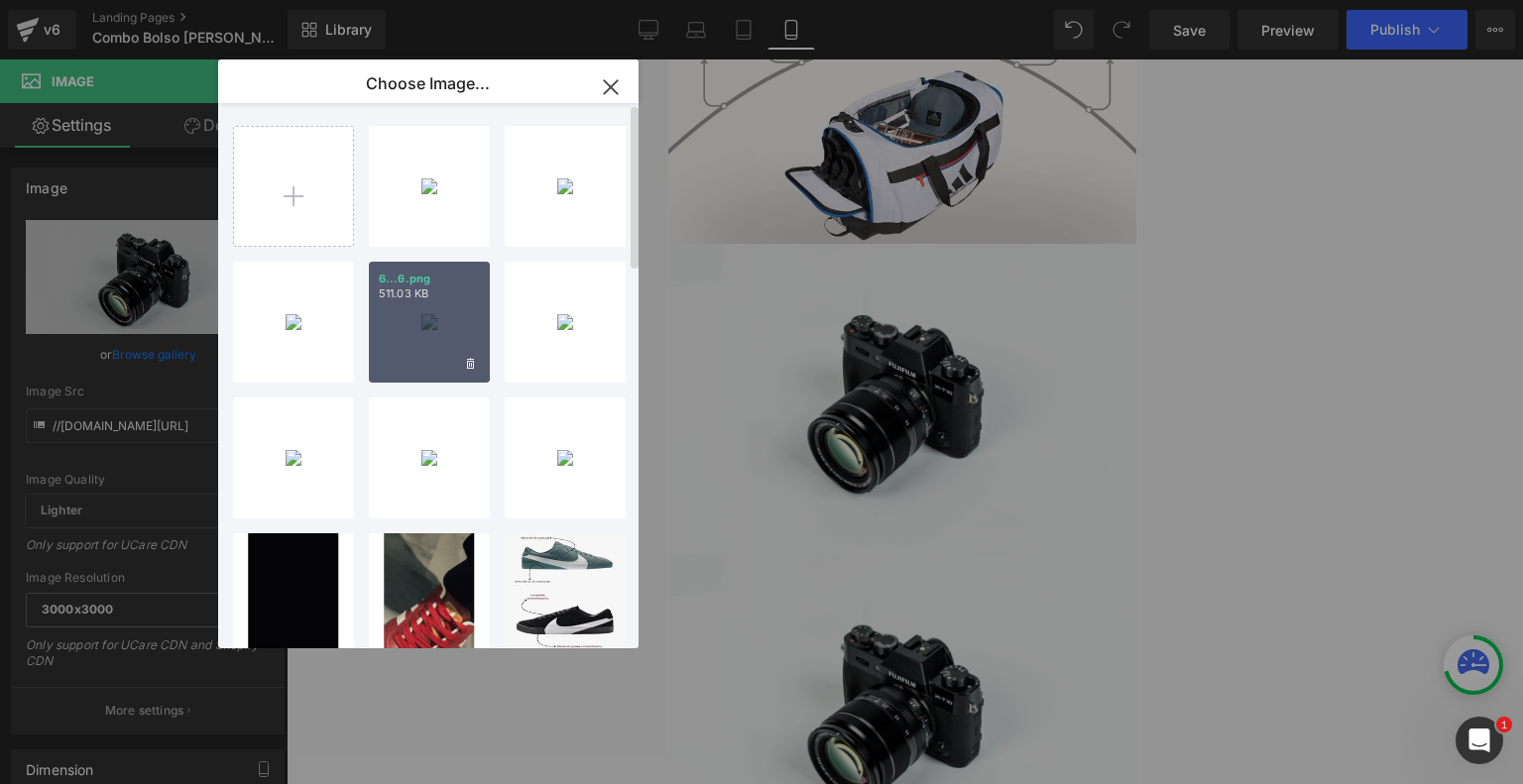 type on "https://ucarecdn.com/6f3cedb7-0ffe-417d-83de-1ee8a42a8df5/-/format/auto/-/preview/3000x3000/-/quality/lighter/6.png" 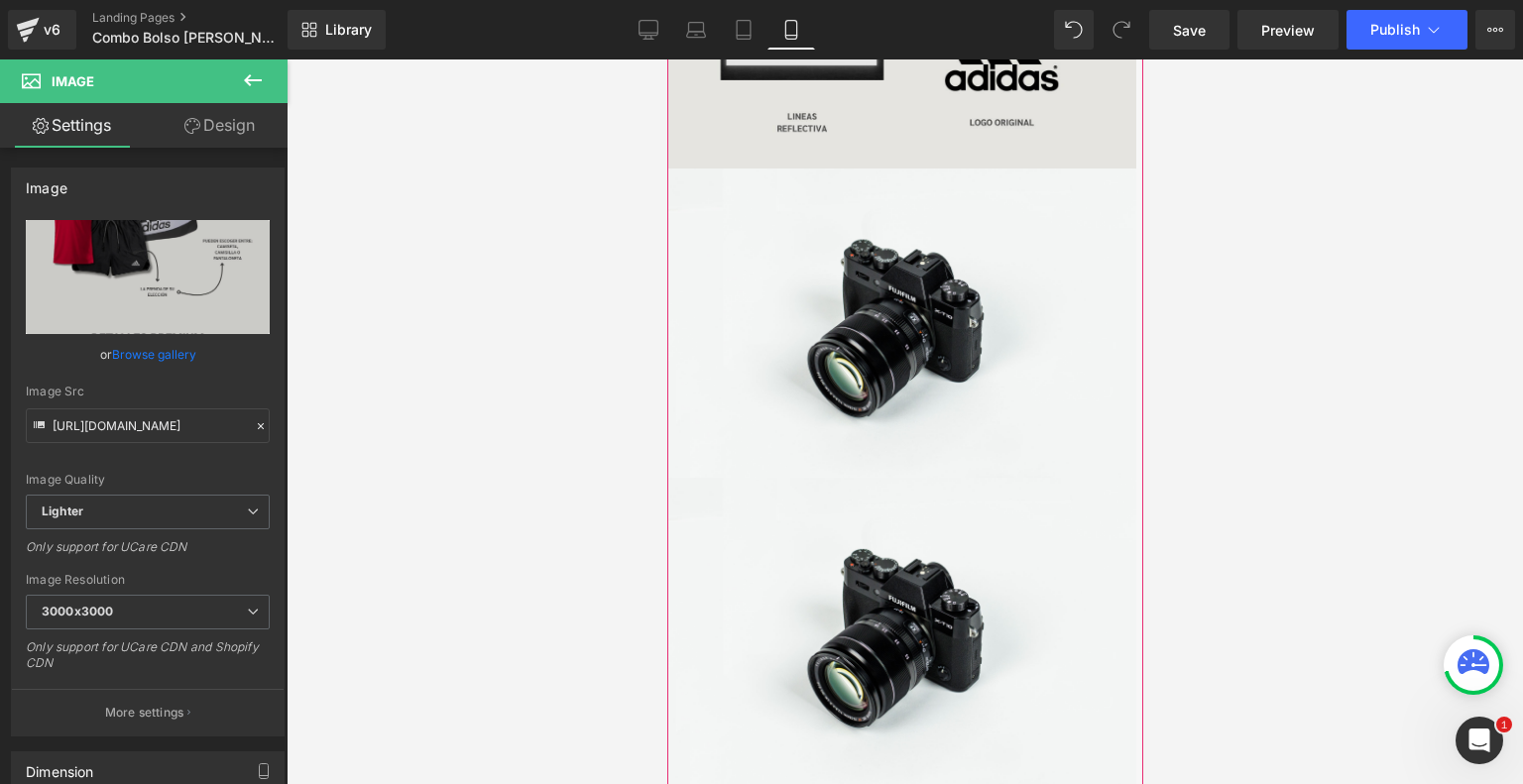 scroll, scrollTop: 2109, scrollLeft: 0, axis: vertical 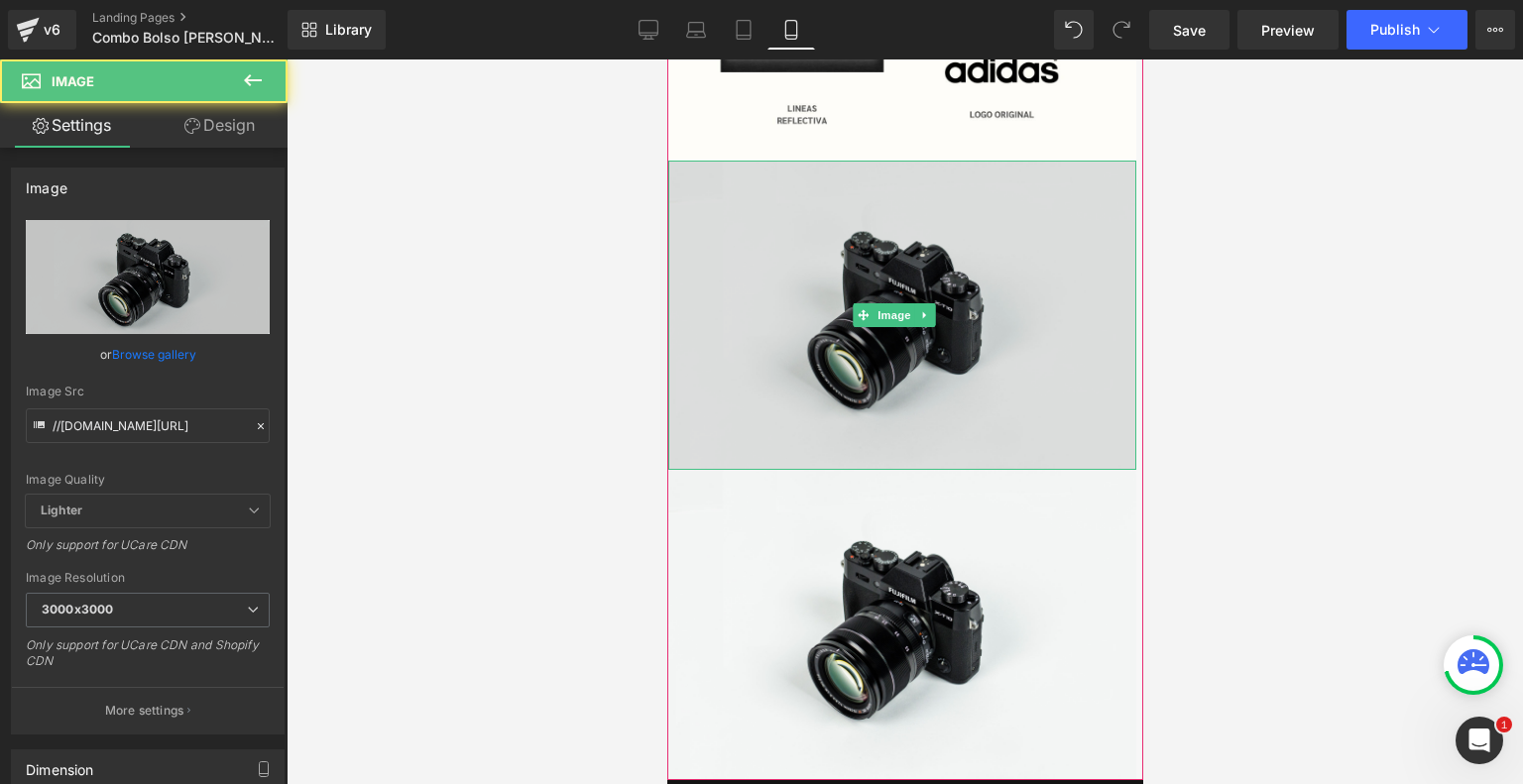 click on "Image" at bounding box center [901, 315] 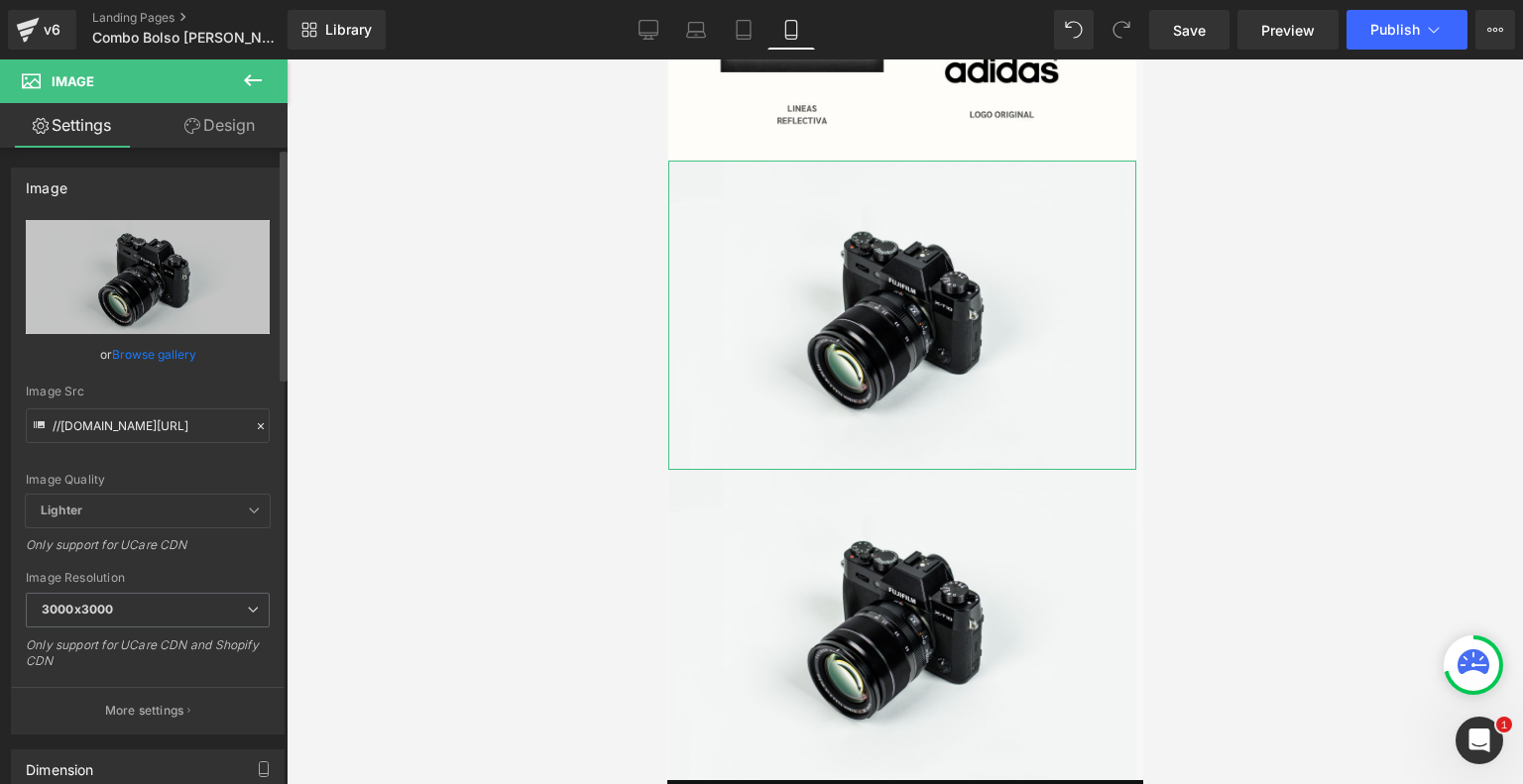 click on "Browse gallery" at bounding box center (154, 354) 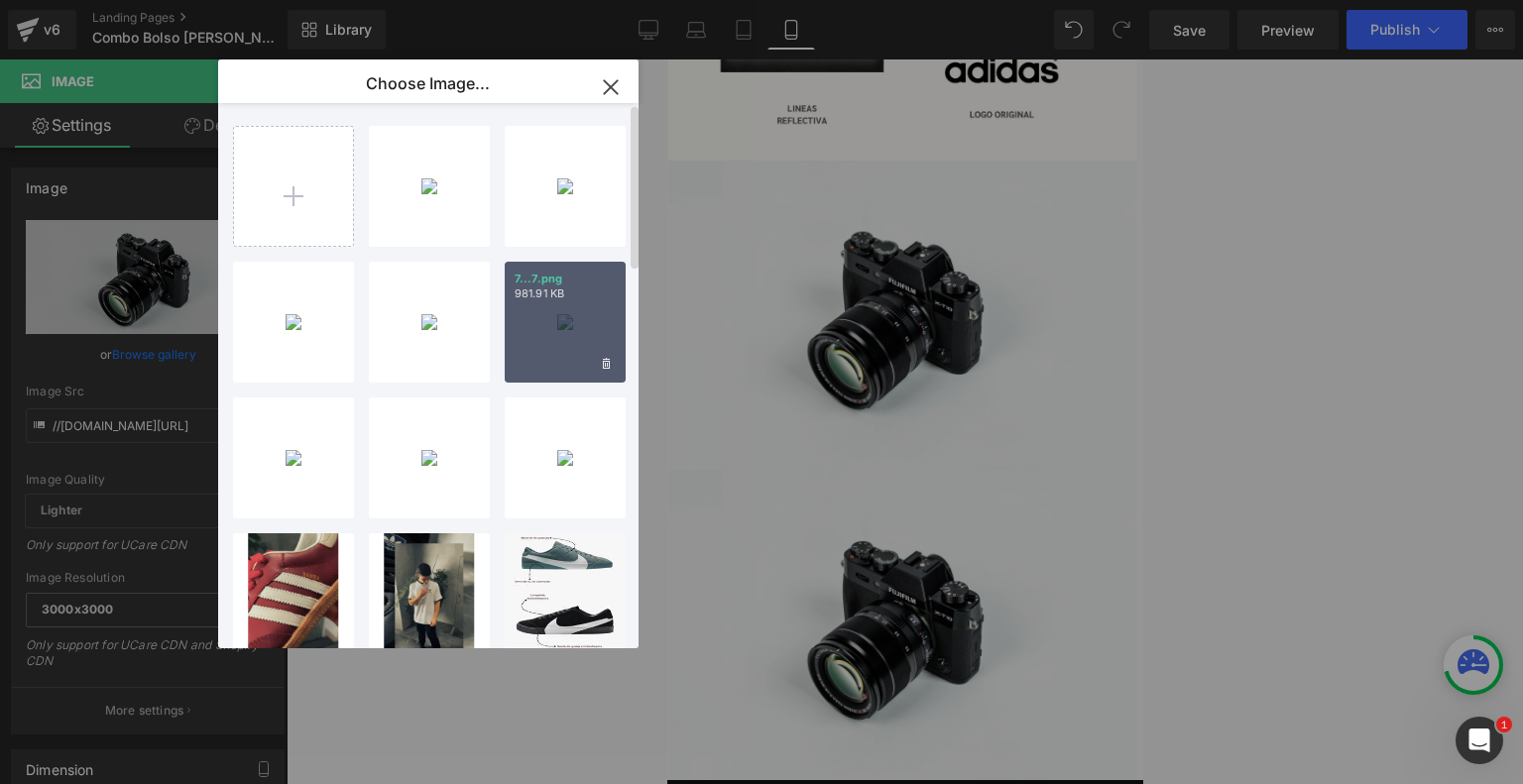 click on "7...7.png 981.91 KB" at bounding box center [565, 322] 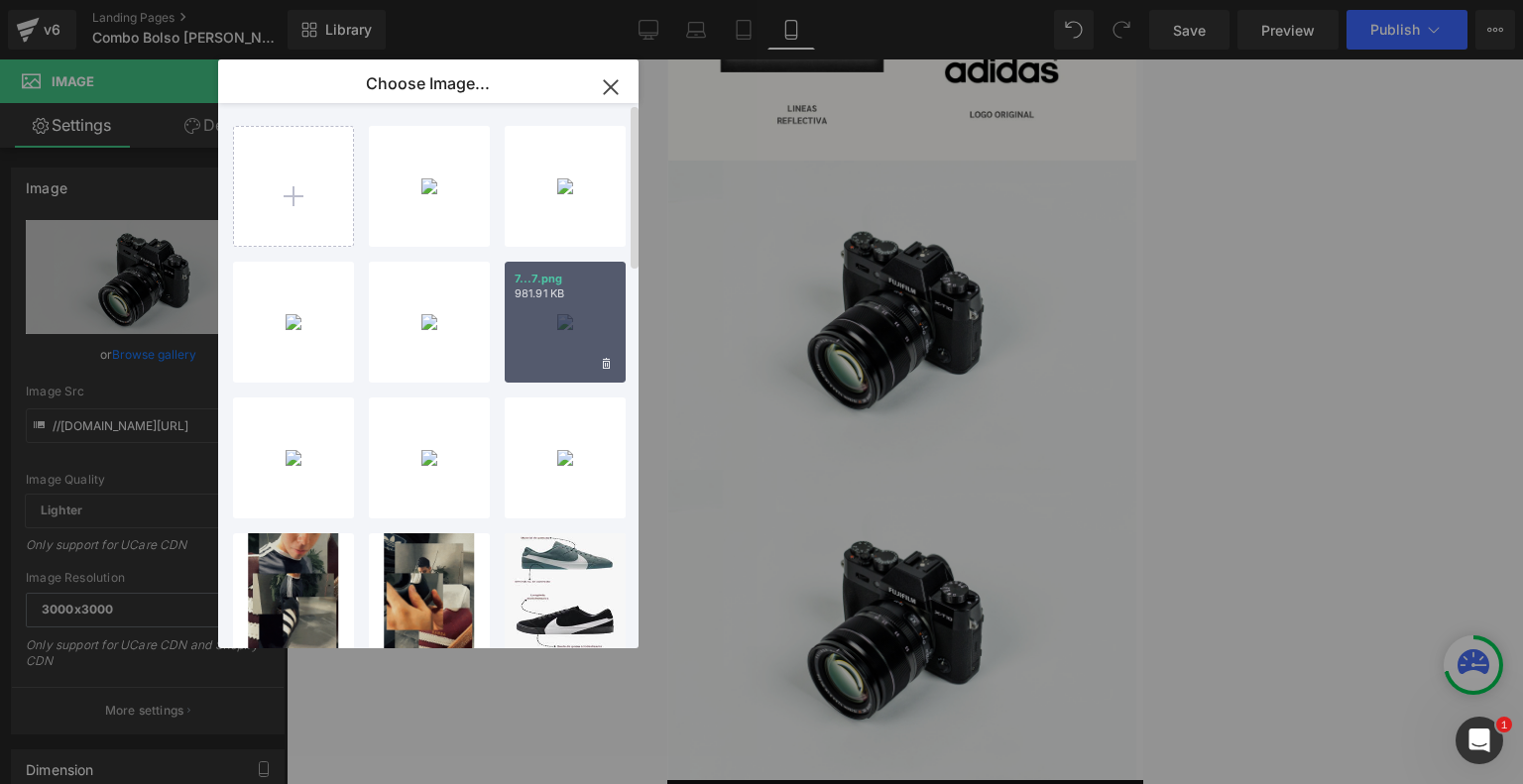 type on "https://ucarecdn.com/d7eb517a-f18f-414b-adde-5a1da01f431a/-/format/auto/-/preview/3000x3000/-/quality/lighter/7.png" 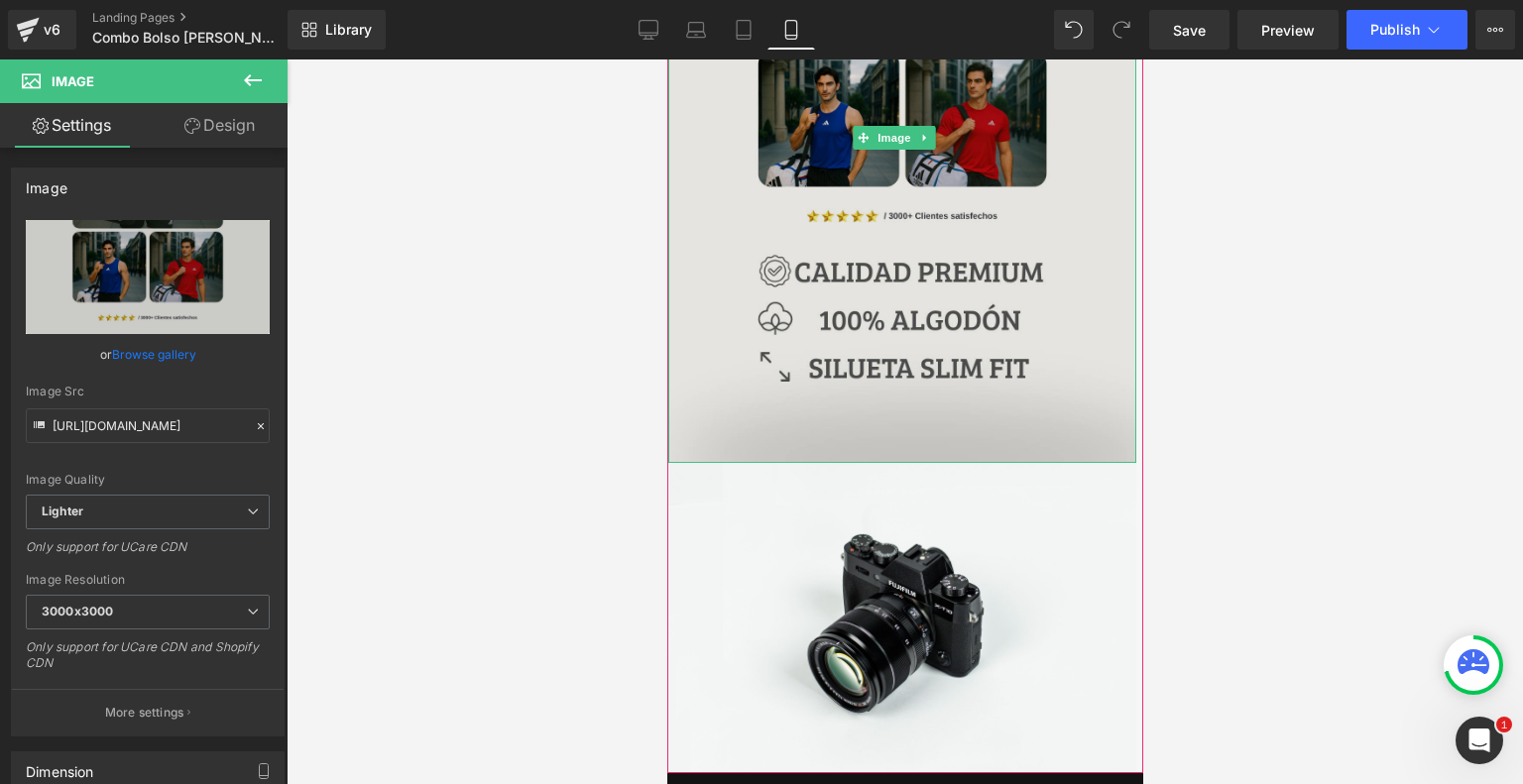 scroll, scrollTop: 2457, scrollLeft: 0, axis: vertical 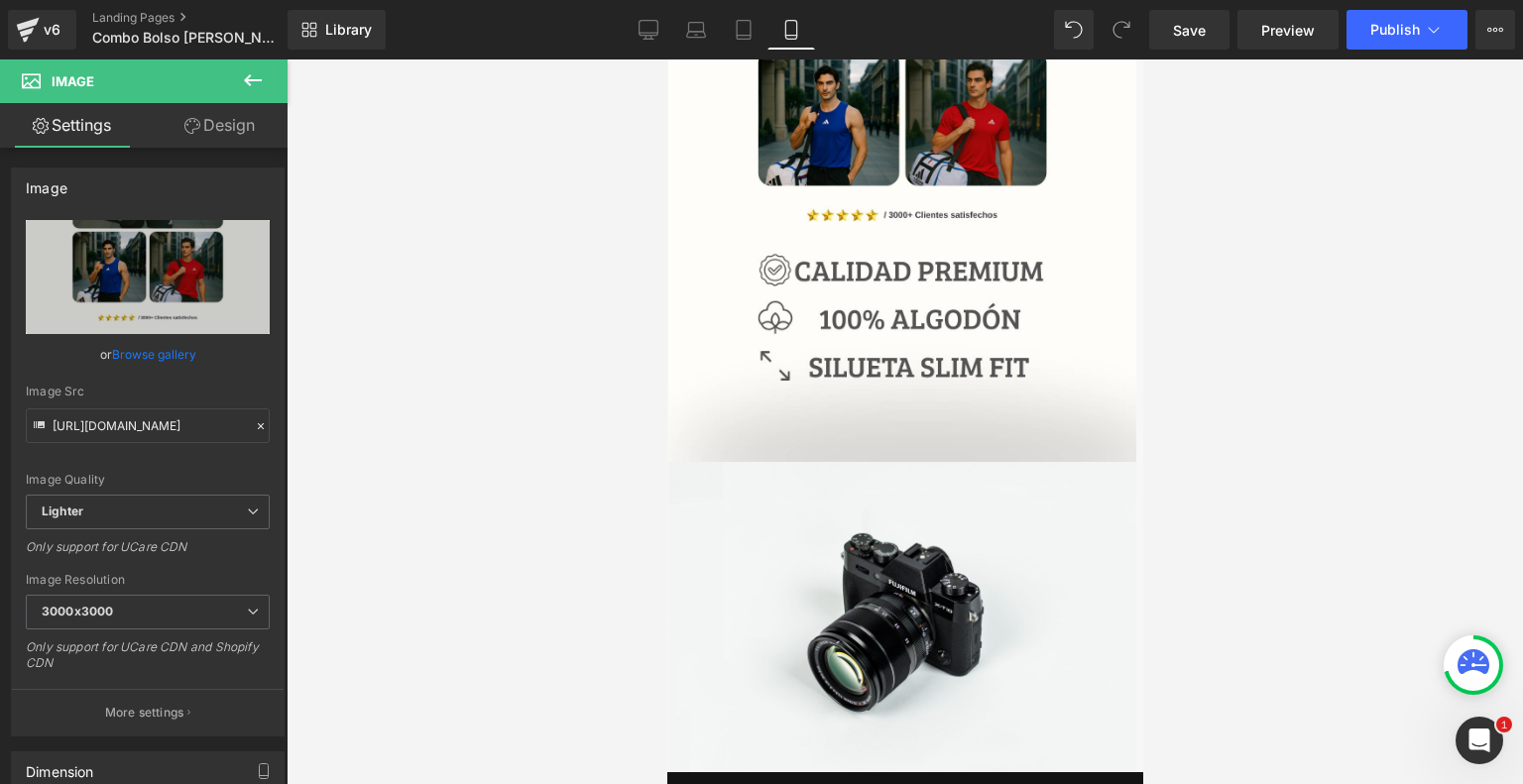 click 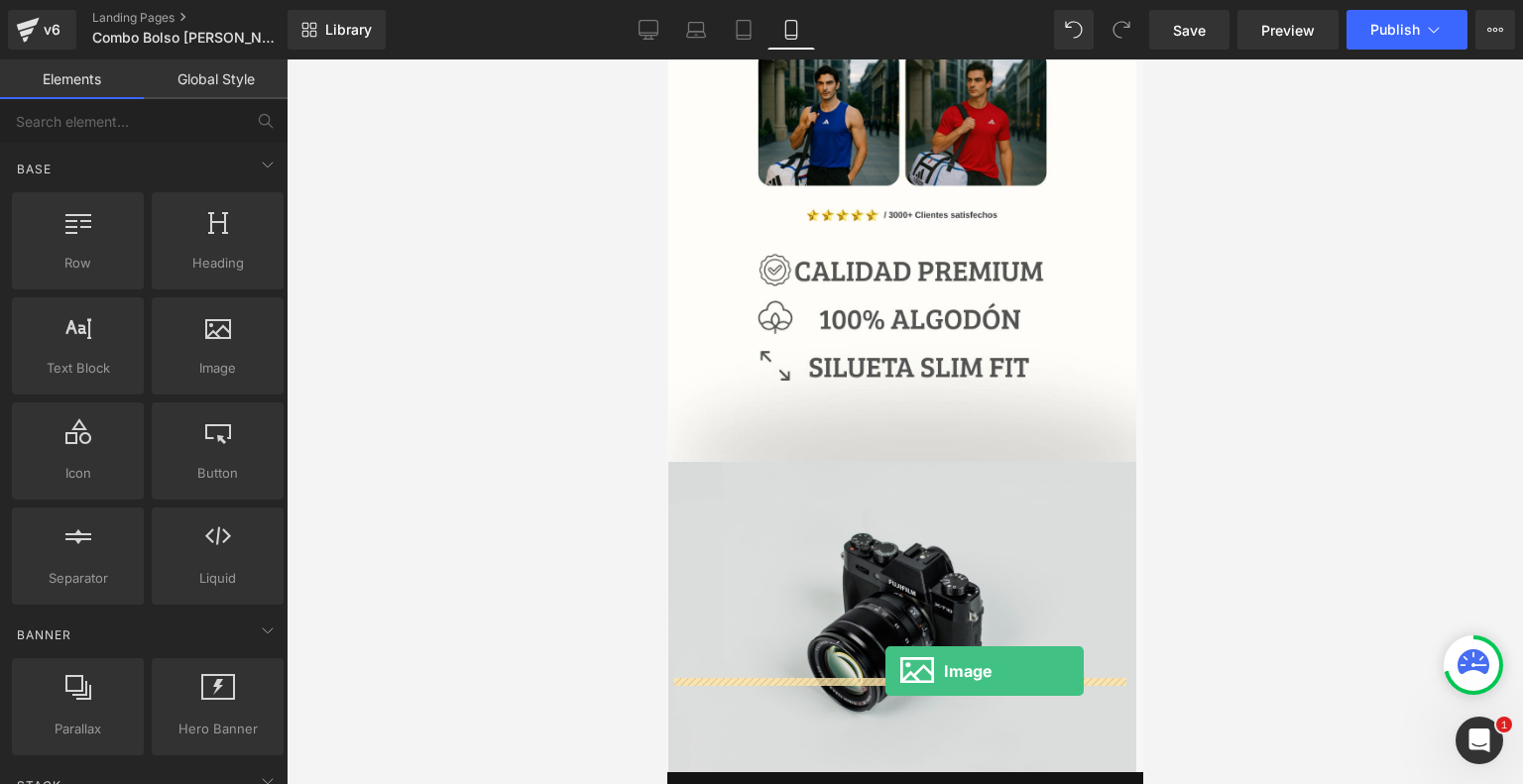 drag, startPoint x: 884, startPoint y: 428, endPoint x: 884, endPoint y: 671, distance: 243 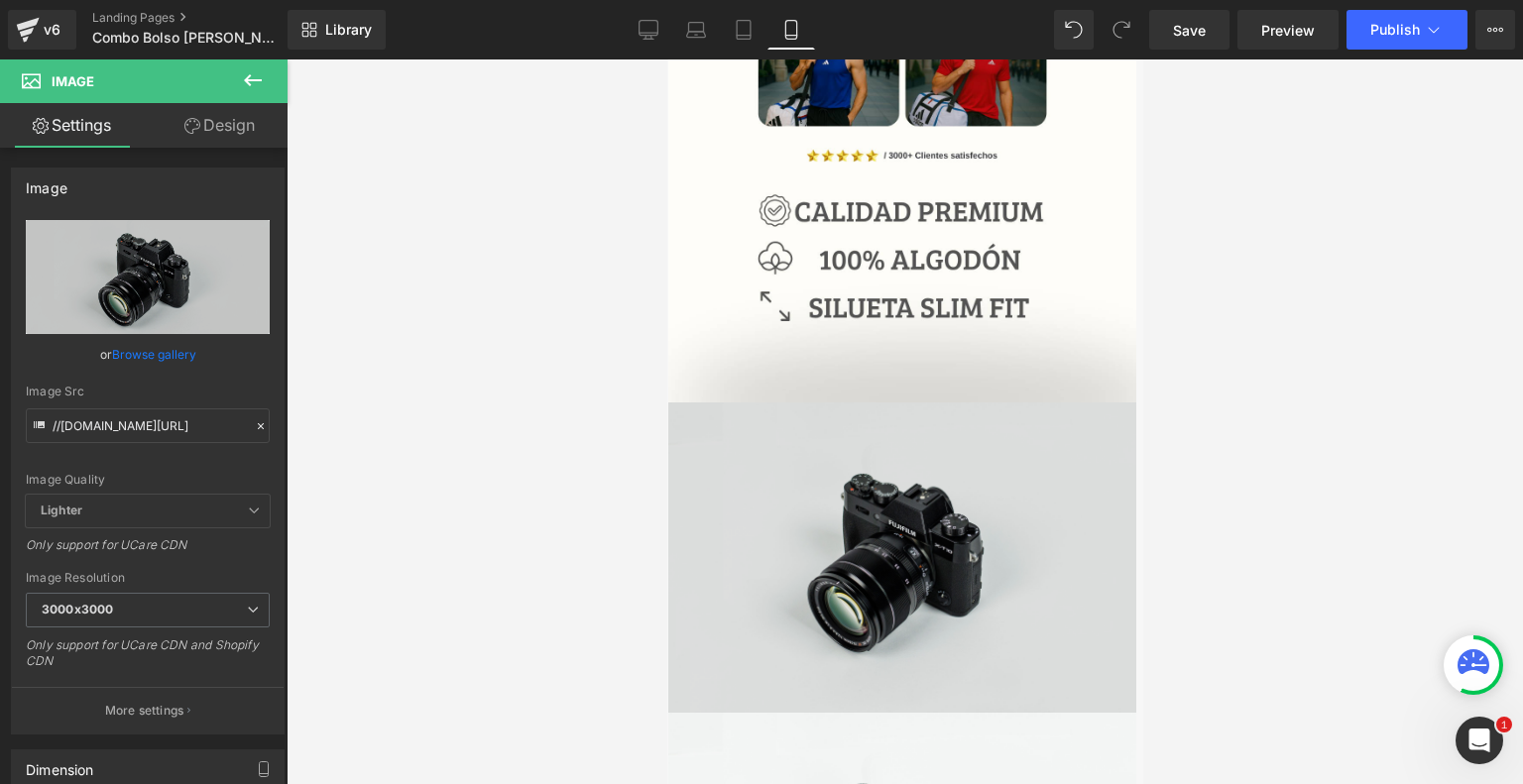 scroll, scrollTop: 2552, scrollLeft: 0, axis: vertical 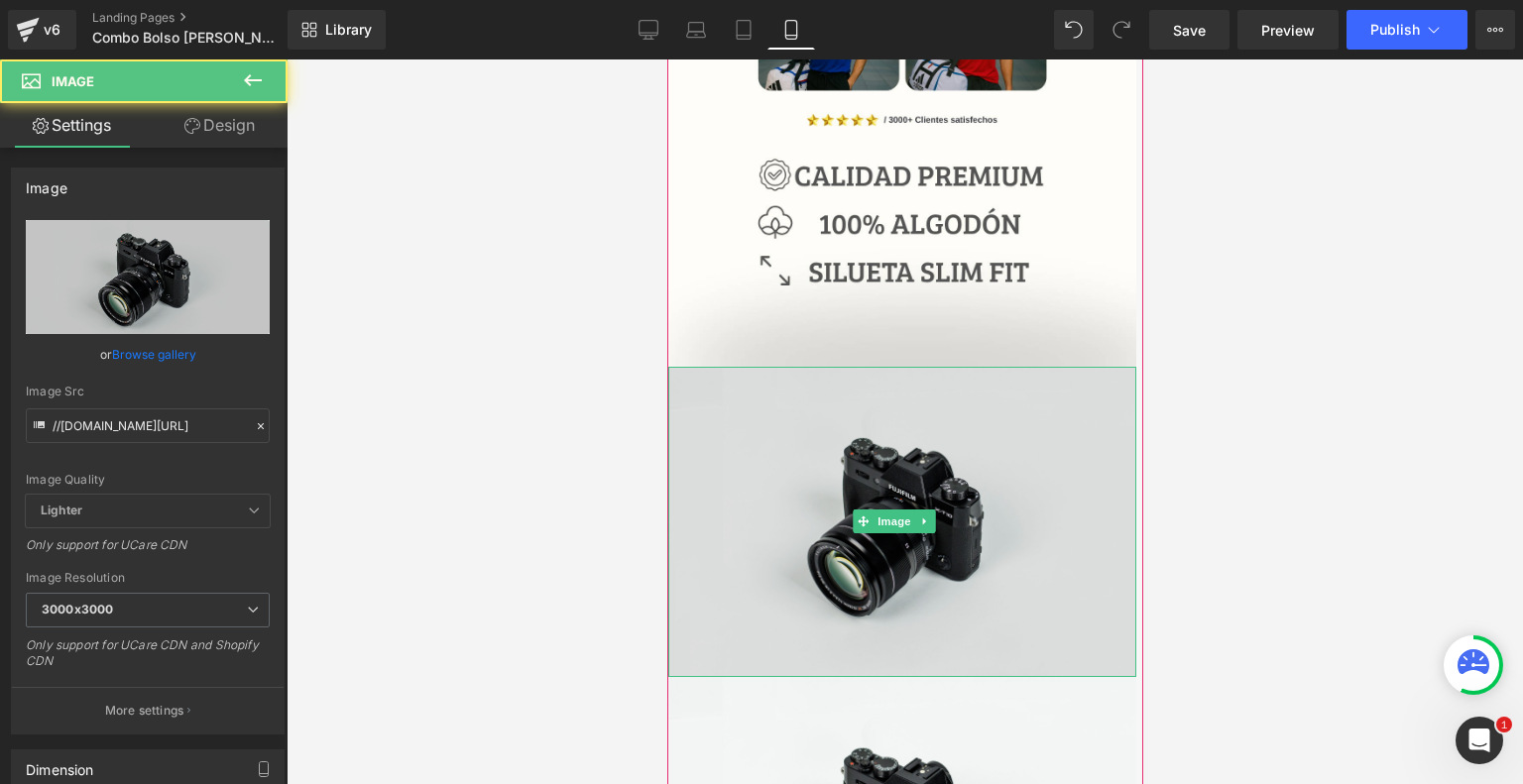 click at bounding box center (901, 521) 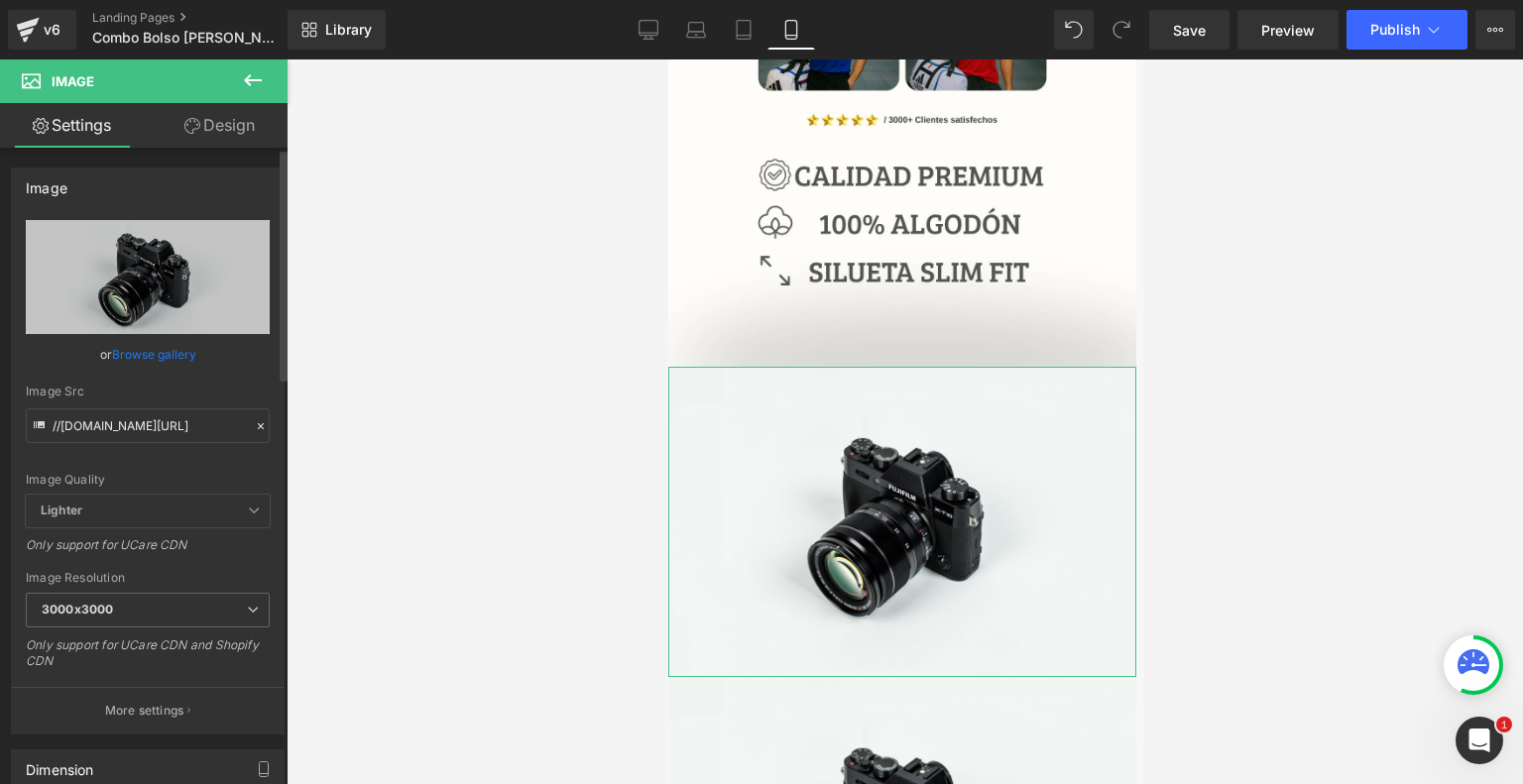 click on "Browse gallery" at bounding box center (154, 354) 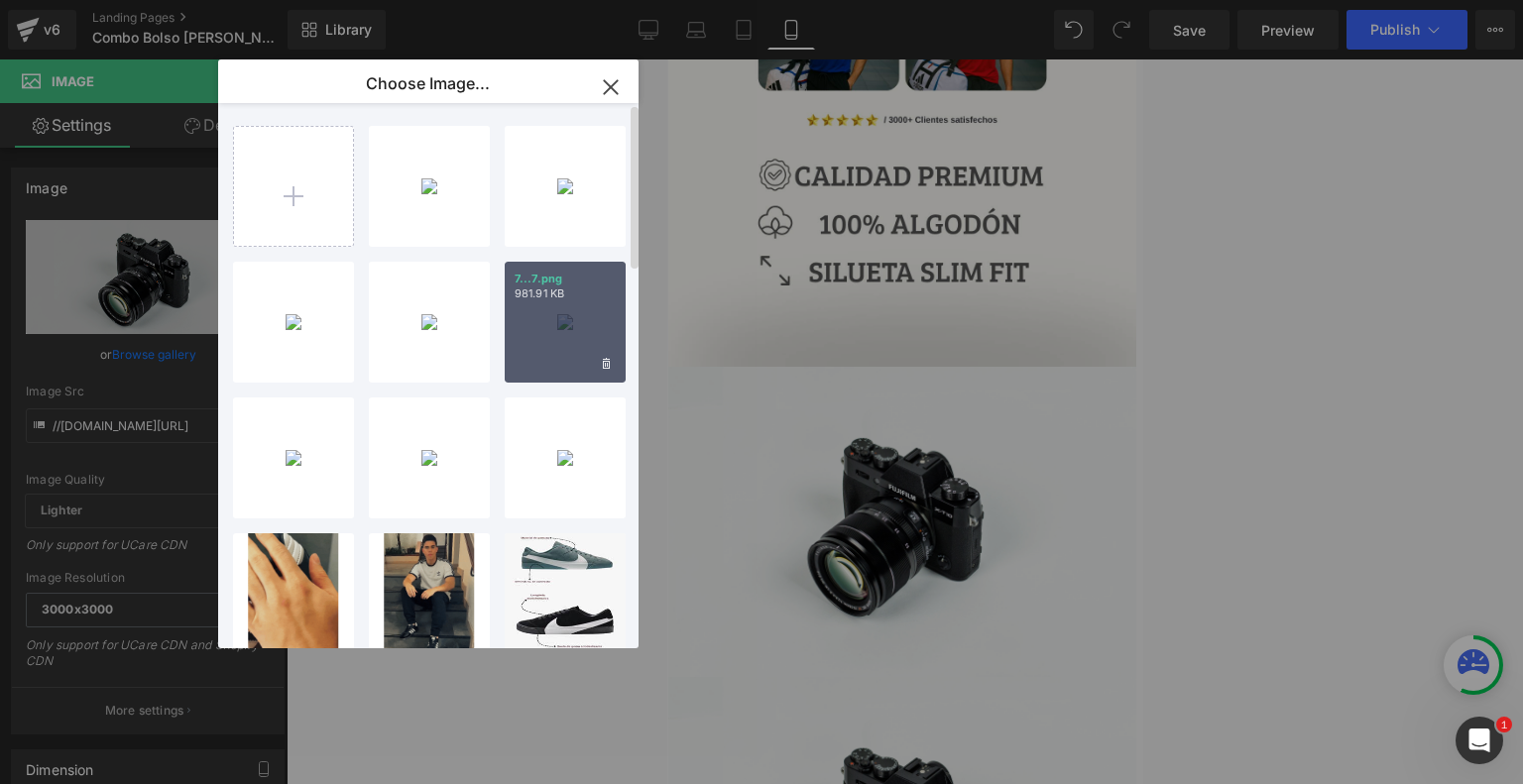 click on "7...7.png 981.91 KB" at bounding box center (565, 322) 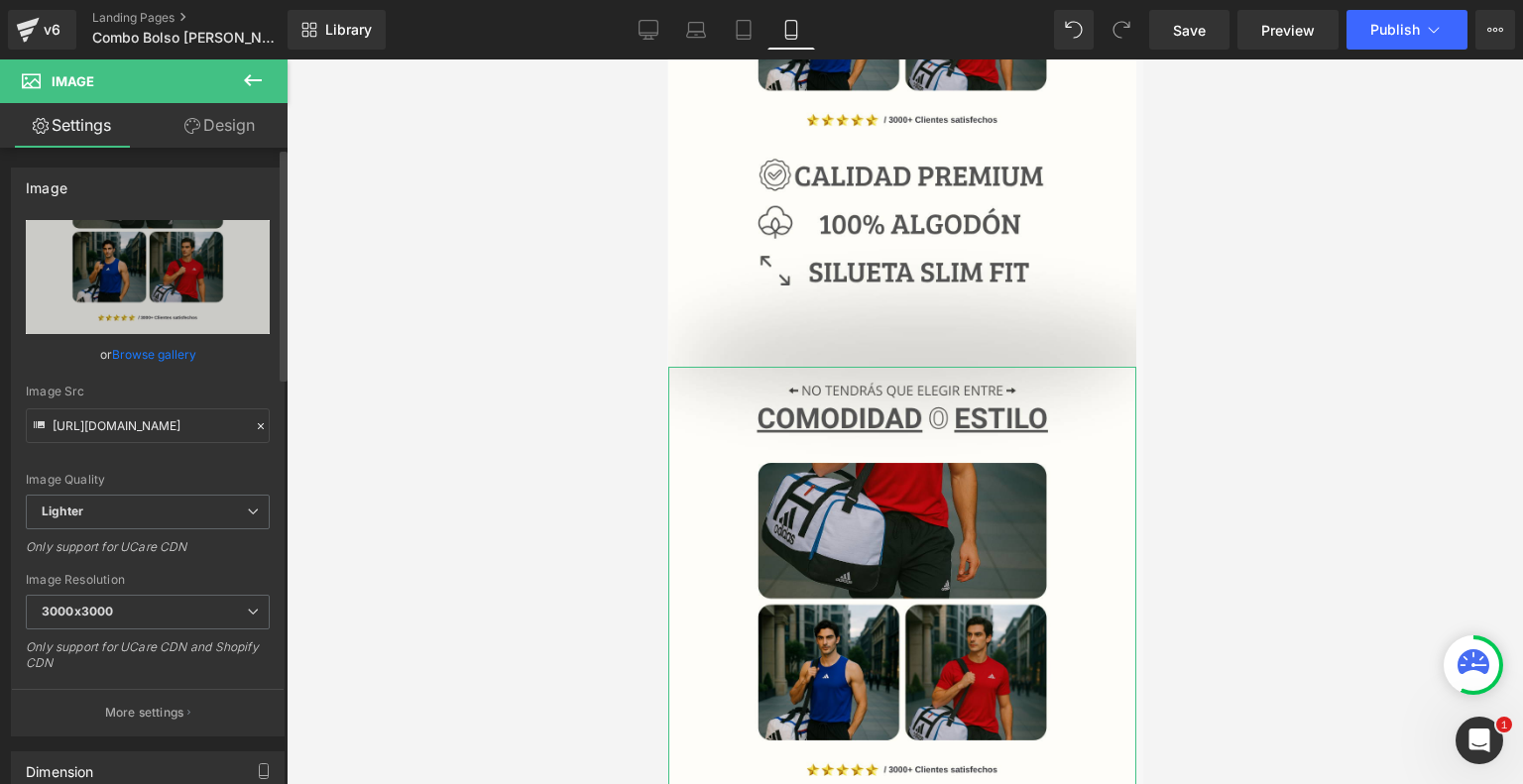 click on "Browse gallery" at bounding box center [154, 354] 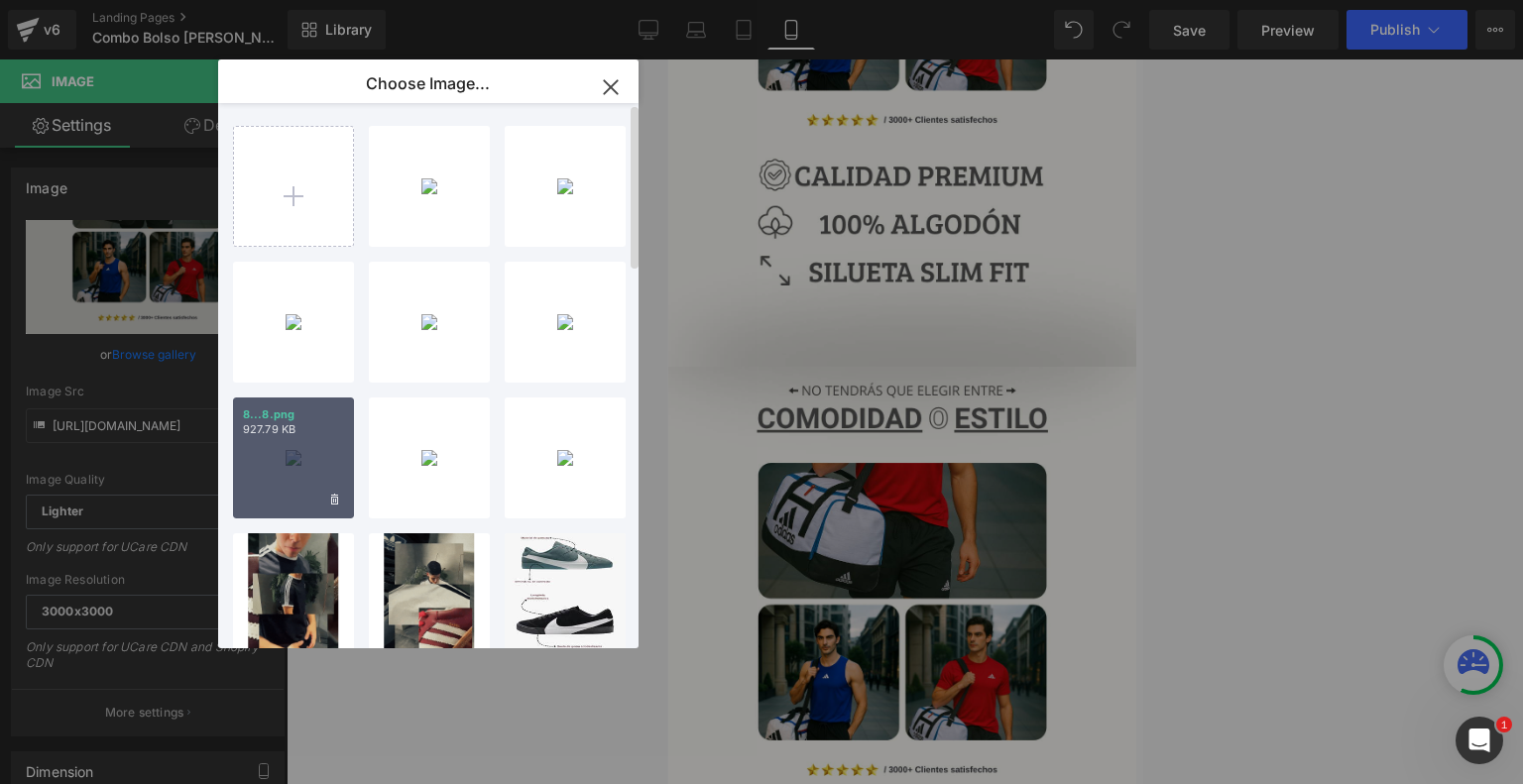 click on "8...8.png 927.79 KB" at bounding box center [293, 458] 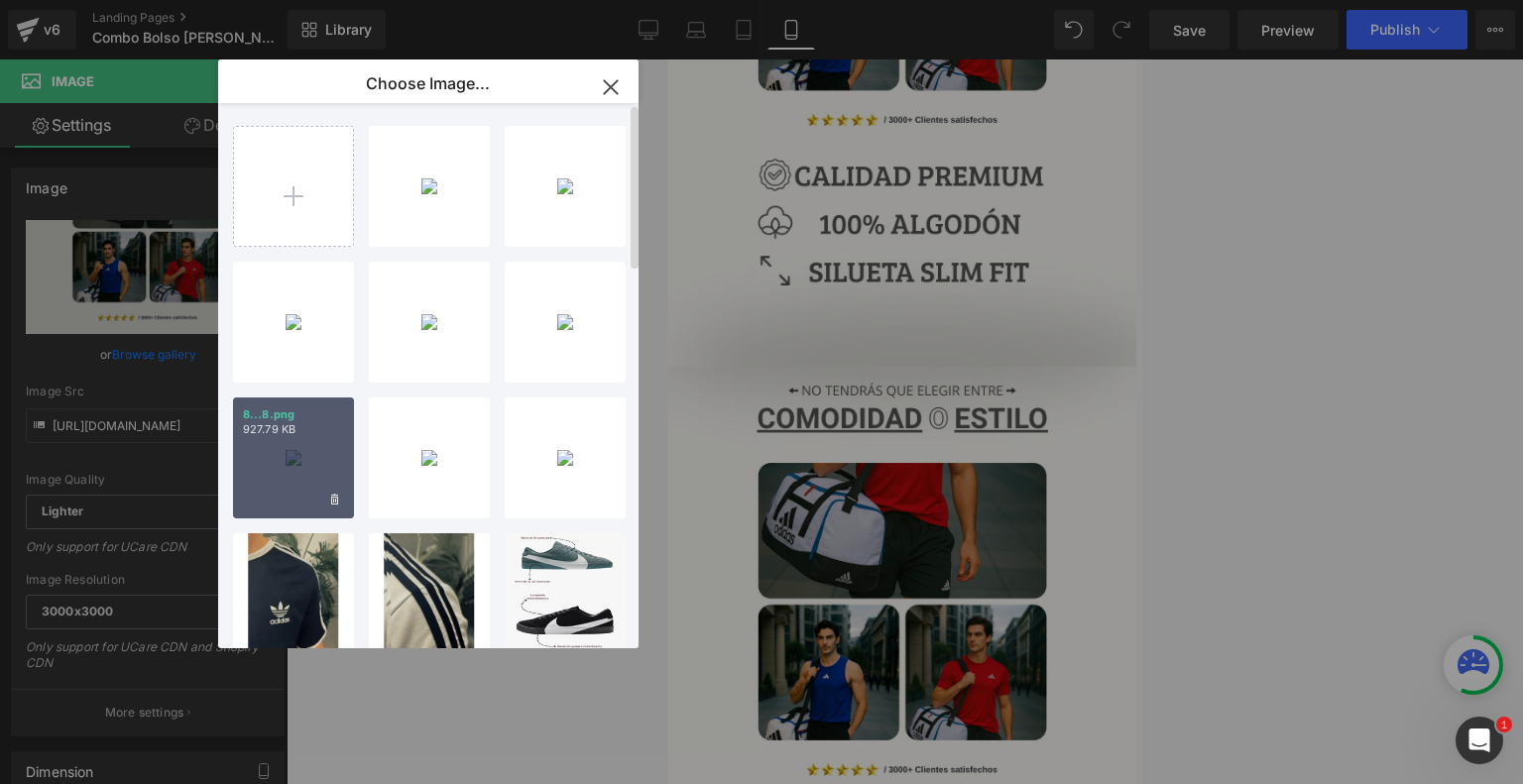 type on "https://ucarecdn.com/38045767-9914-48ab-be13-95d13279542d/-/format/auto/-/preview/3000x3000/-/quality/lighter/8.png" 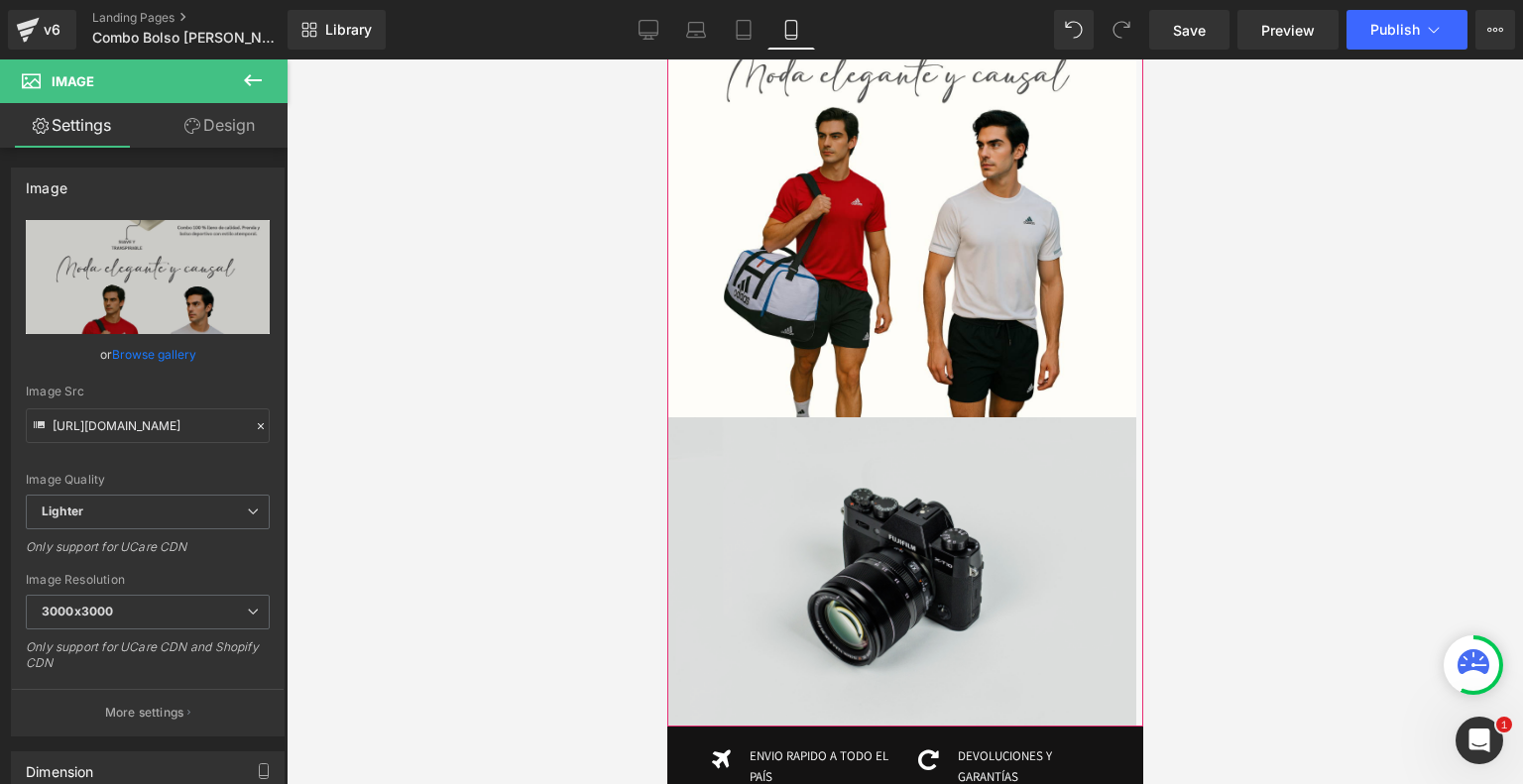 scroll, scrollTop: 3152, scrollLeft: 0, axis: vertical 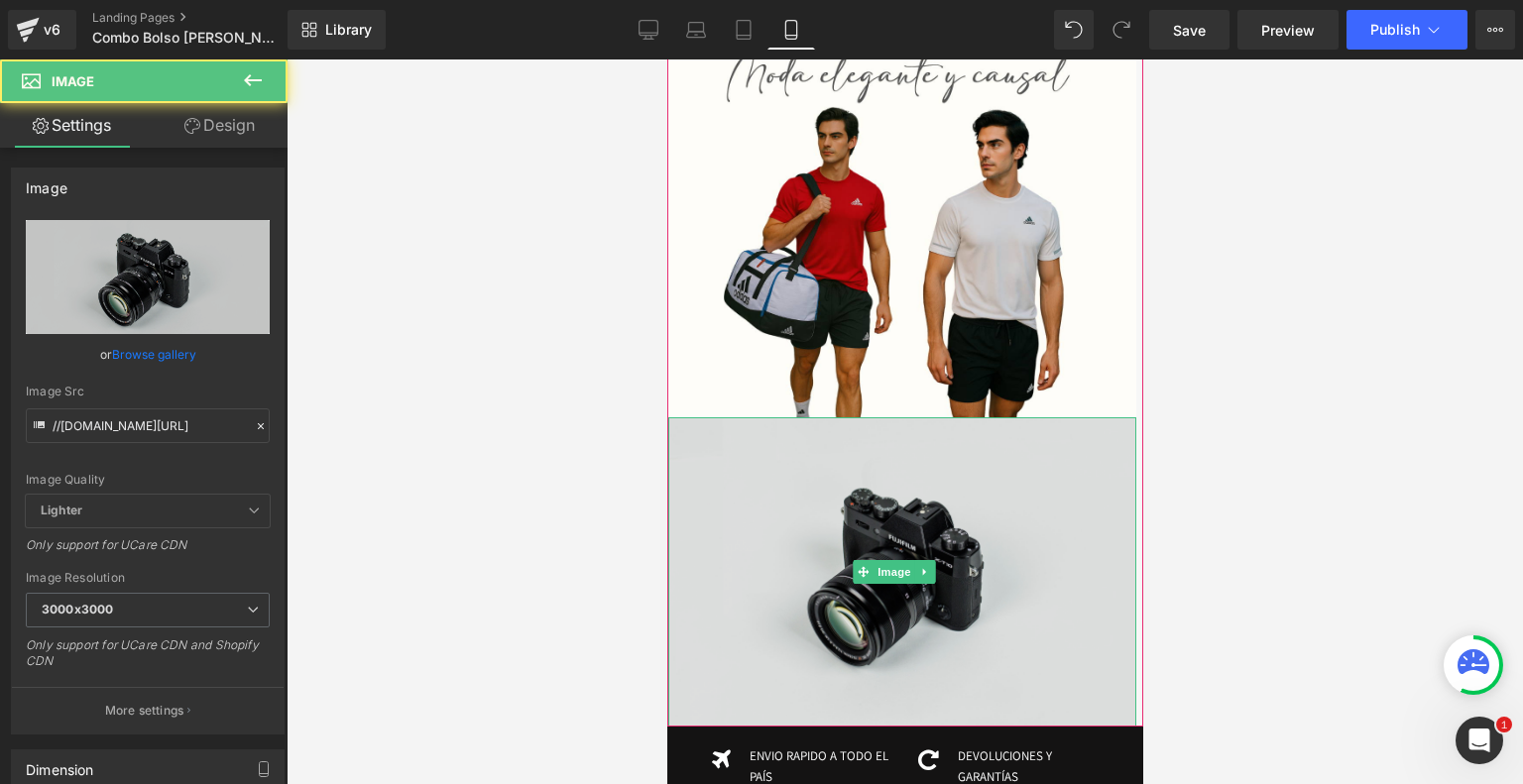 click at bounding box center (901, 572) 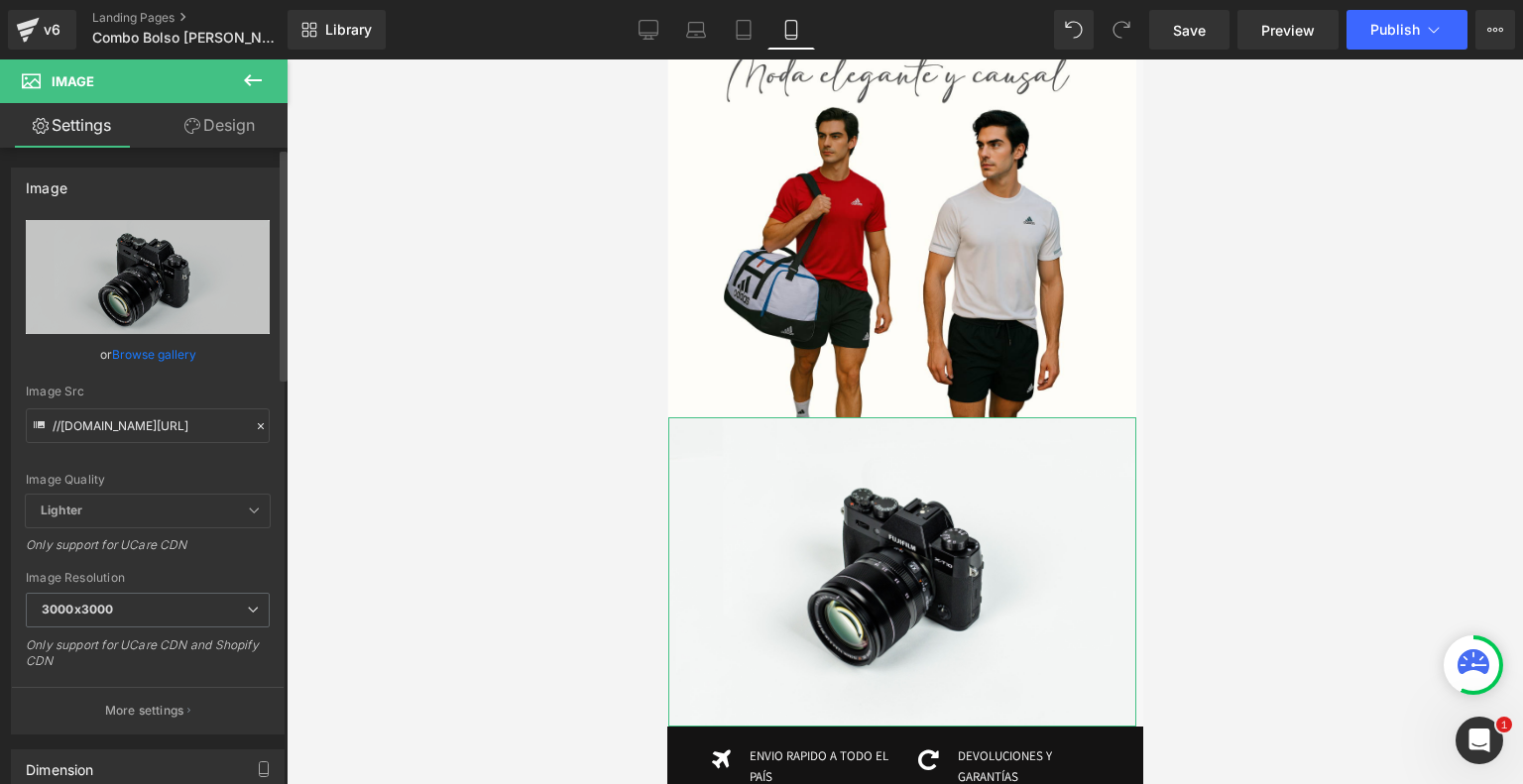 click on "Browse gallery" at bounding box center [154, 354] 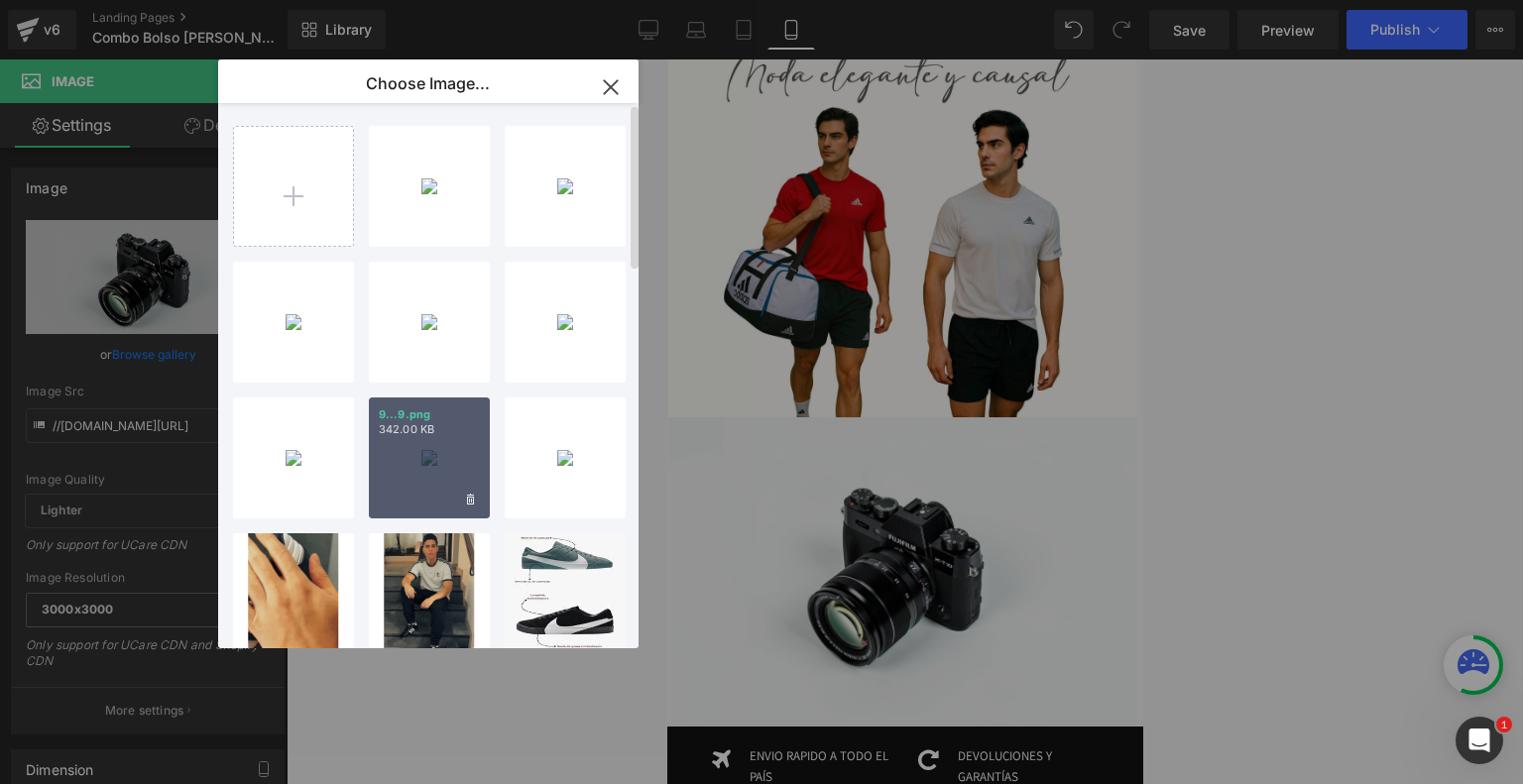 click on "9...9.png 342.00 KB" at bounding box center [429, 458] 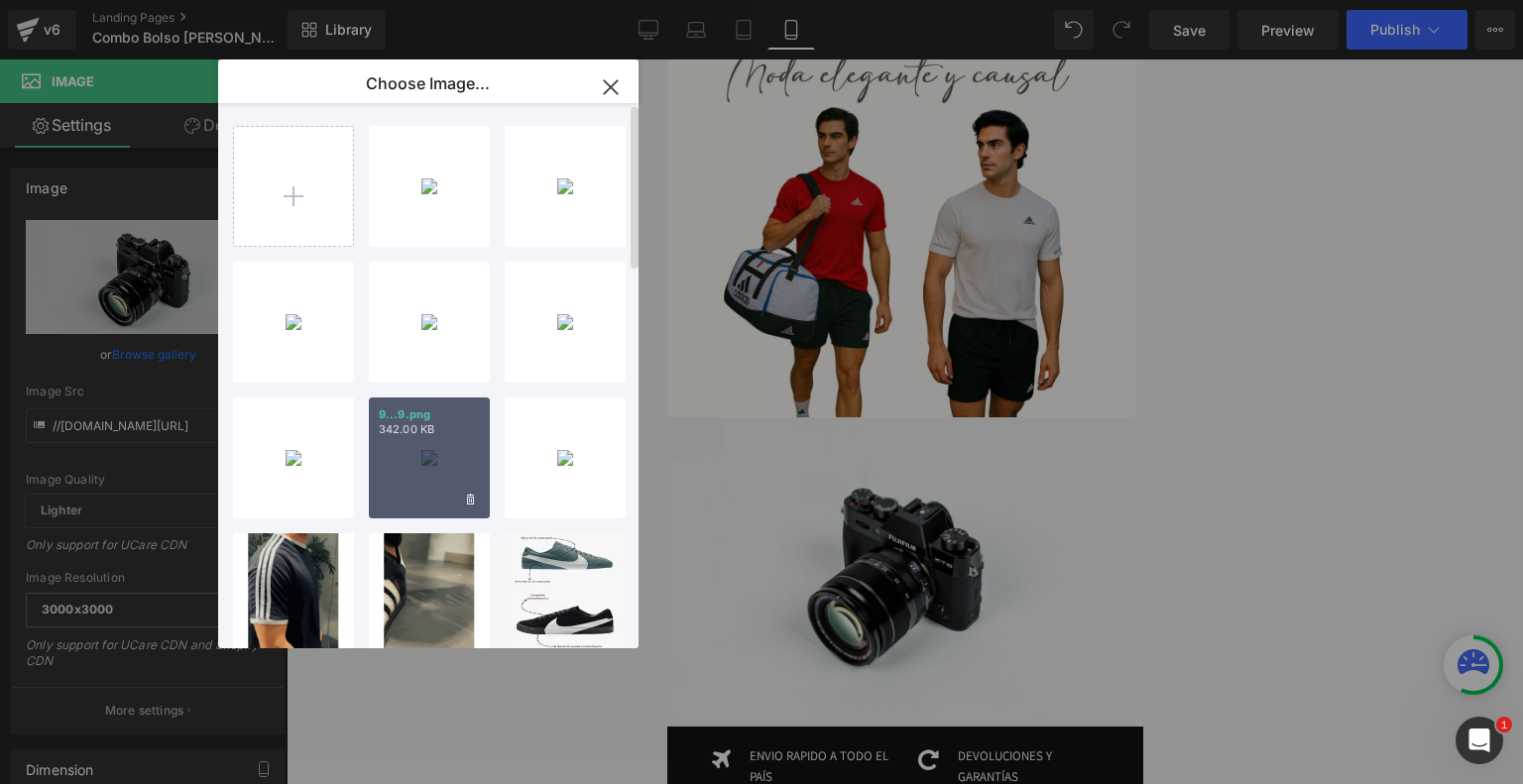 type on "https://ucarecdn.com/0457a36c-9ce3-4334-8c74-e3da4ce9890e/-/format/auto/-/preview/3000x3000/-/quality/lighter/9.png" 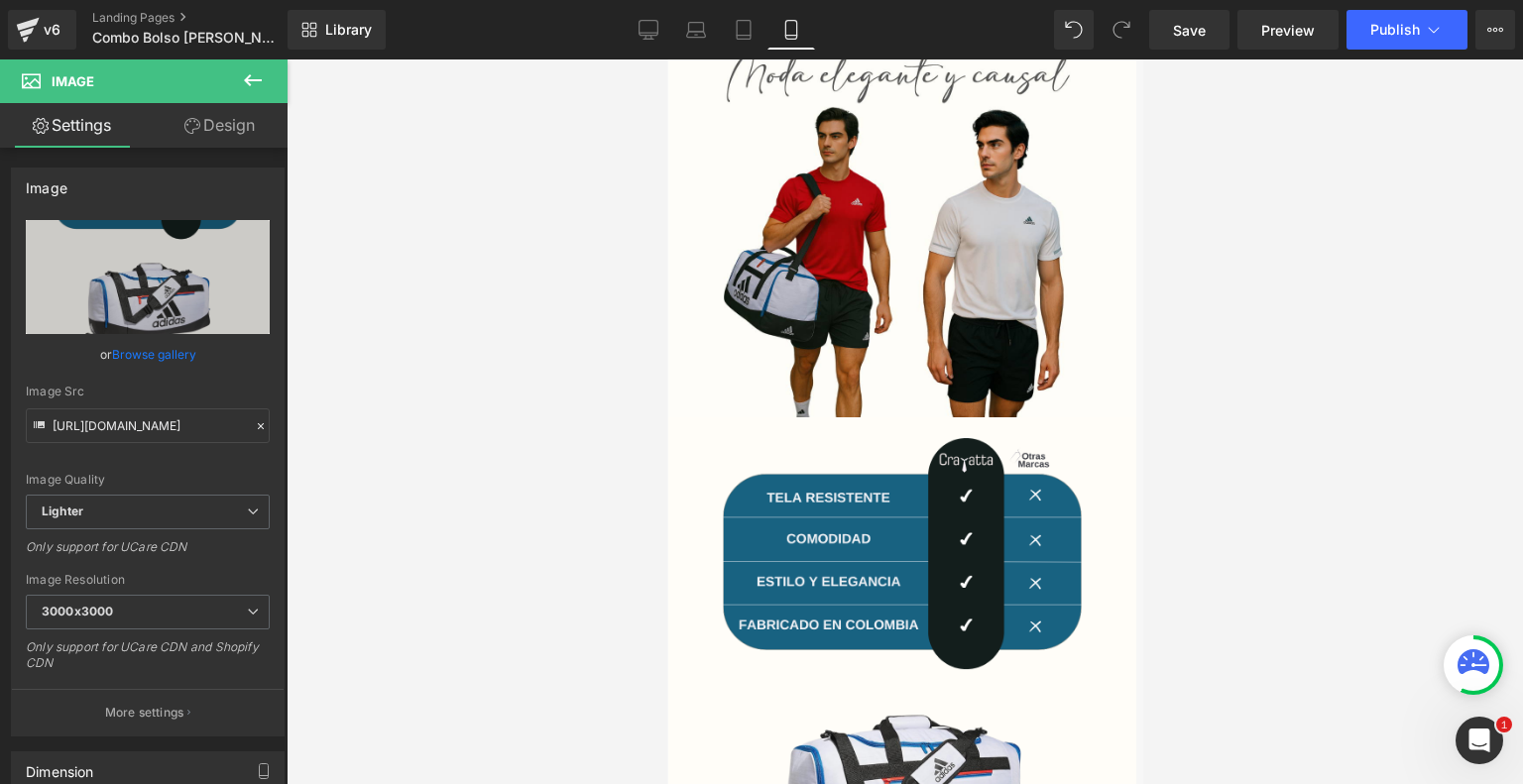 click 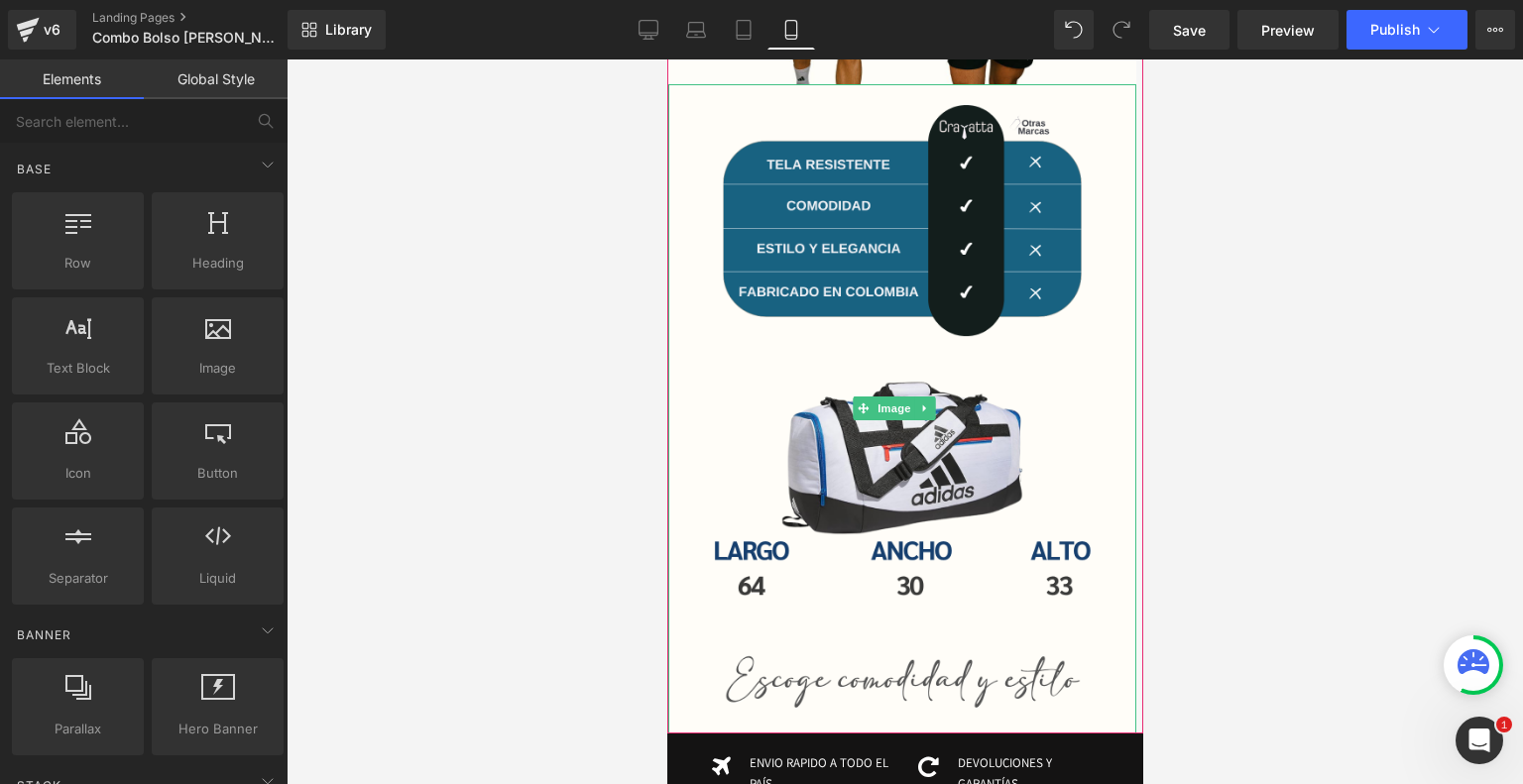 scroll, scrollTop: 3485, scrollLeft: 0, axis: vertical 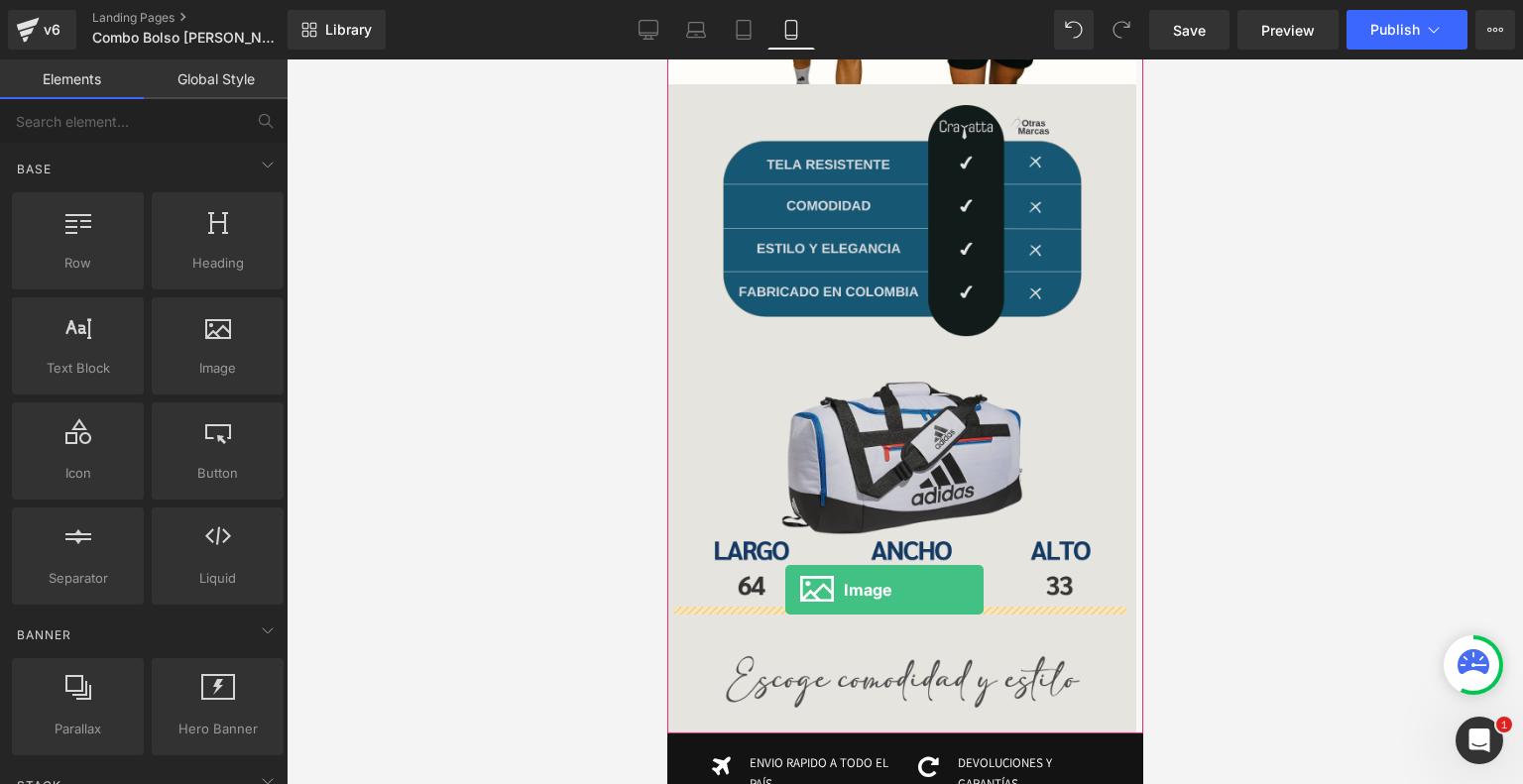 drag, startPoint x: 883, startPoint y: 397, endPoint x: 784, endPoint y: 590, distance: 216.91012 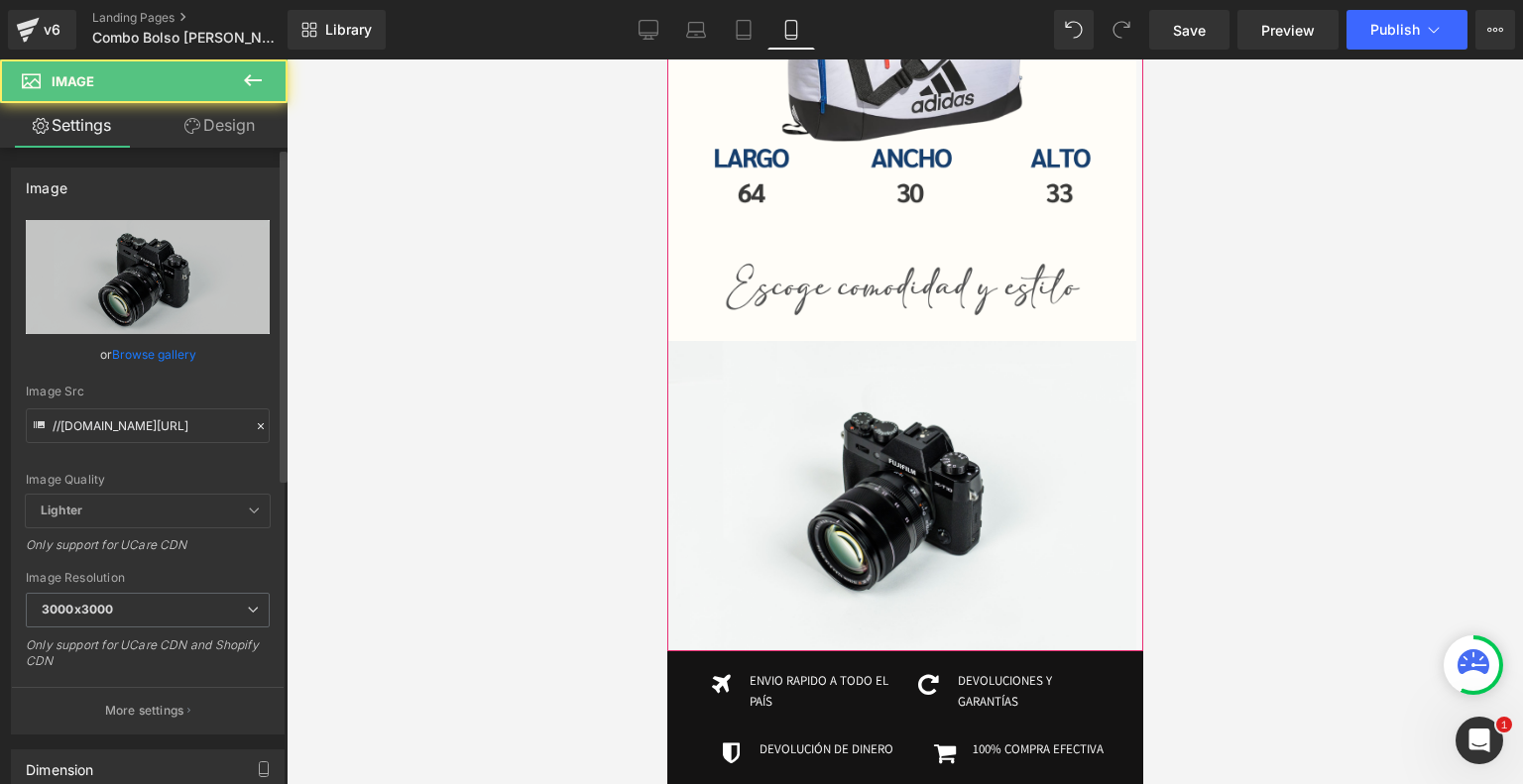 scroll, scrollTop: 3884, scrollLeft: 0, axis: vertical 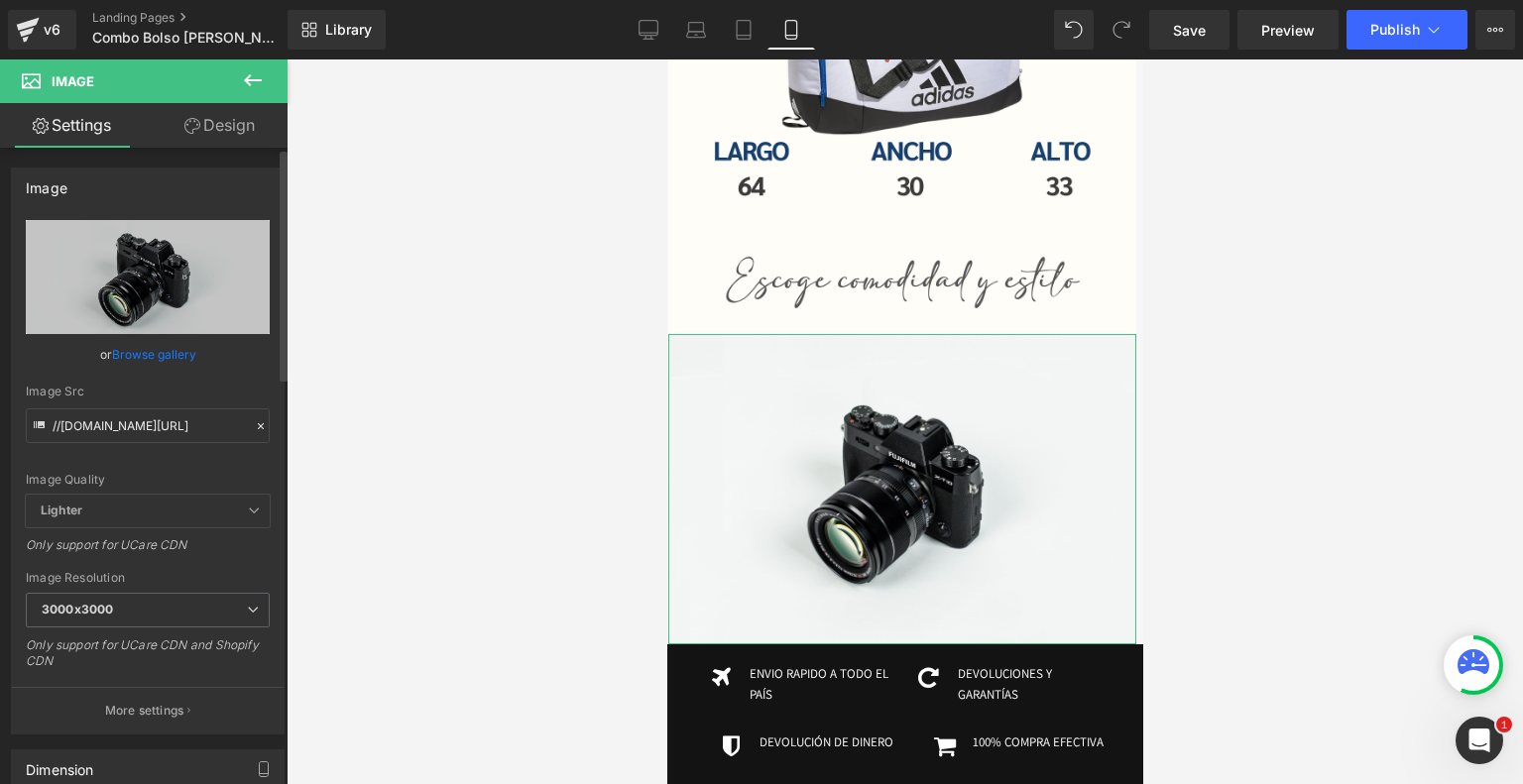 click on "Browse gallery" at bounding box center (154, 354) 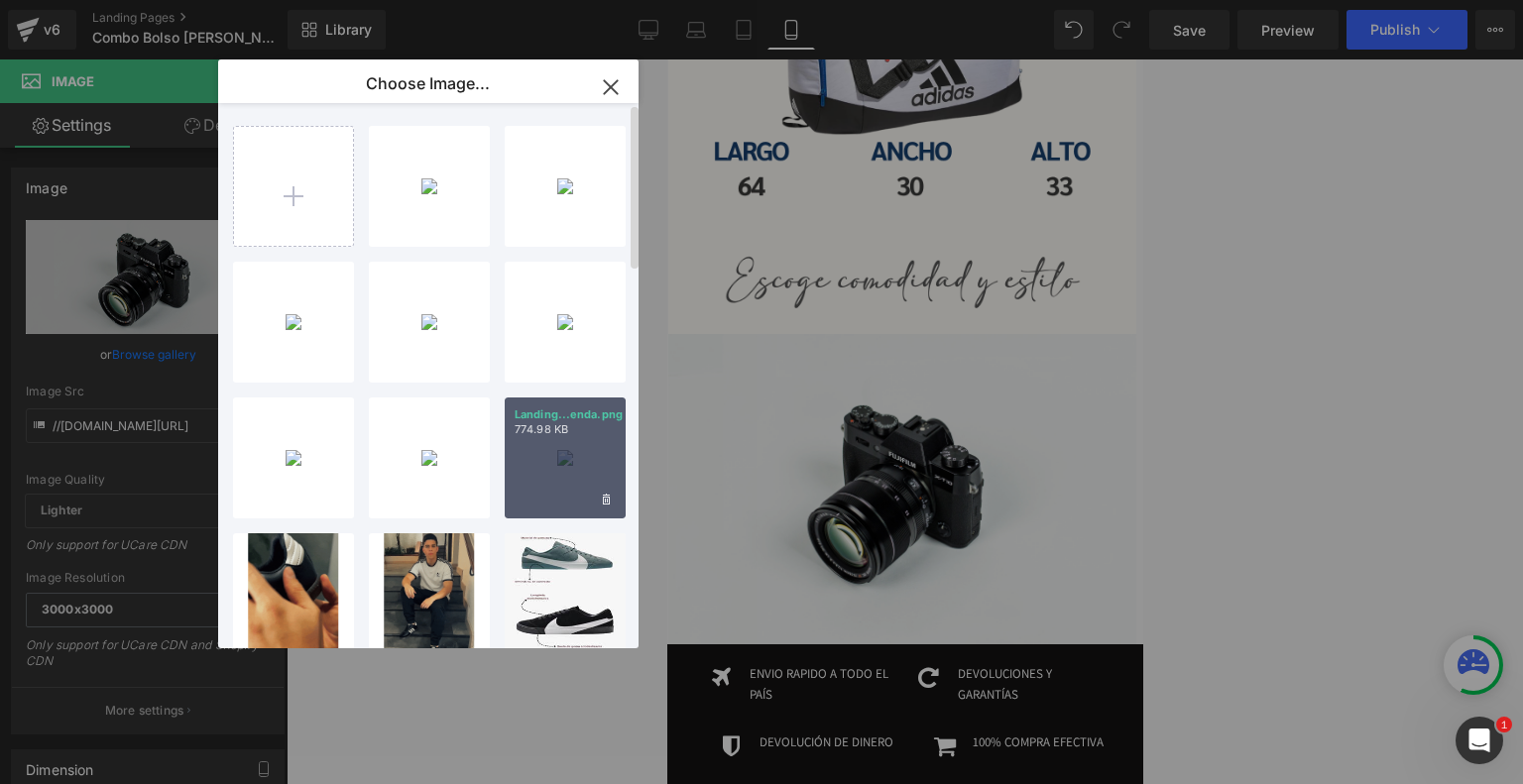 click on "Landing...enda.png 774.98 KB" at bounding box center (565, 458) 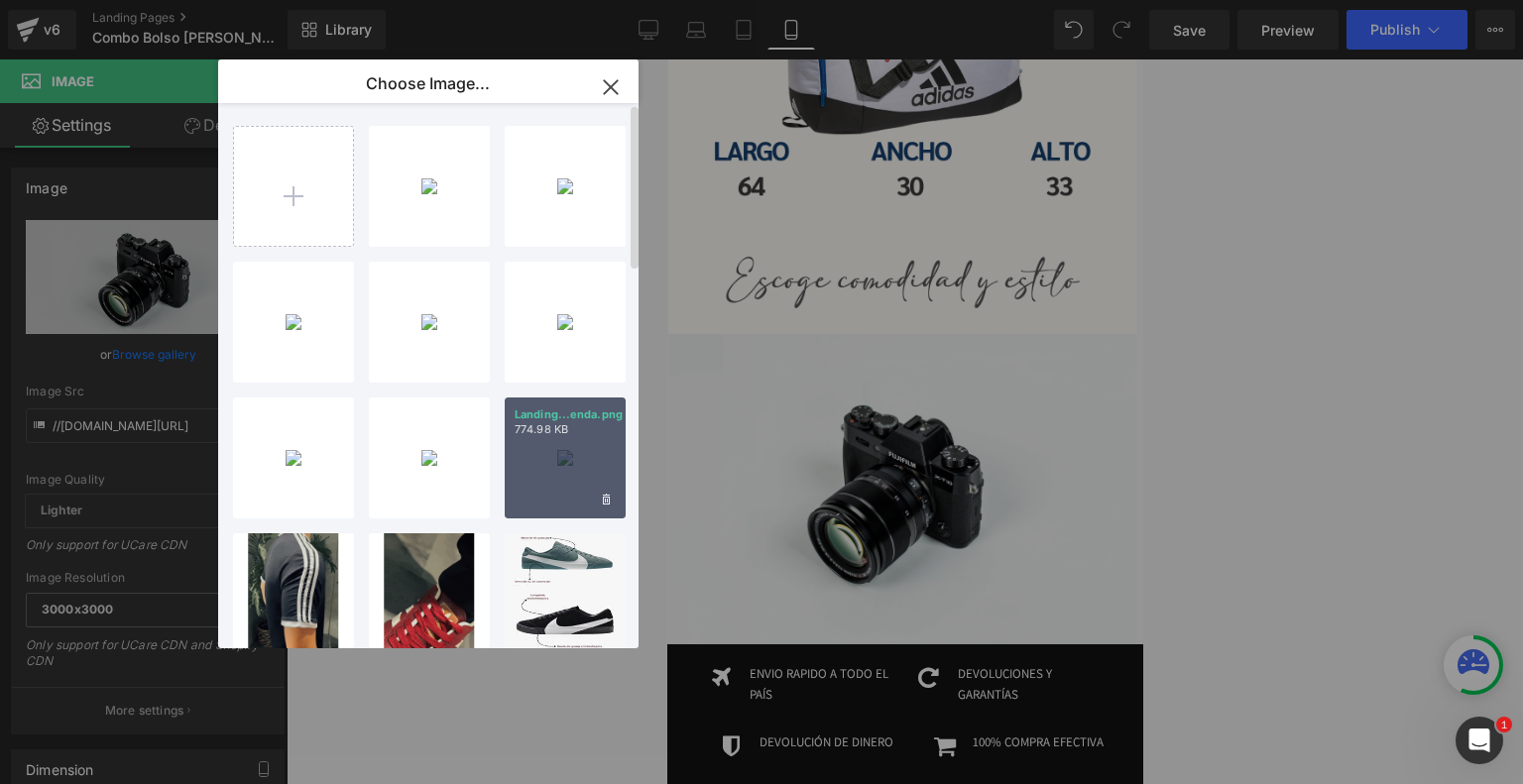 type on "https://ucarecdn.com/d1482d0a-c581-48a4-b425-a33db05f98d6/-/format/auto/-/preview/3000x3000/-/quality/lighter/Landing%20New%20Bolso%20Blanco%20+%20Prenda.png" 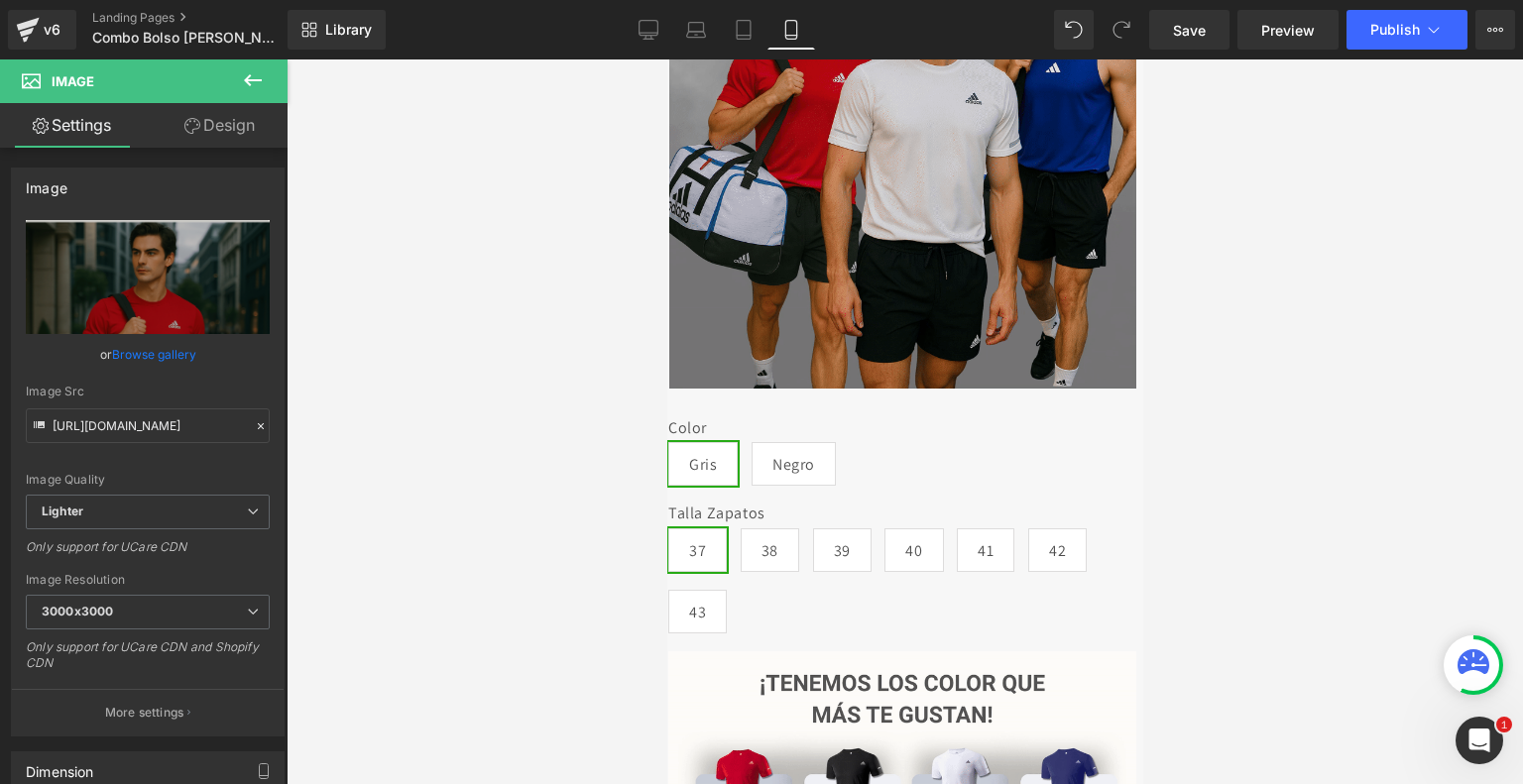 scroll, scrollTop: 320, scrollLeft: 0, axis: vertical 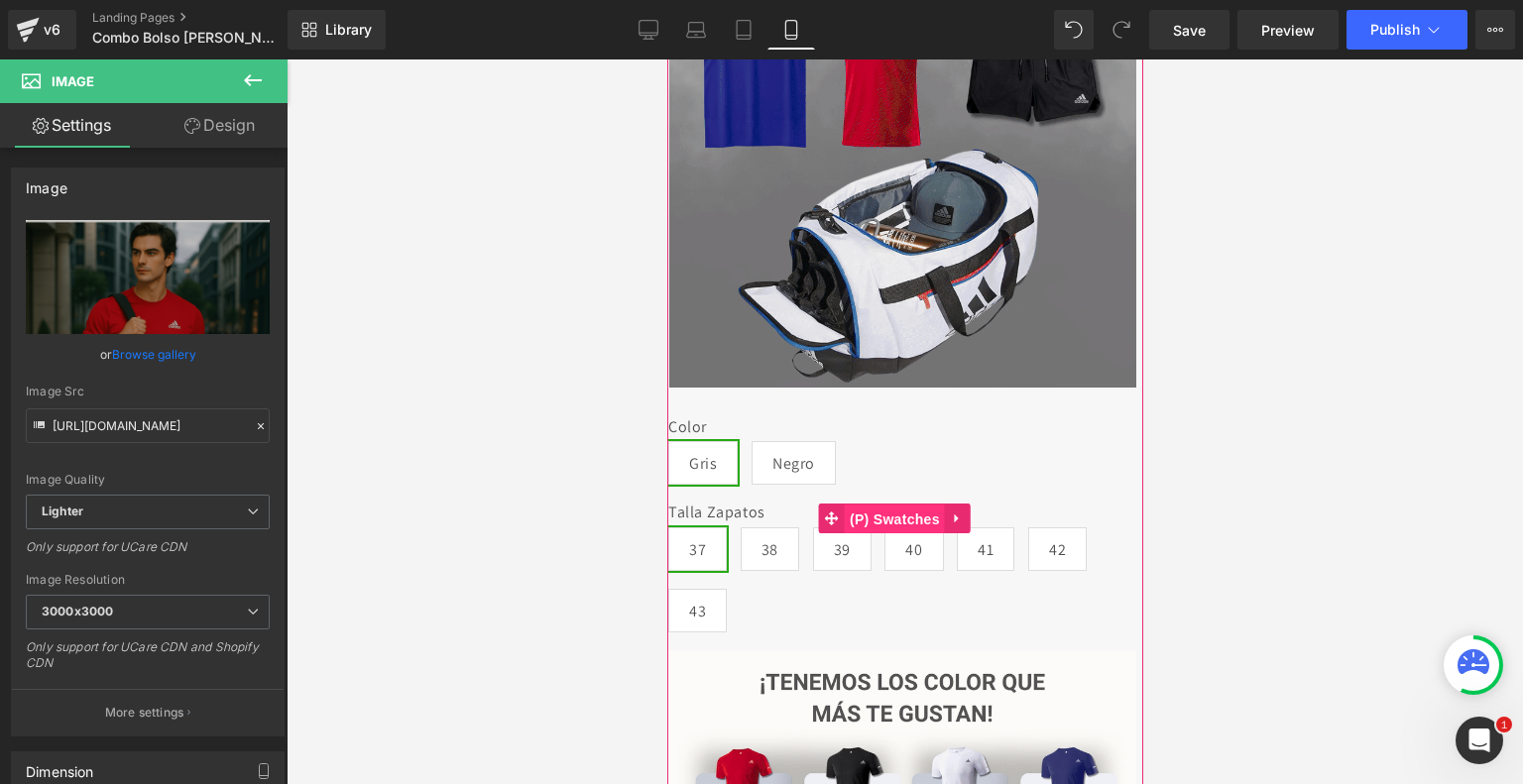 click on "(P) Swatches" at bounding box center [893, 519] 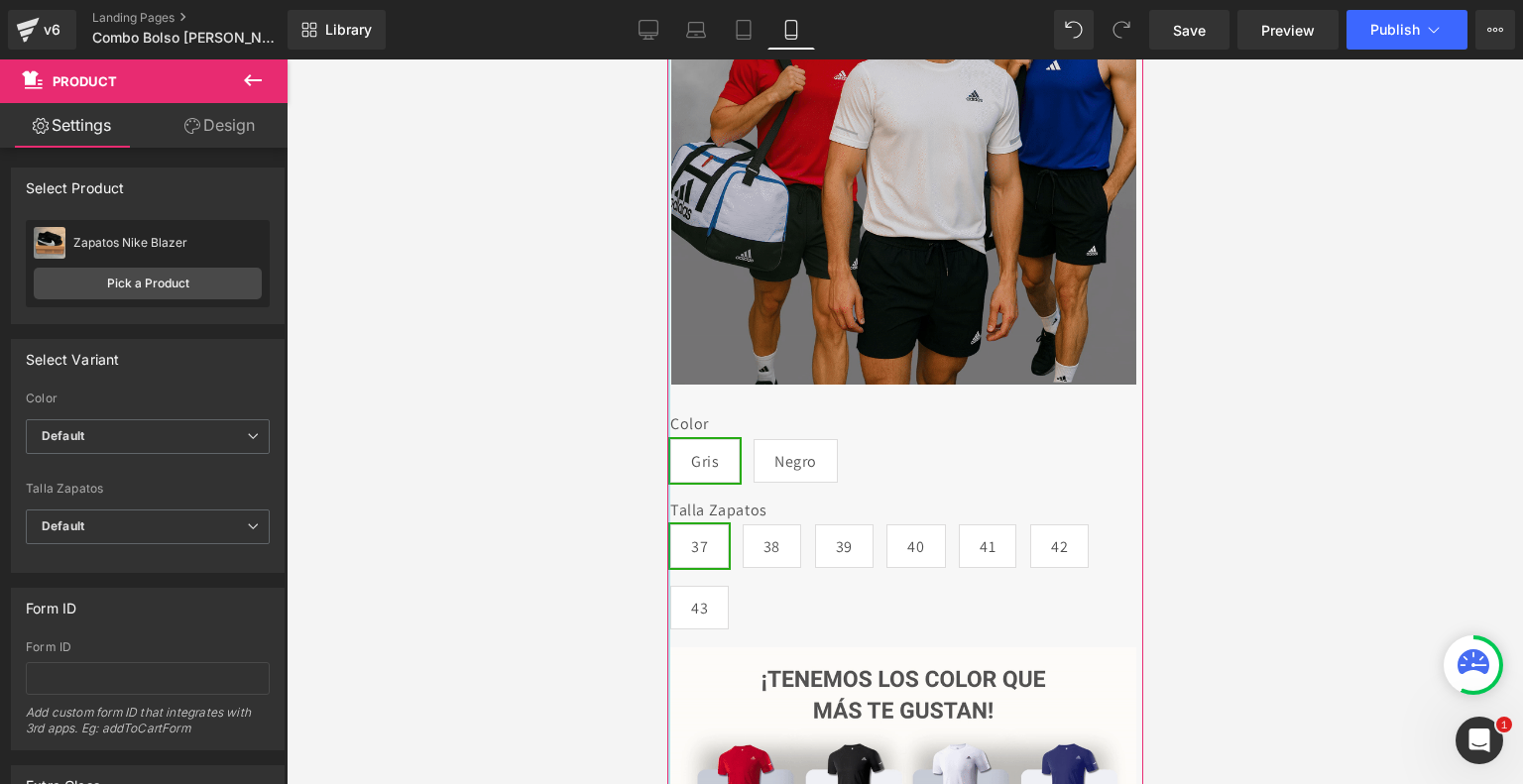 drag, startPoint x: 666, startPoint y: 340, endPoint x: 668, endPoint y: 352, distance: 12.165525 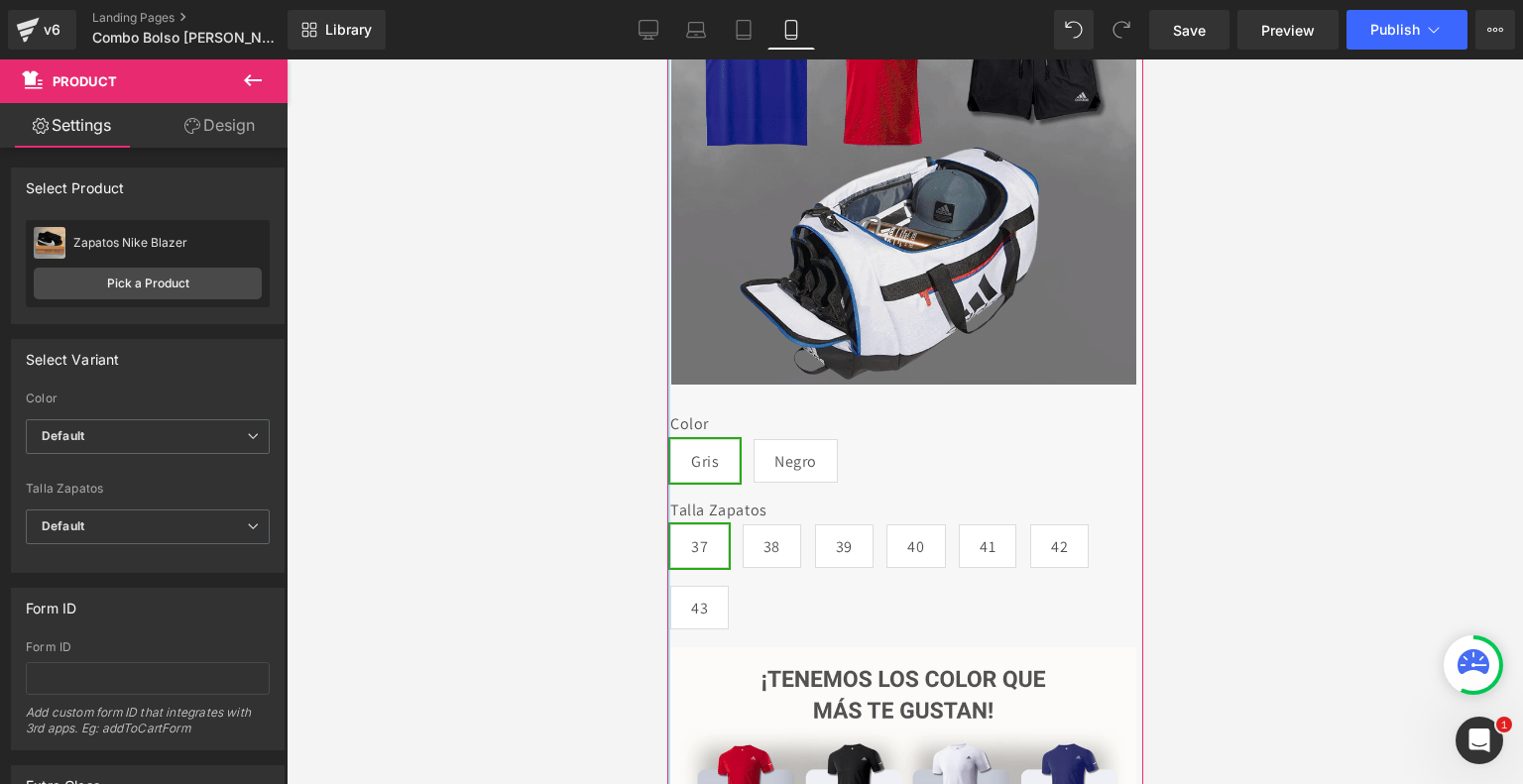 click at bounding box center (667, 2134) 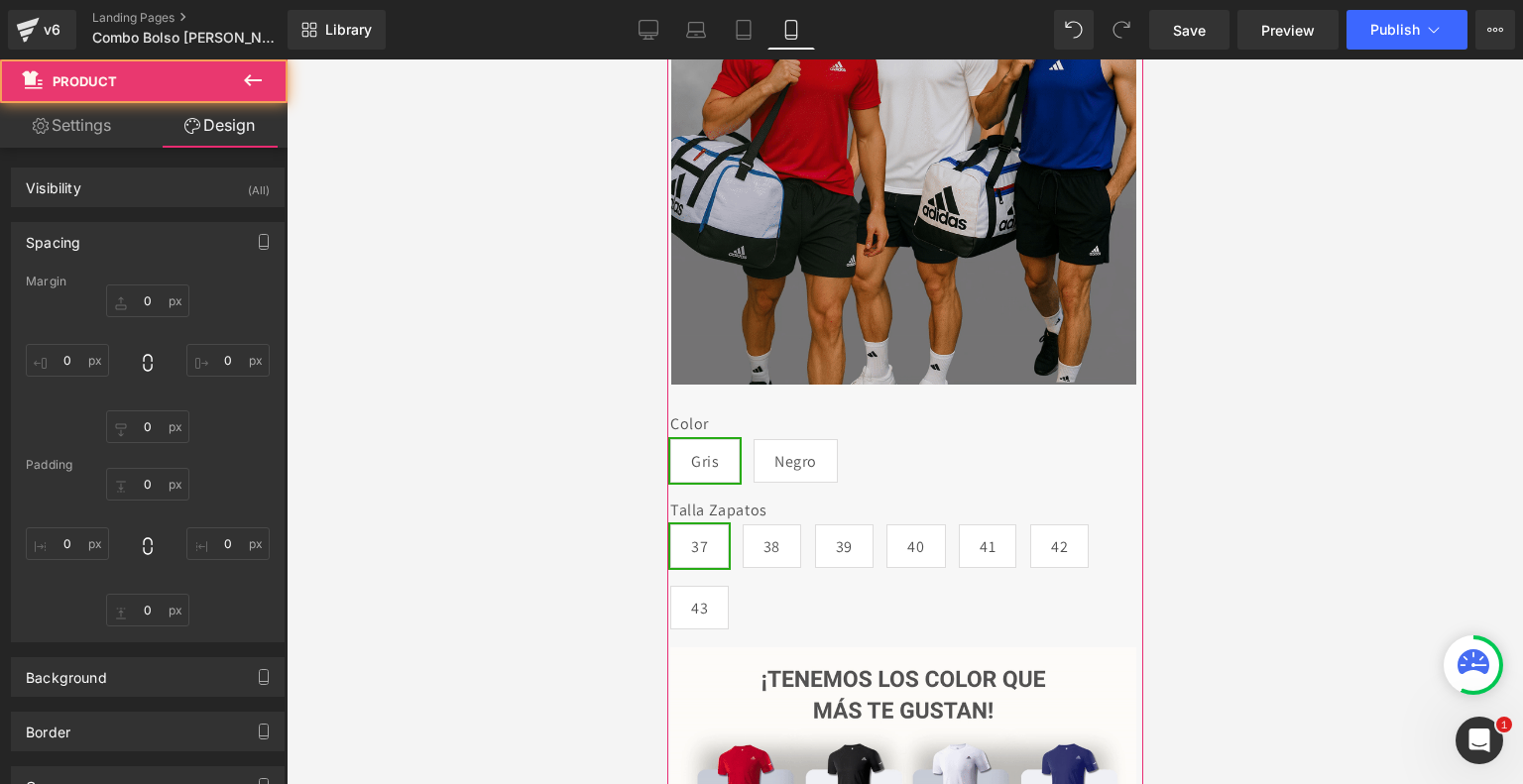 type on "0" 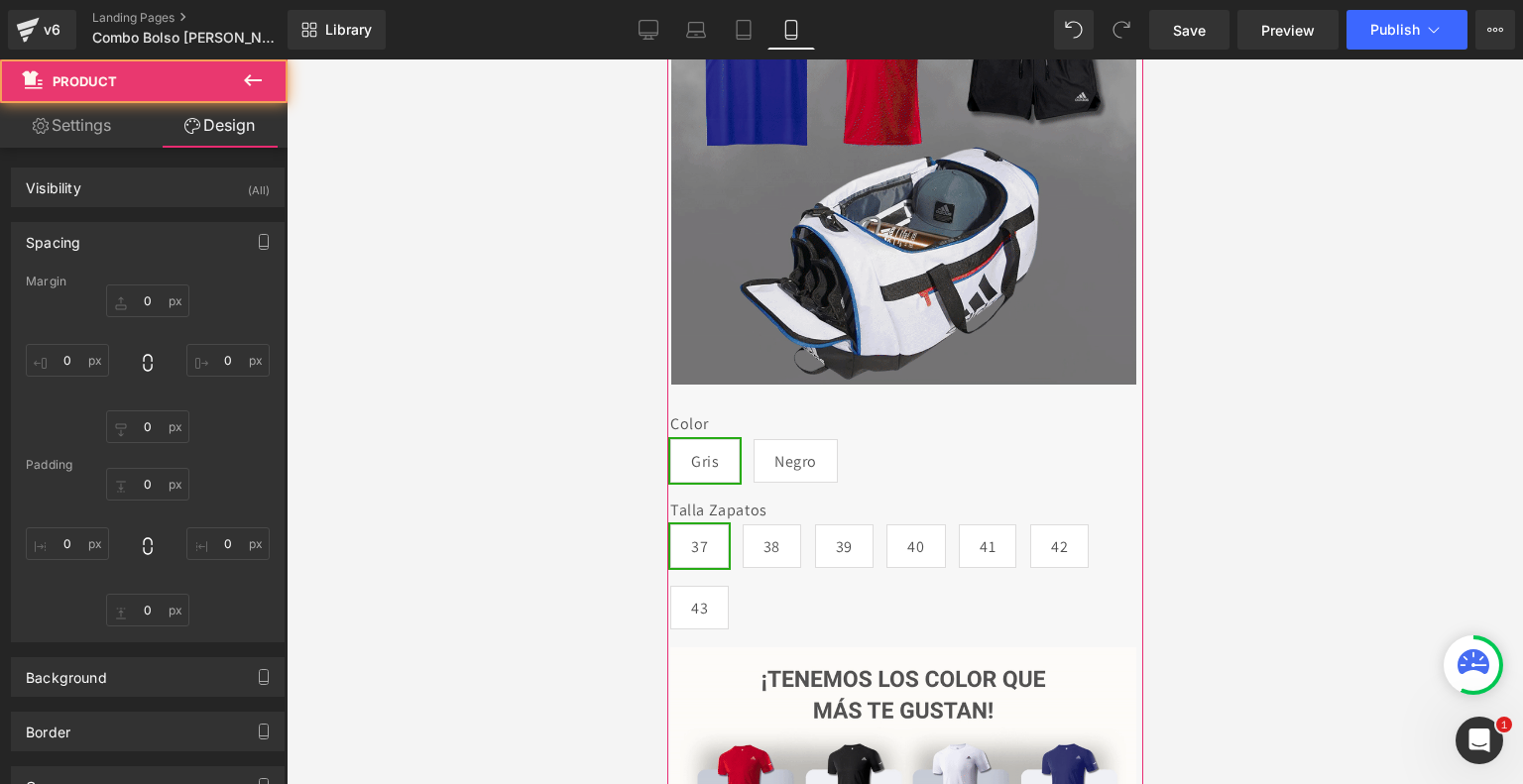 type on "0" 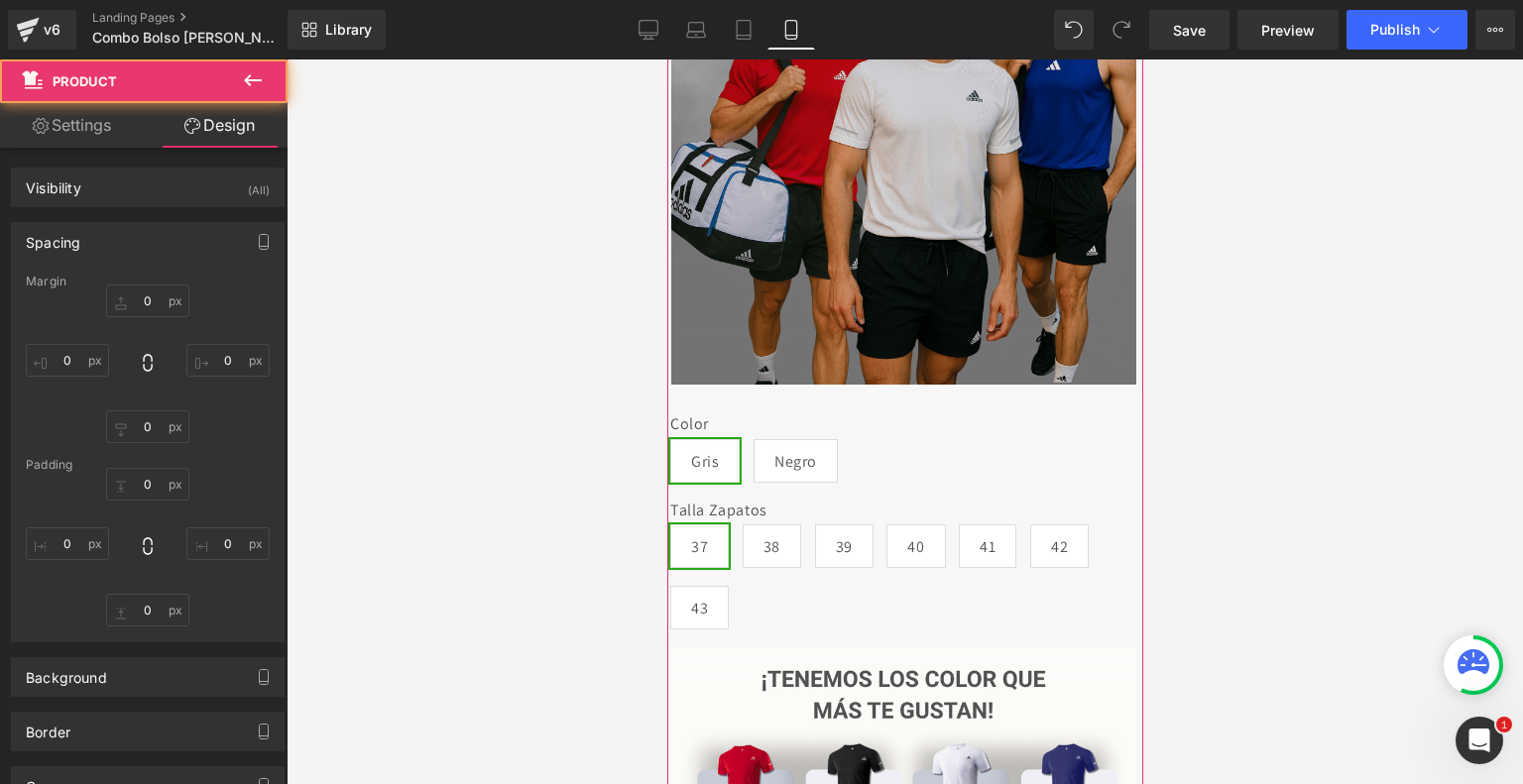 type on "0" 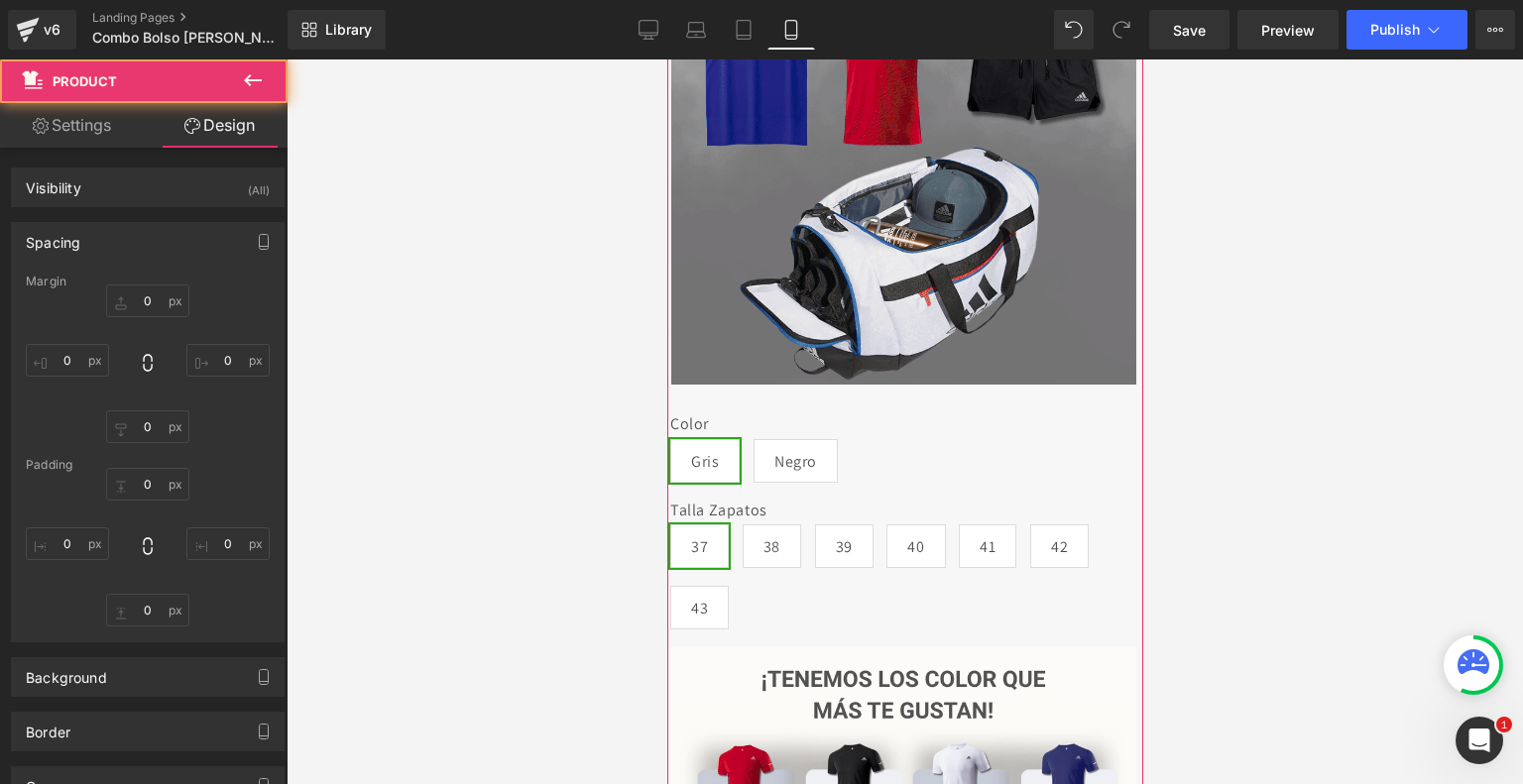 type on "0" 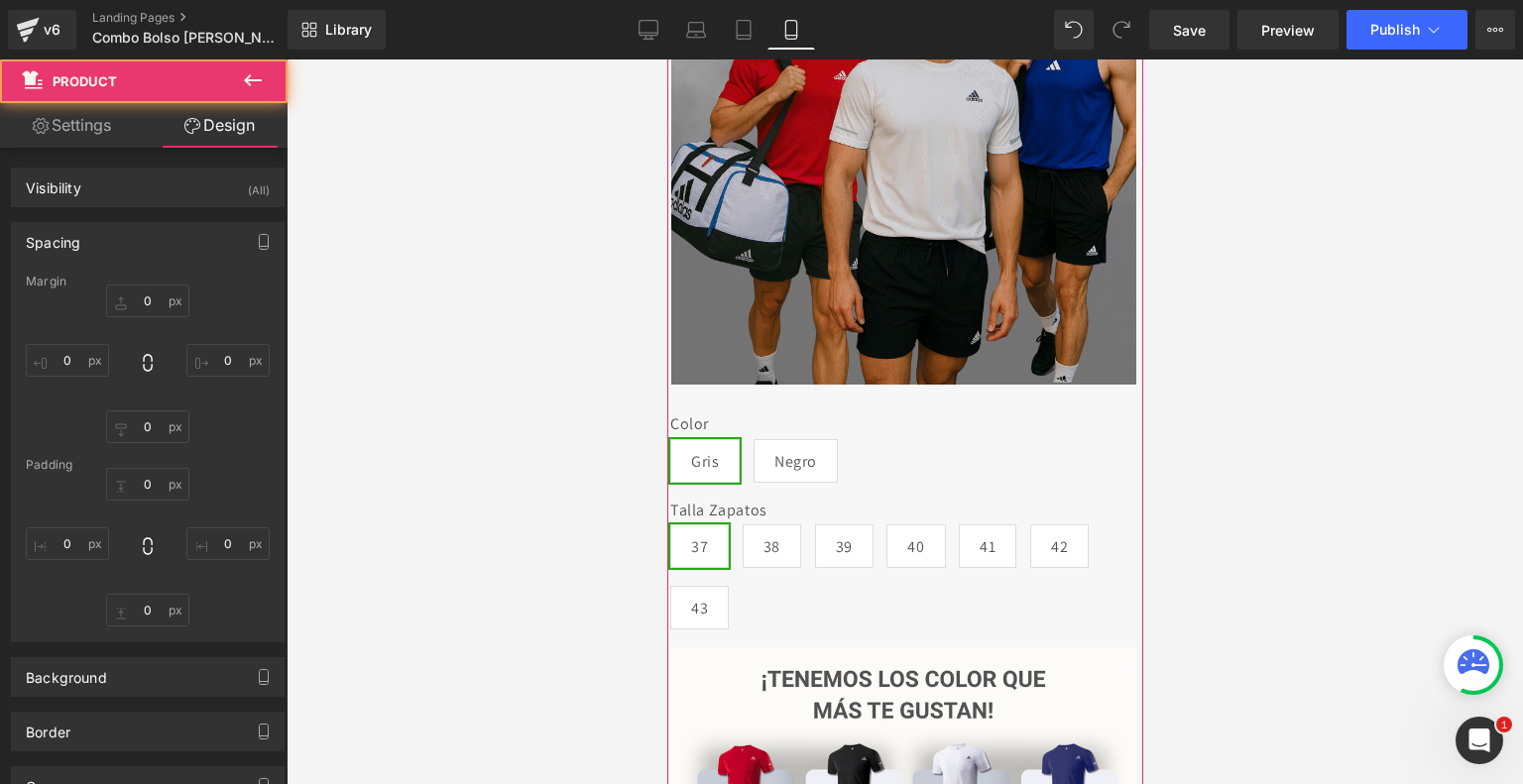 type on "0" 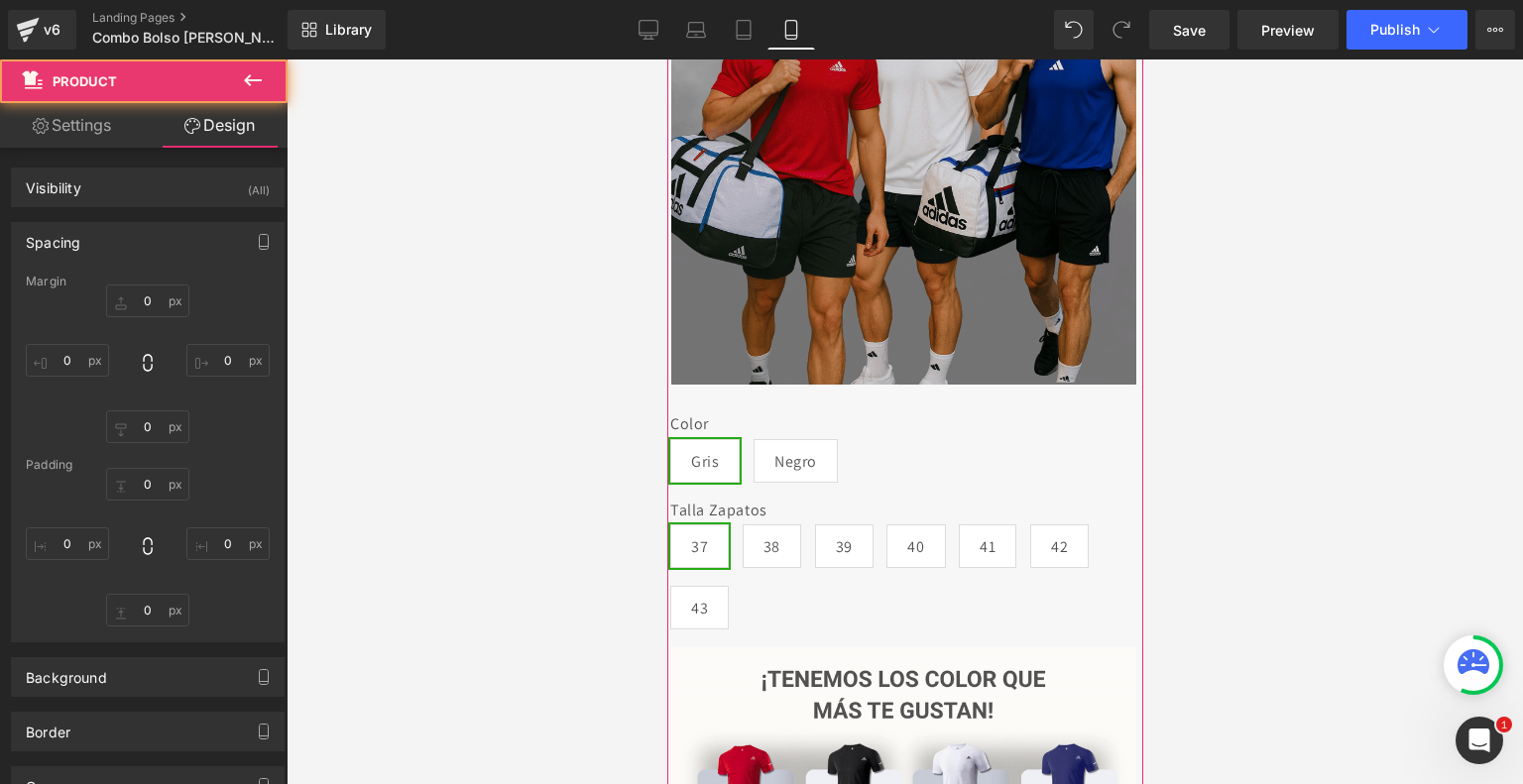 type on "7" 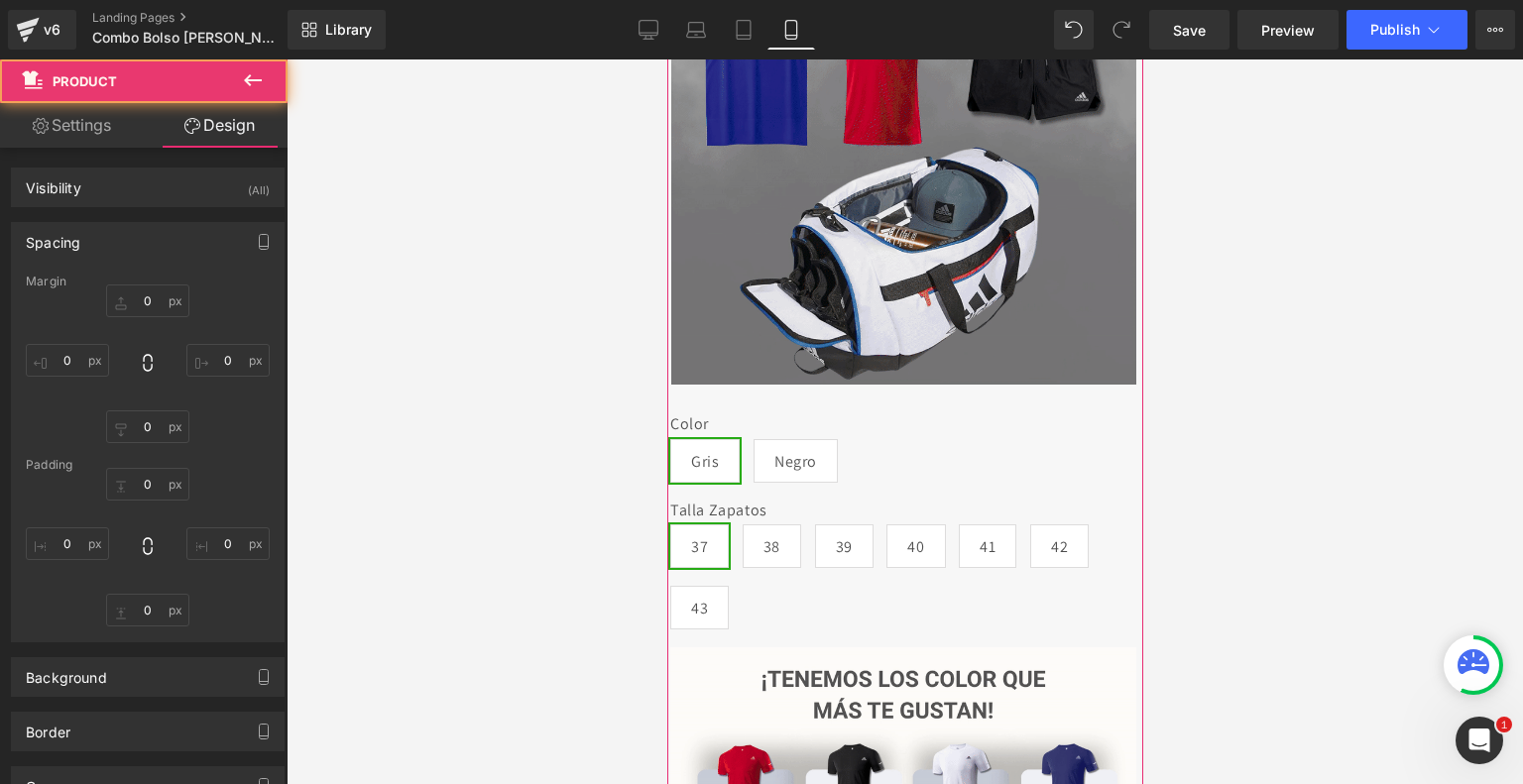 type on "0" 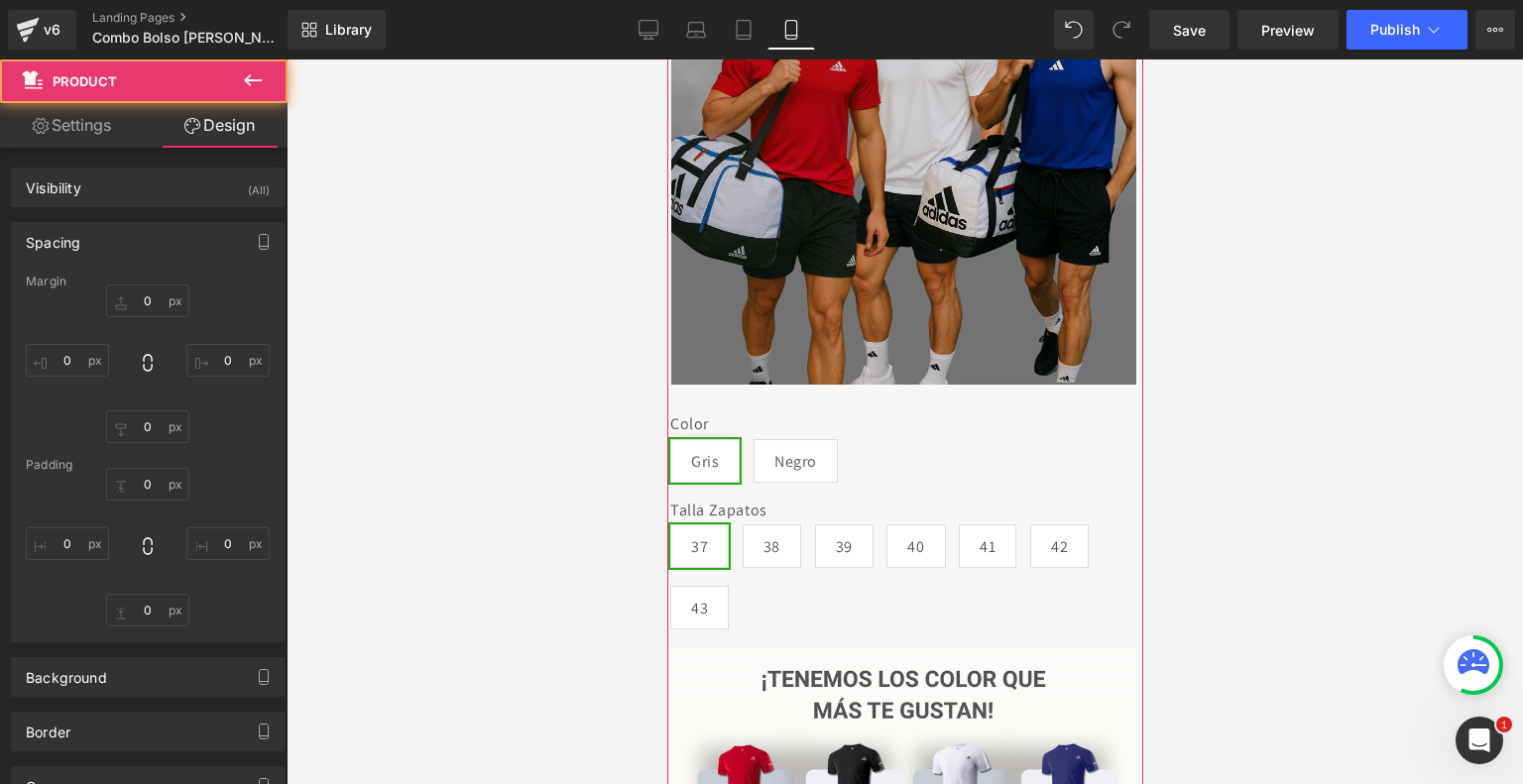type on "3" 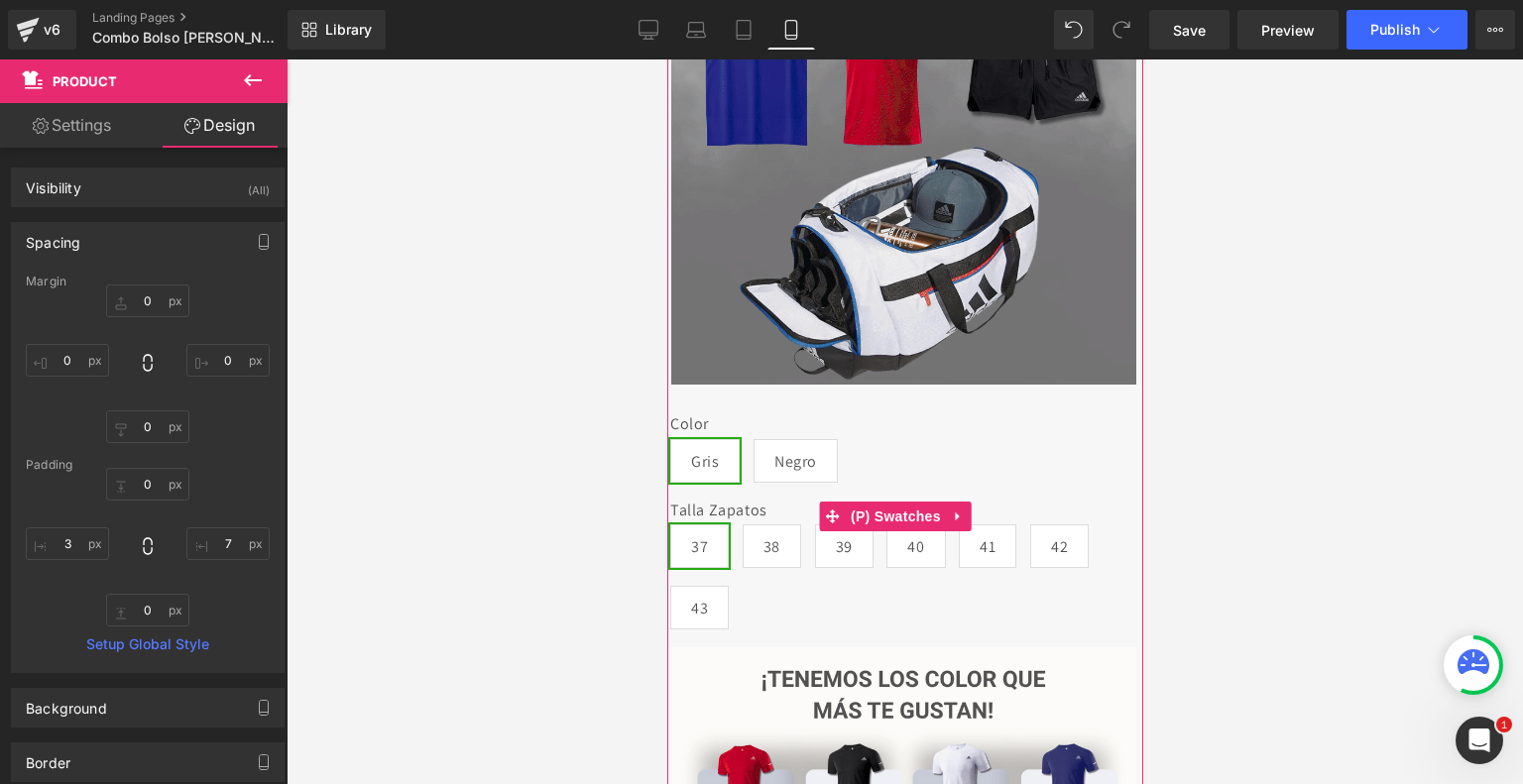 click on "Color
Gris
Negro
Talla Zapatos
37
38
39
40
41
42
43" at bounding box center [902, 515] 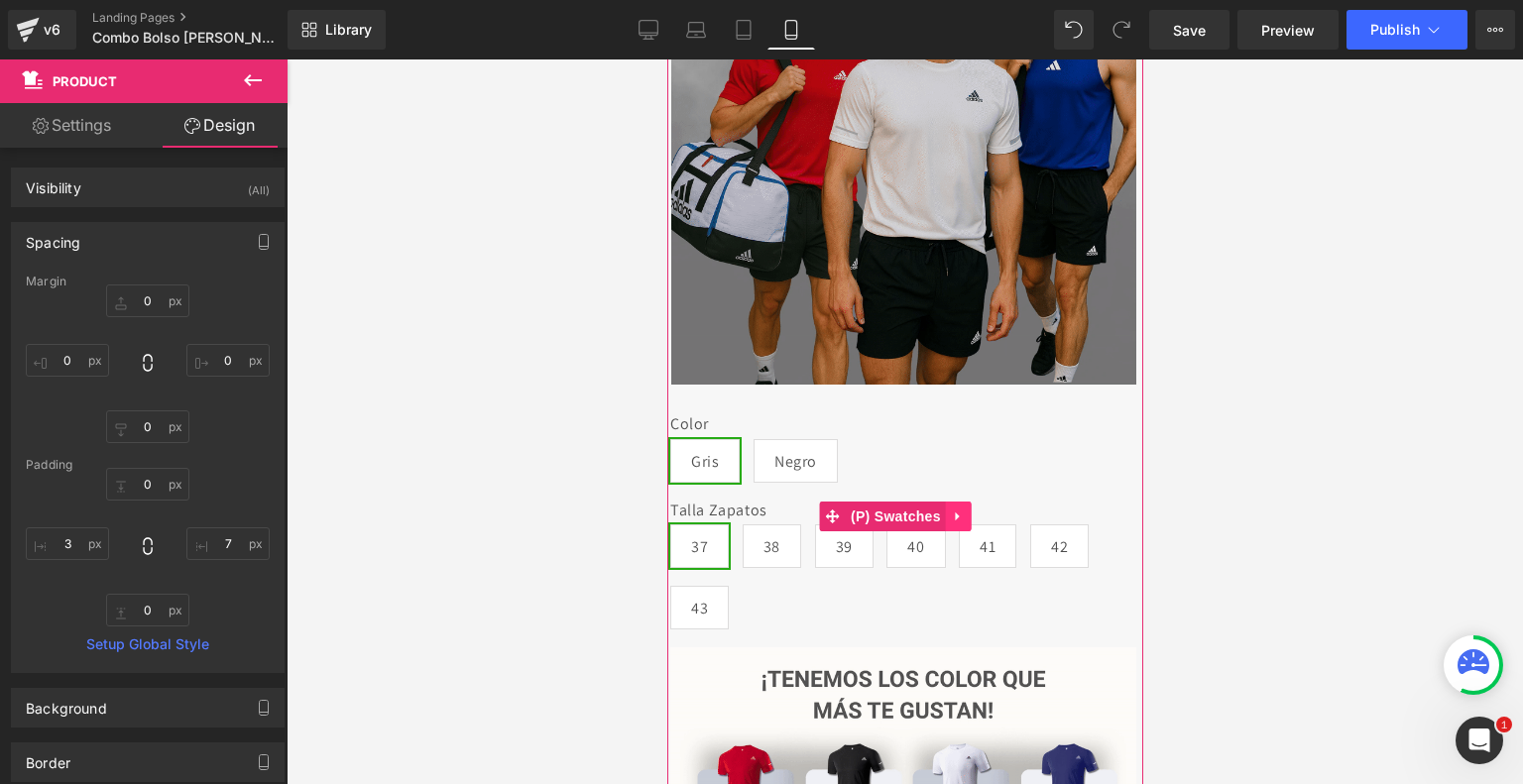 click 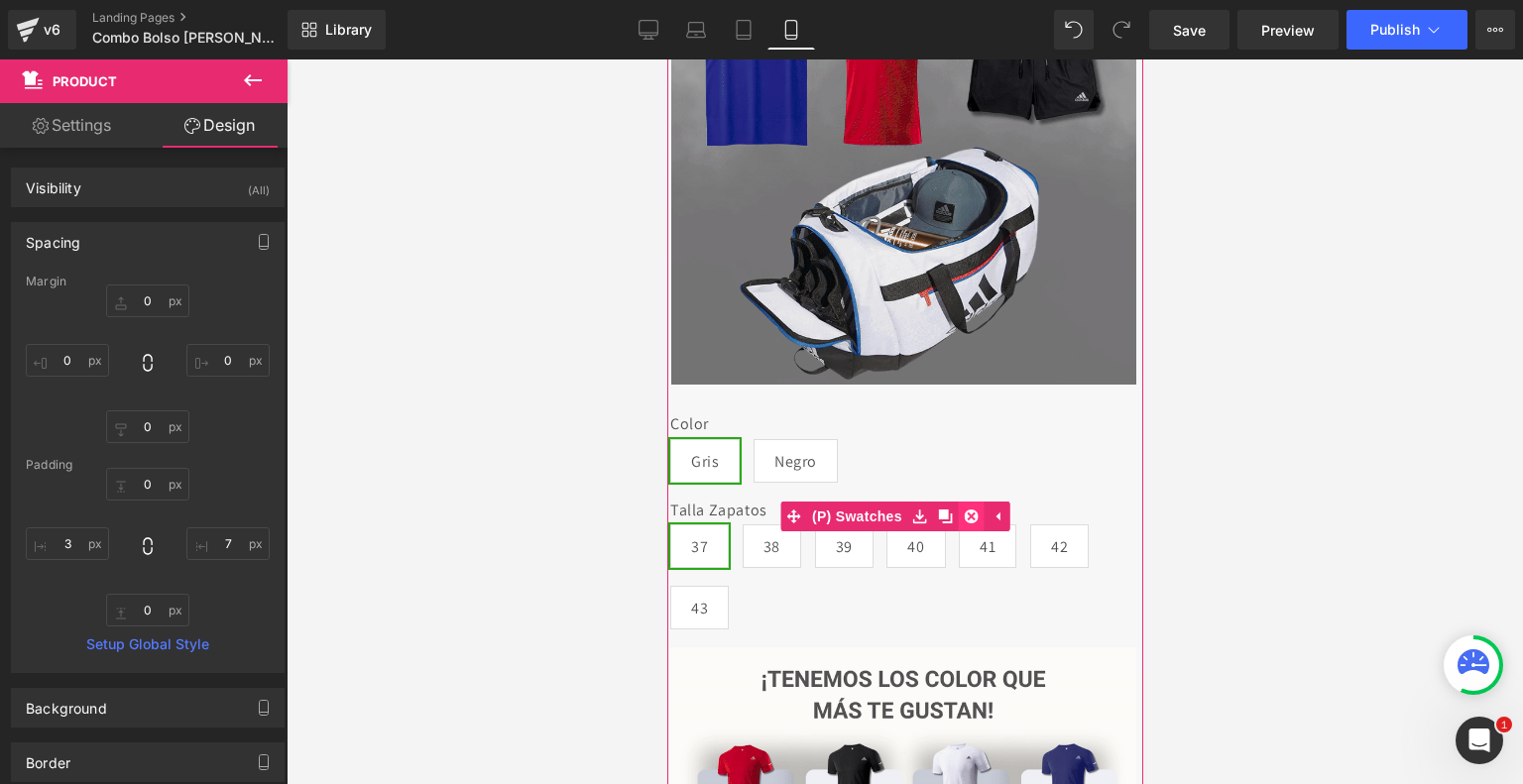 click 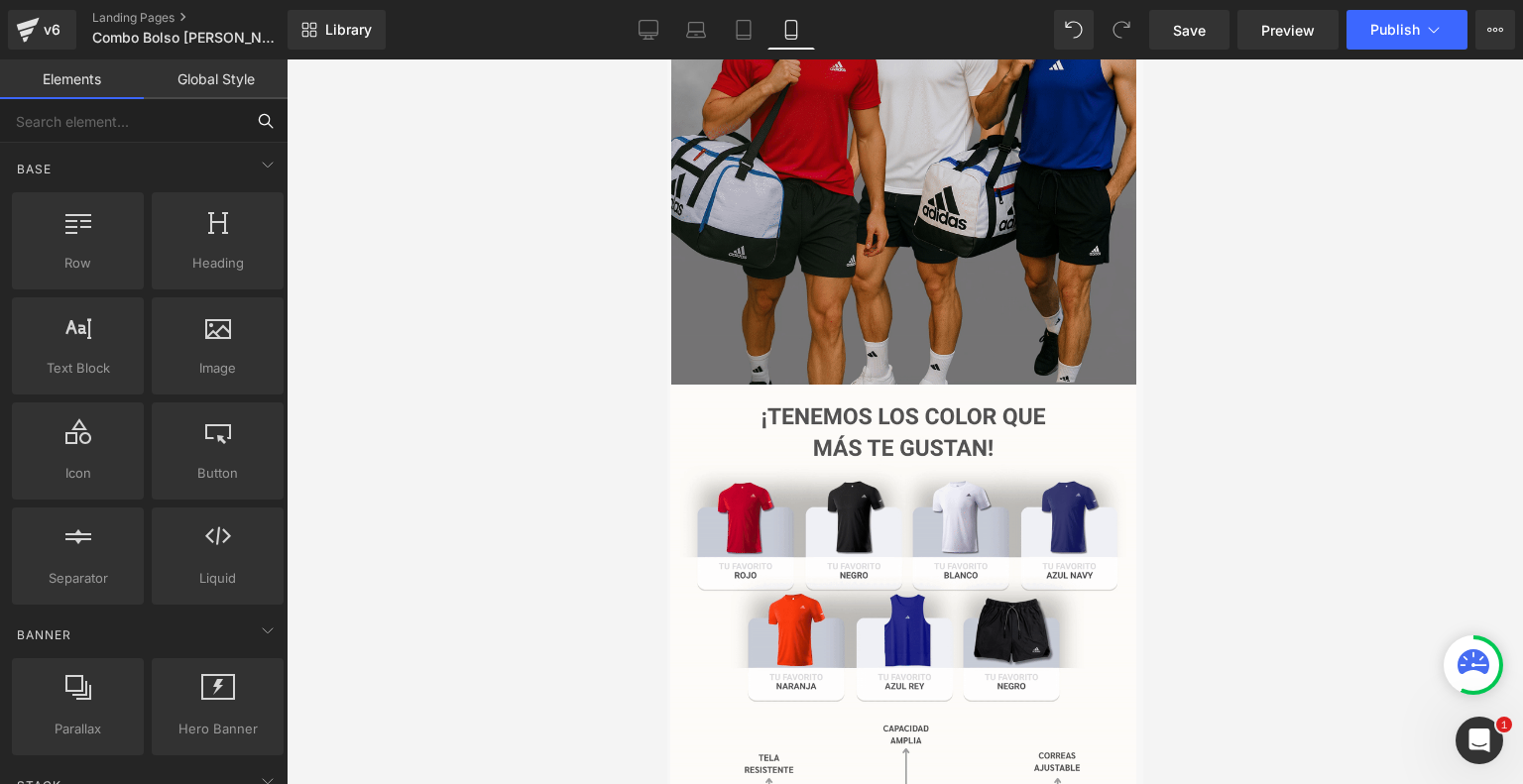 click at bounding box center [122, 121] 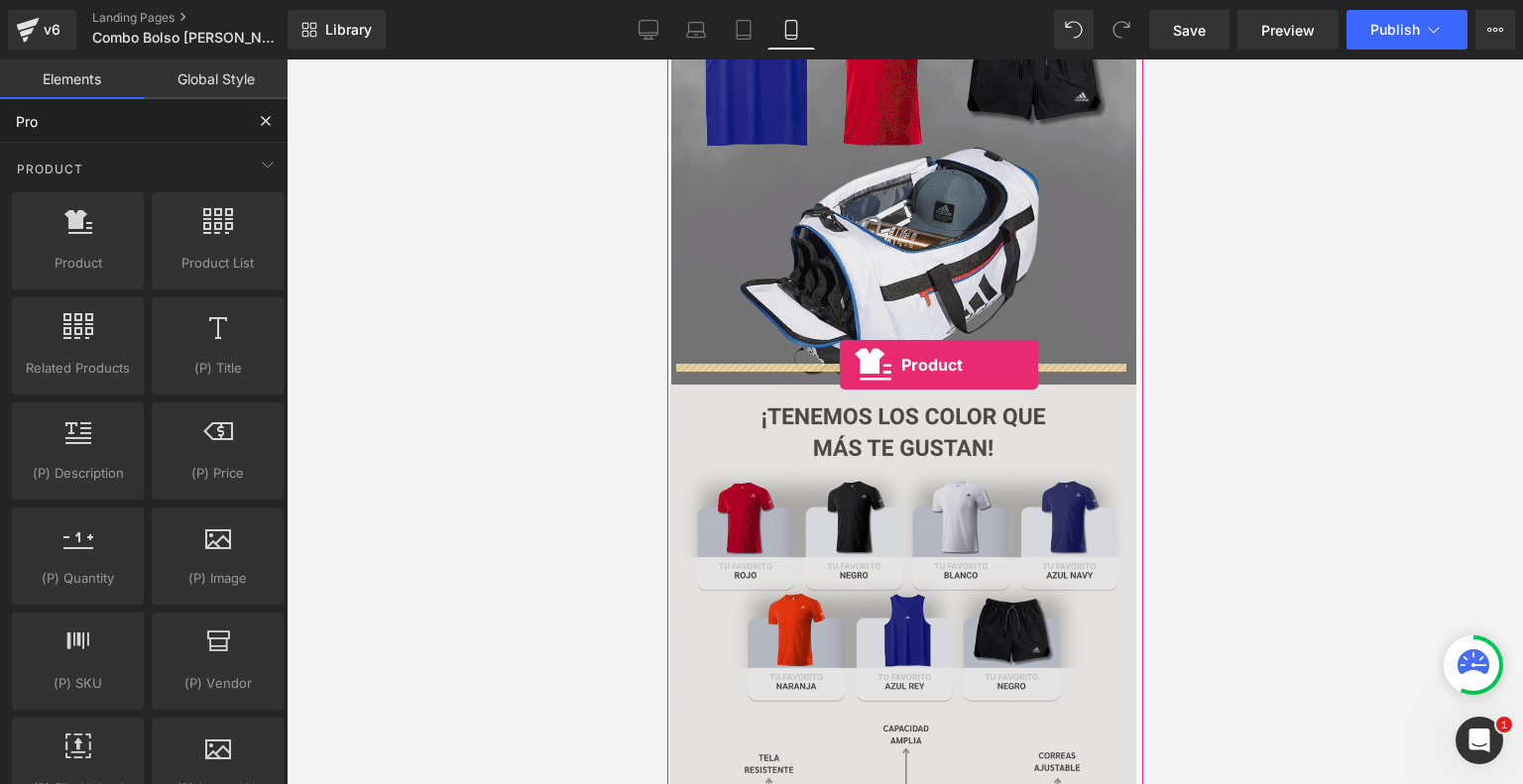 drag, startPoint x: 754, startPoint y: 320, endPoint x: 840, endPoint y: 365, distance: 97.06184 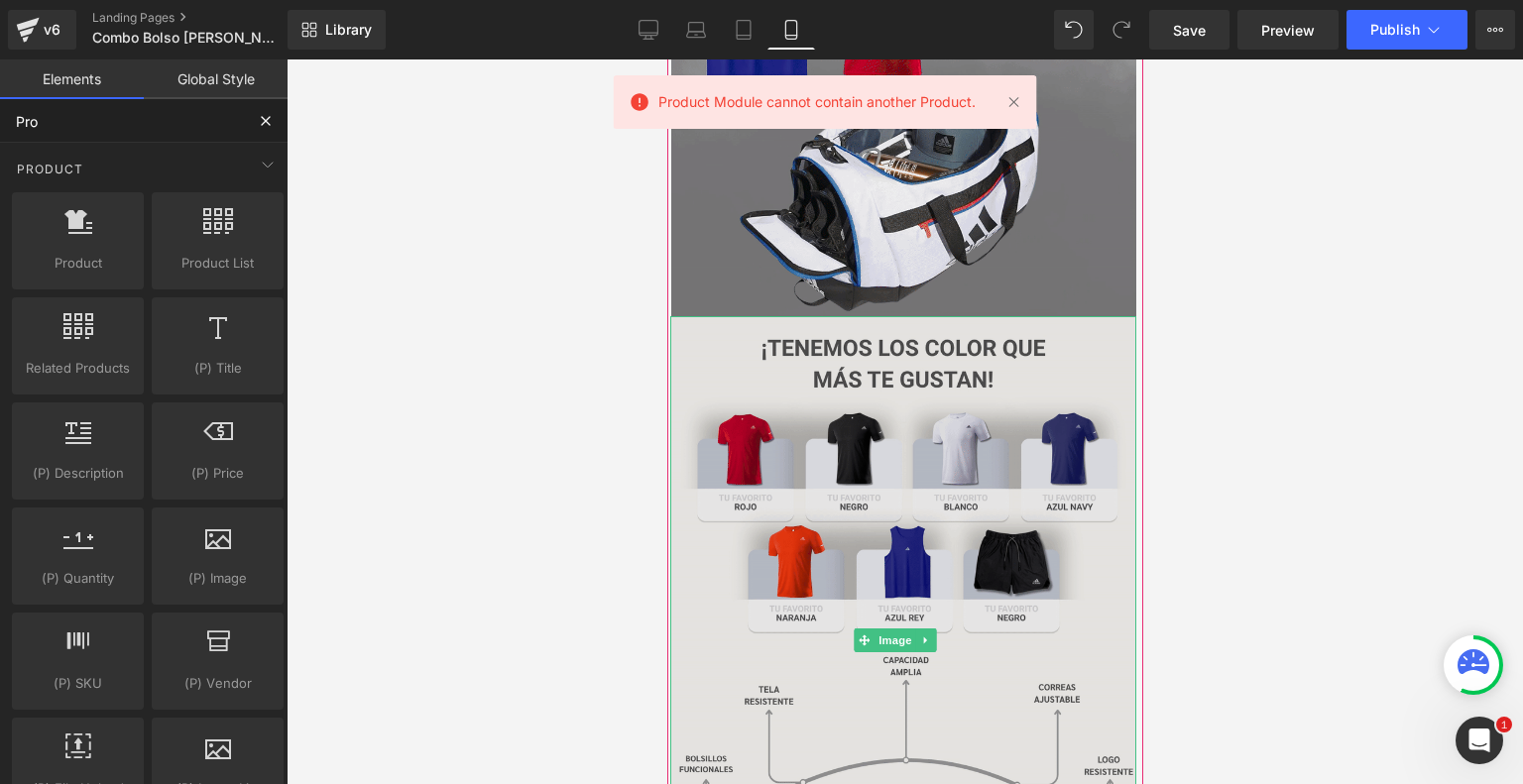 scroll, scrollTop: 391, scrollLeft: 0, axis: vertical 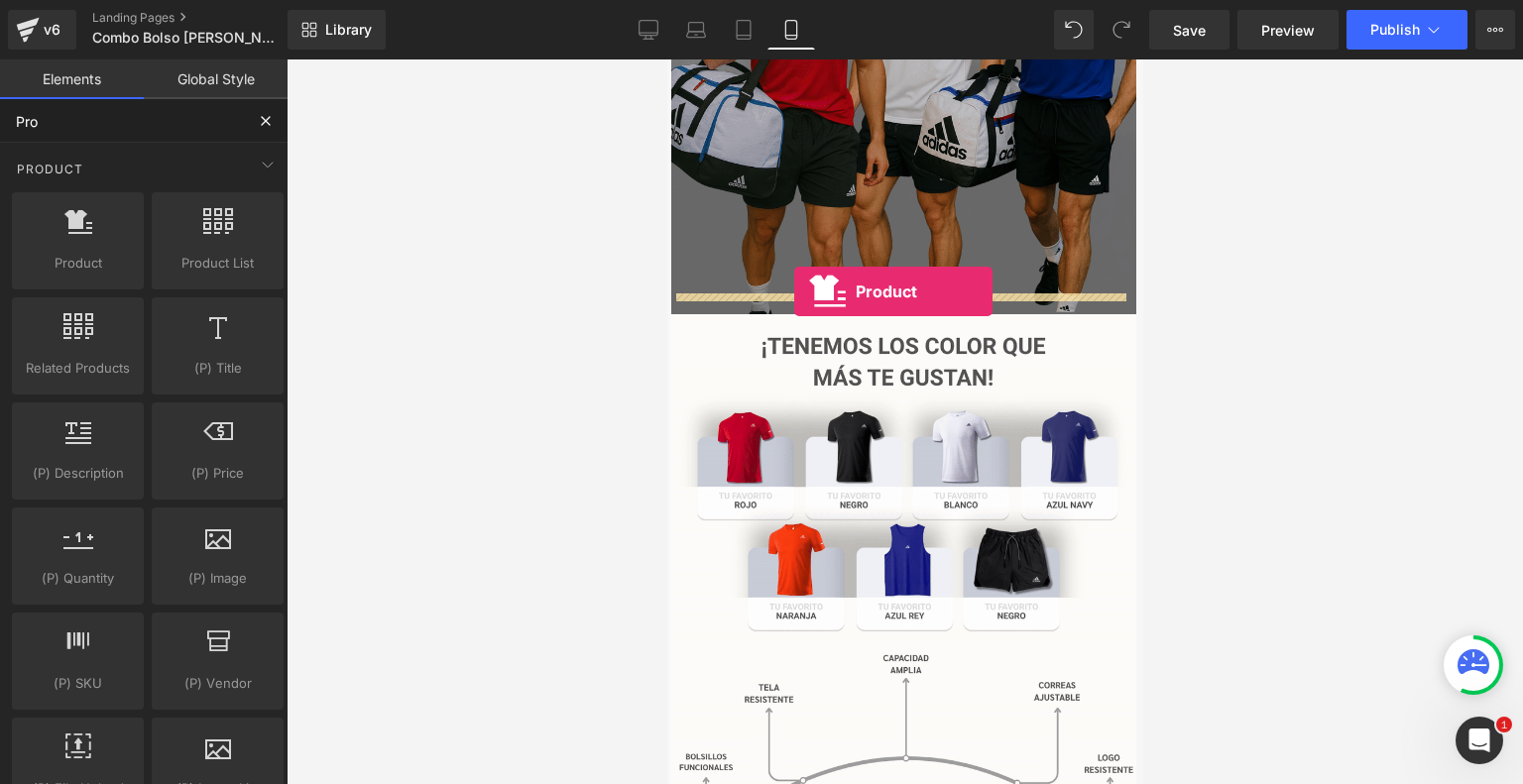 drag, startPoint x: 760, startPoint y: 284, endPoint x: 793, endPoint y: 291, distance: 33.734256 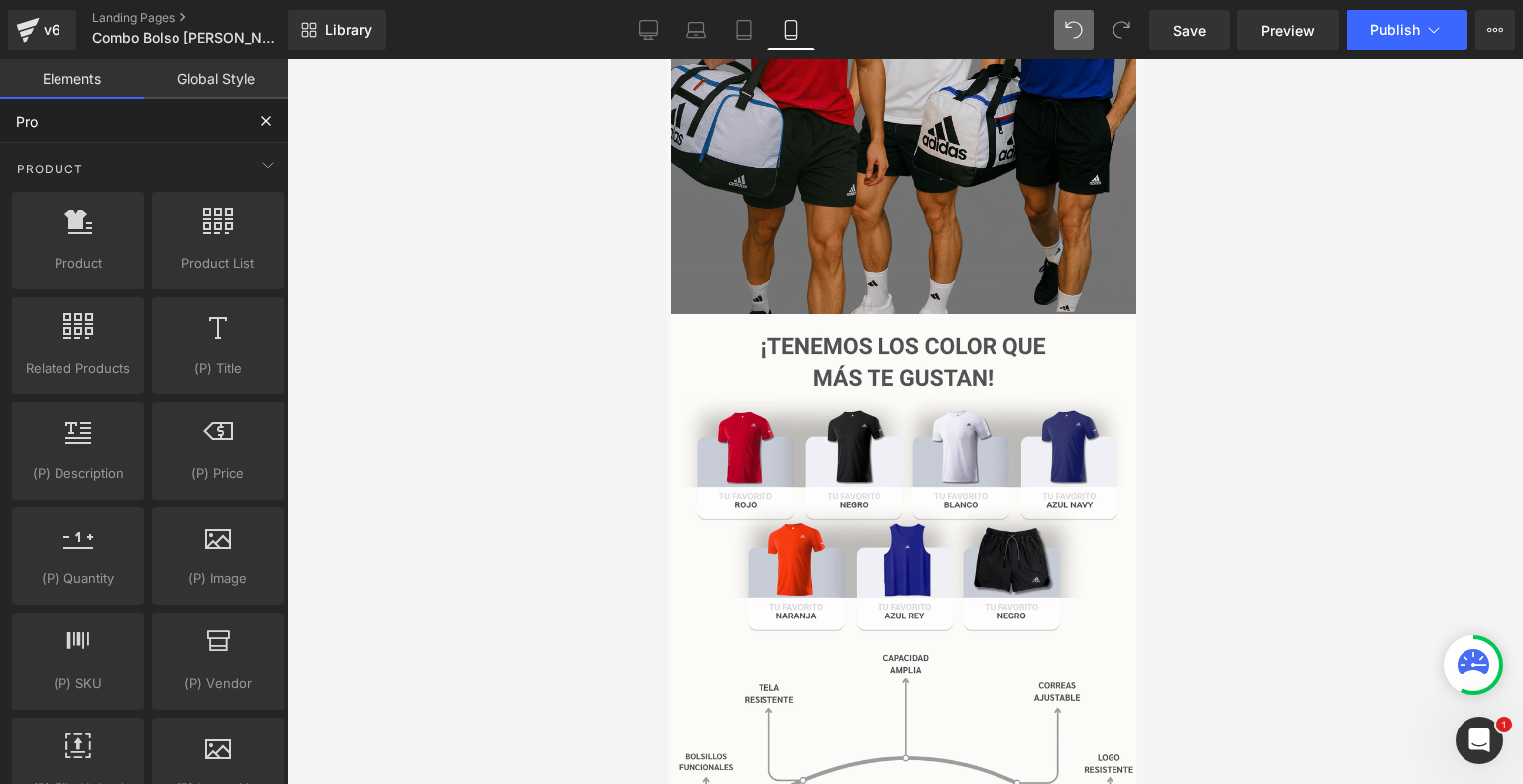 type on "Pro" 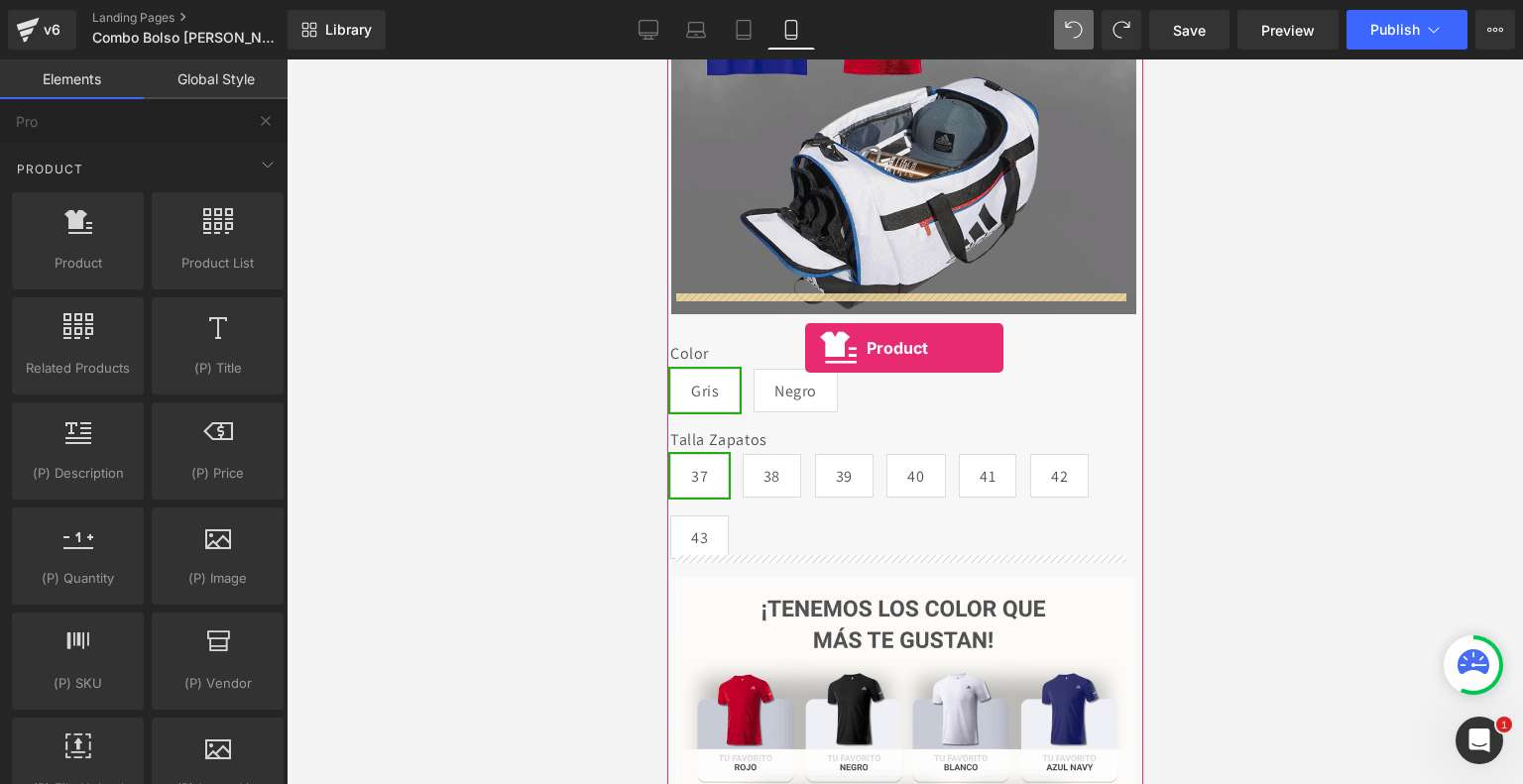 drag, startPoint x: 739, startPoint y: 320, endPoint x: 803, endPoint y: 348, distance: 69.857 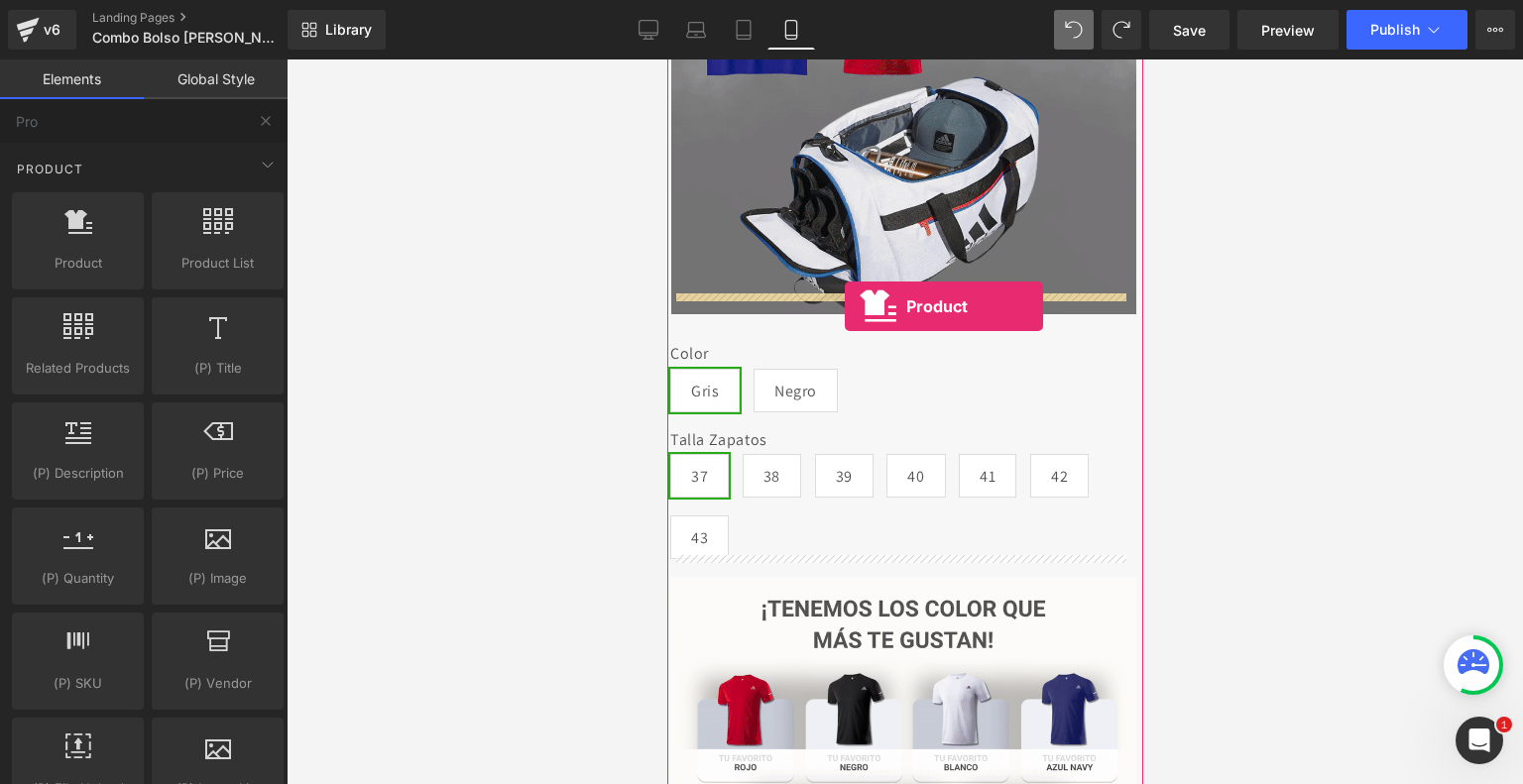 drag, startPoint x: 757, startPoint y: 320, endPoint x: 844, endPoint y: 306, distance: 88.119237 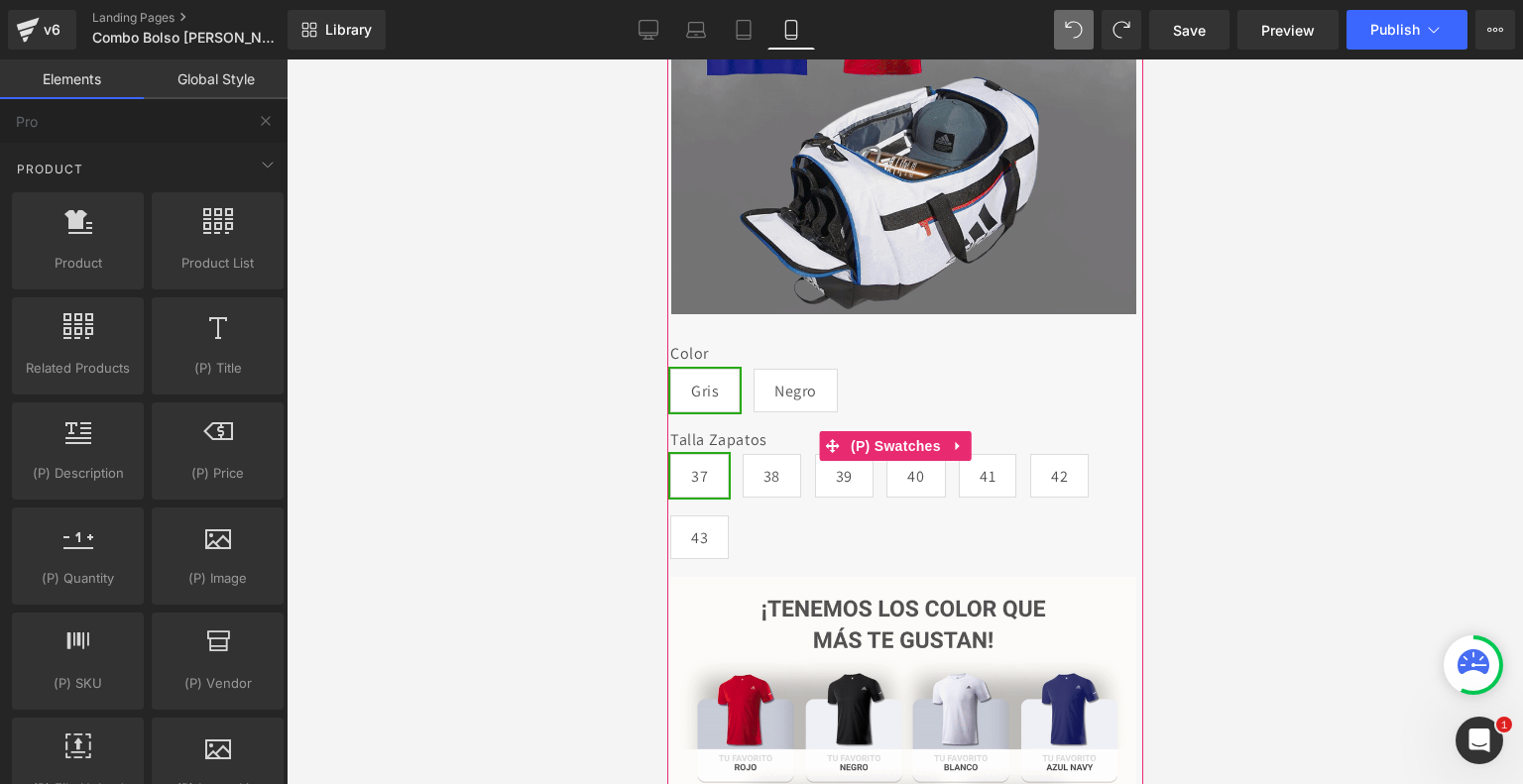 scroll, scrollTop: 0, scrollLeft: 0, axis: both 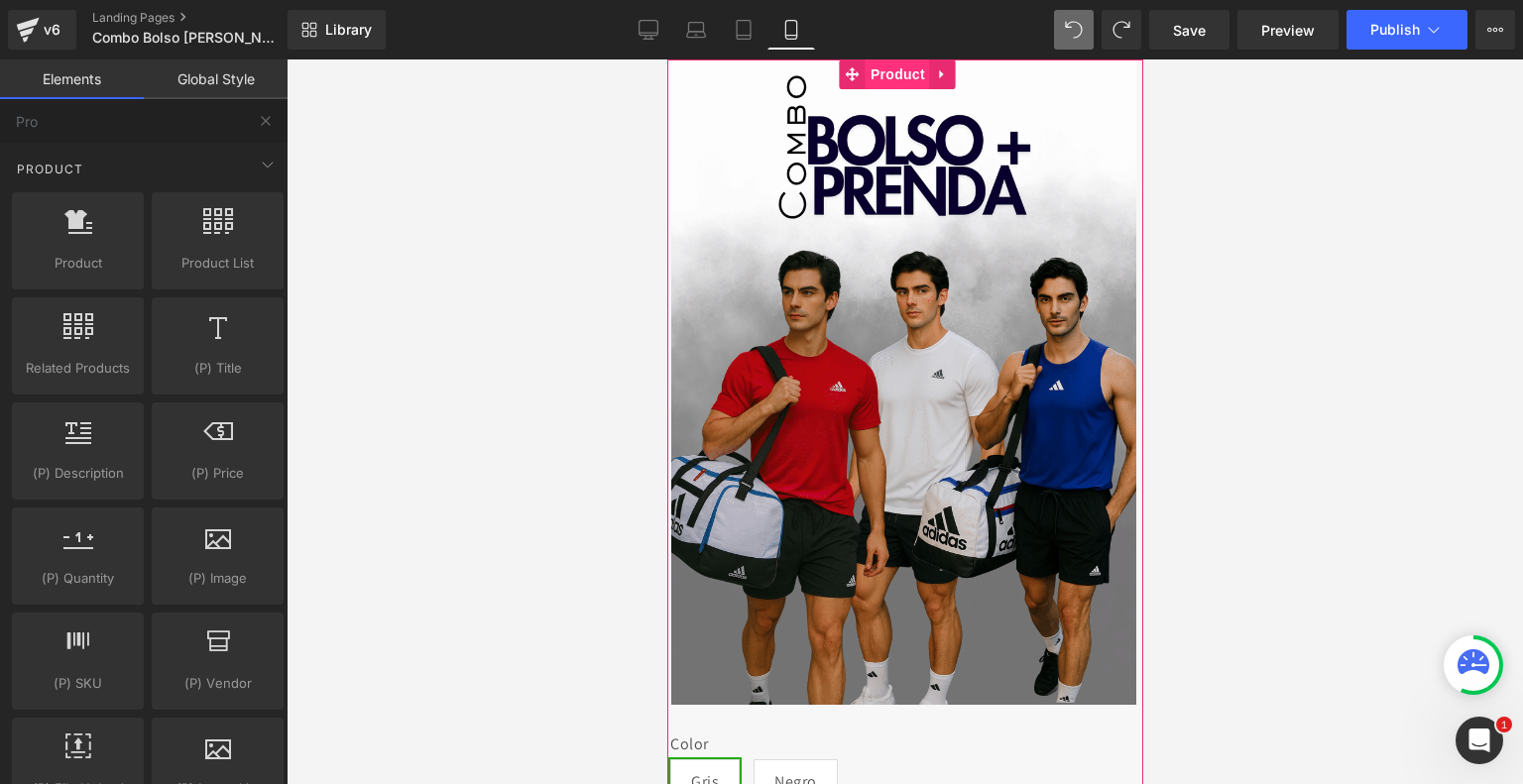 click on "Product" at bounding box center [896, 74] 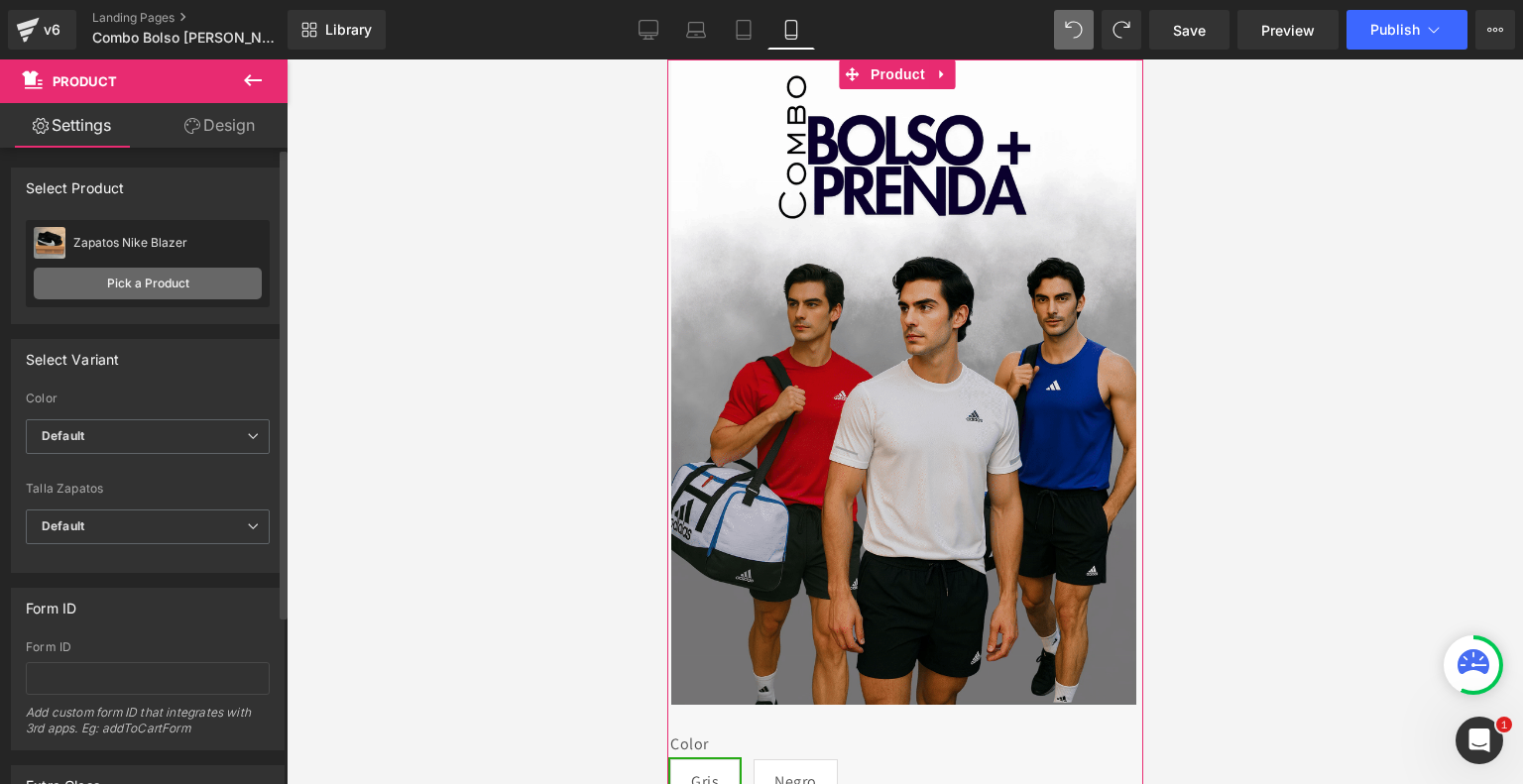 click on "Pick a Product" at bounding box center [148, 283] 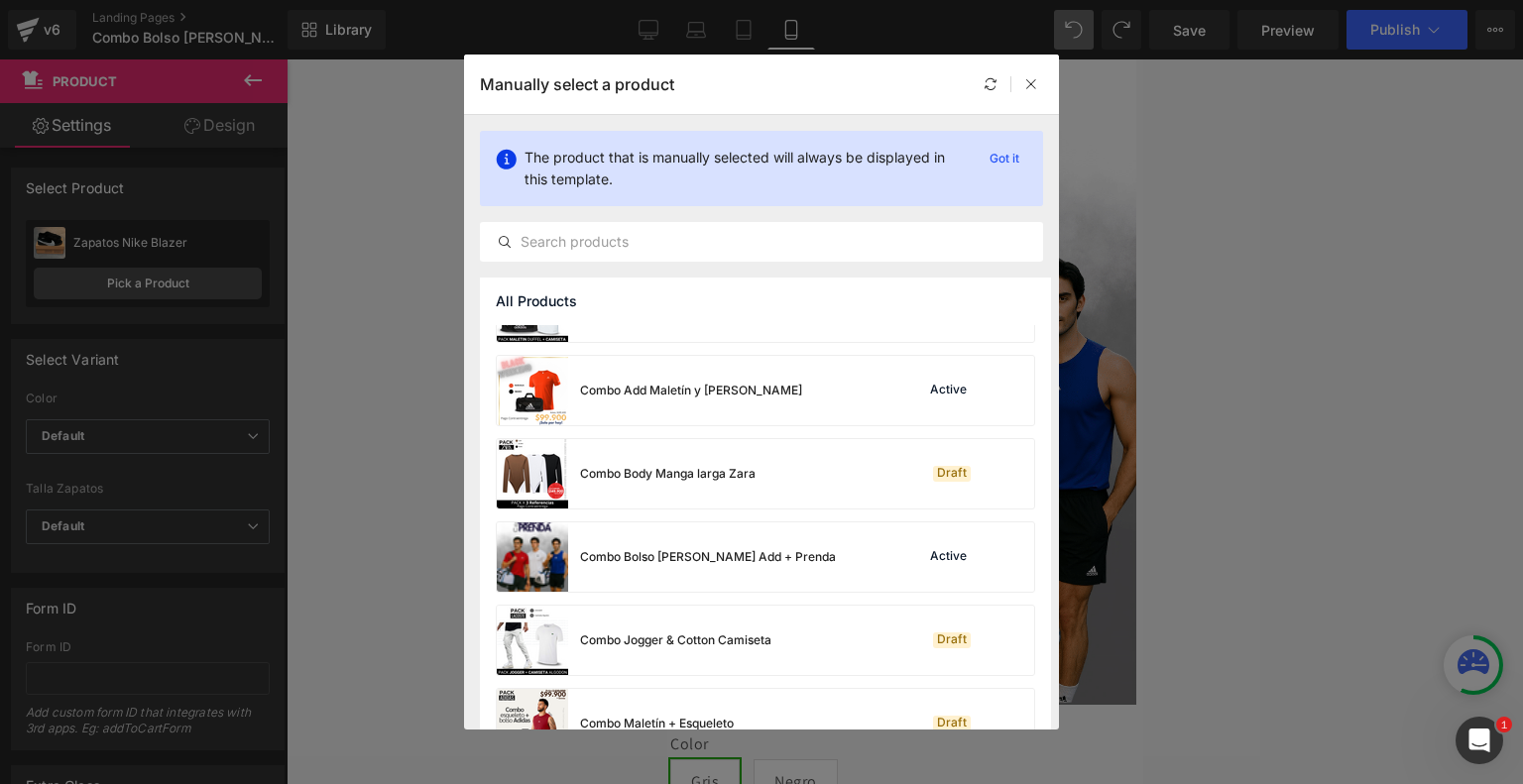 scroll, scrollTop: 809, scrollLeft: 0, axis: vertical 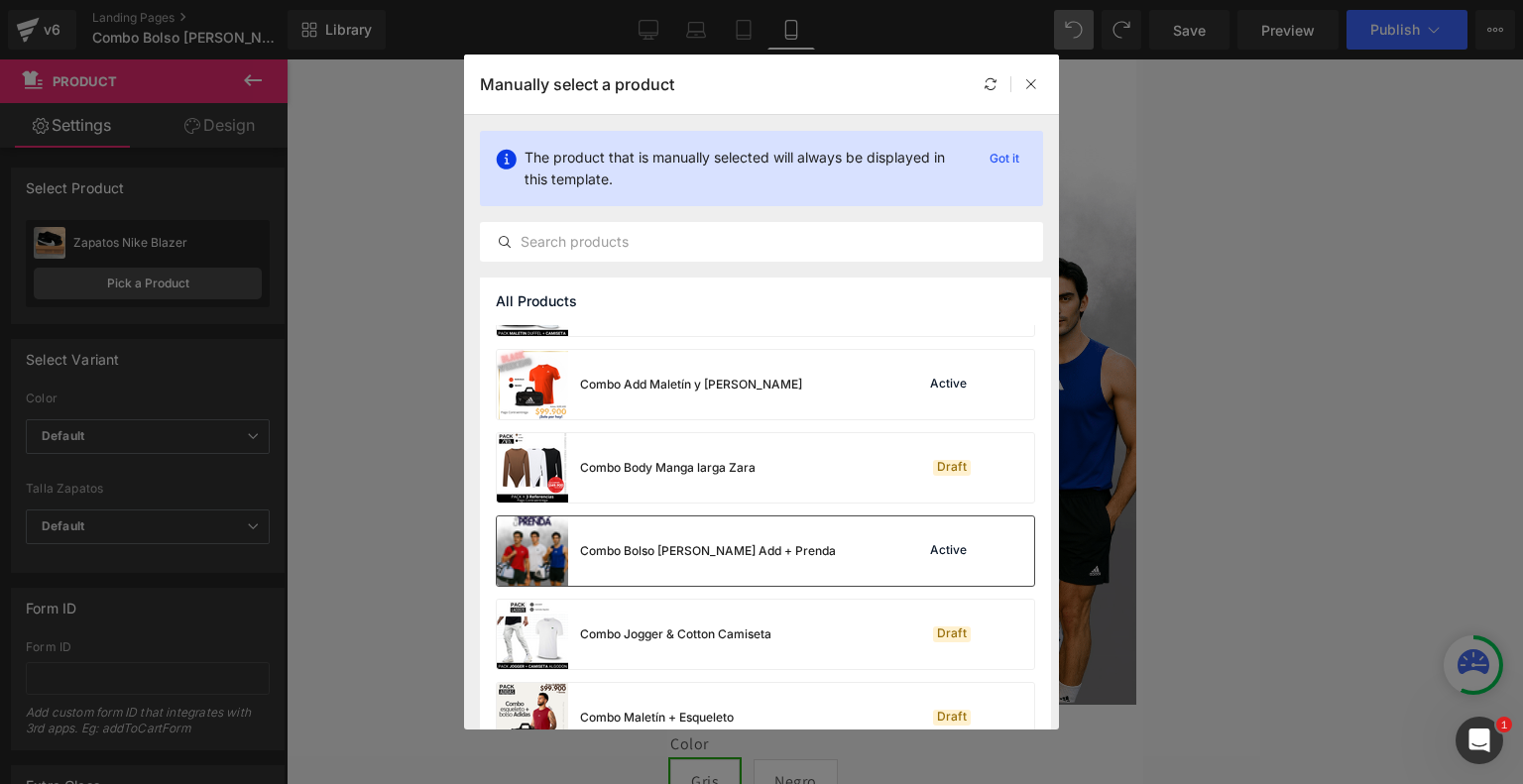 click on "Combo Bolso [PERSON_NAME] Add + Prenda" at bounding box center (666, 551) 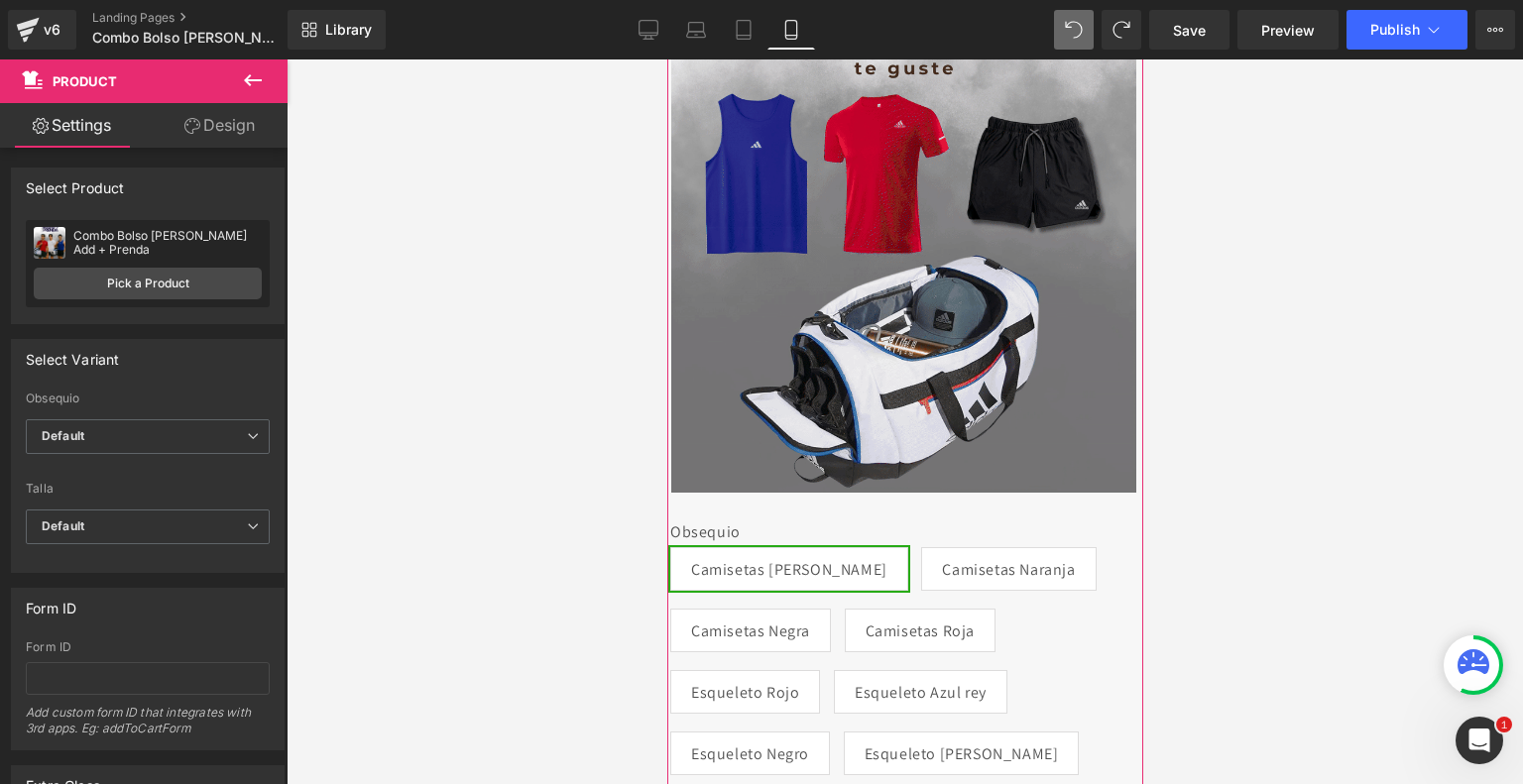 scroll, scrollTop: 0, scrollLeft: 0, axis: both 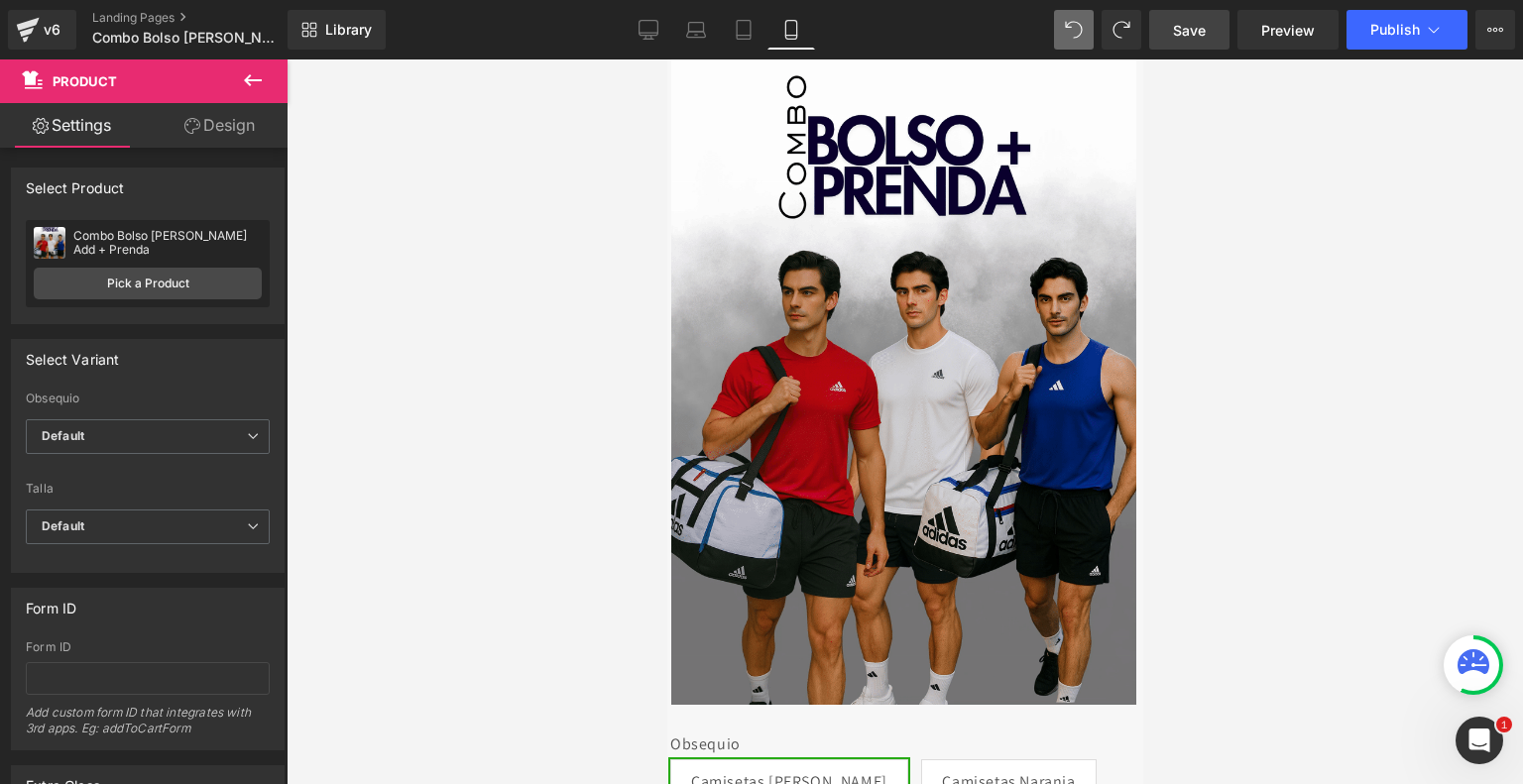 click on "Save" at bounding box center [1189, 30] 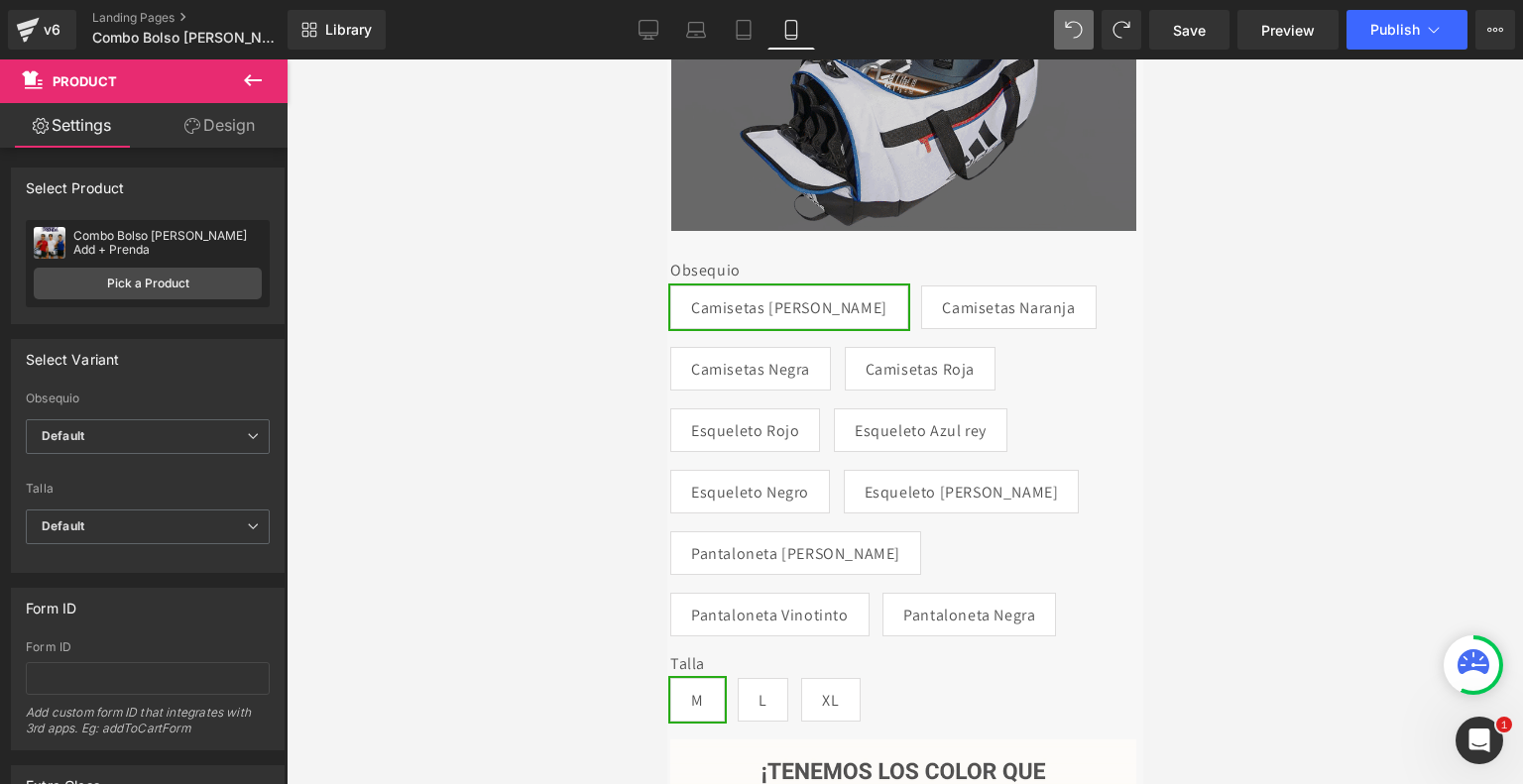 scroll, scrollTop: 0, scrollLeft: 0, axis: both 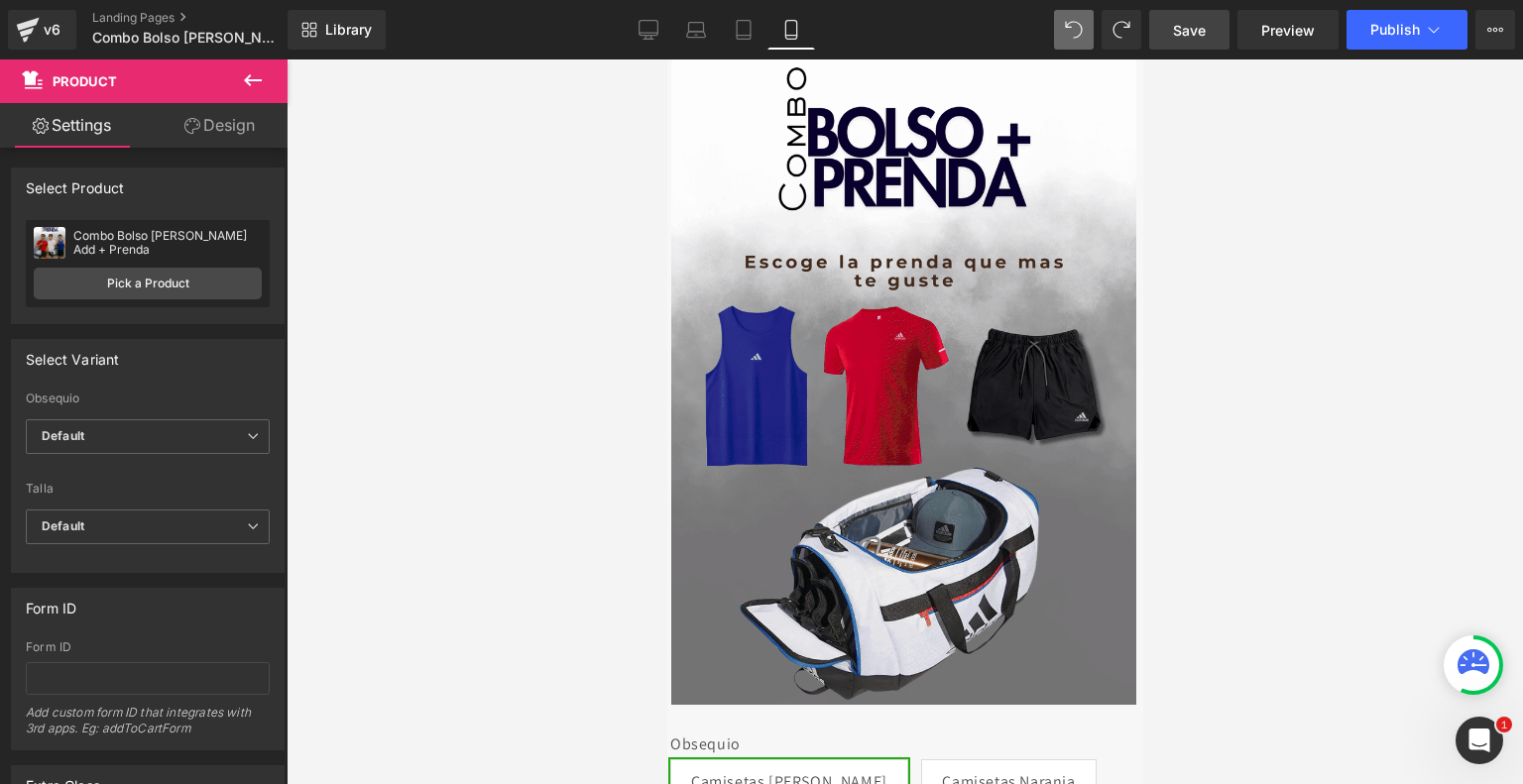 click on "Save" at bounding box center (1189, 30) 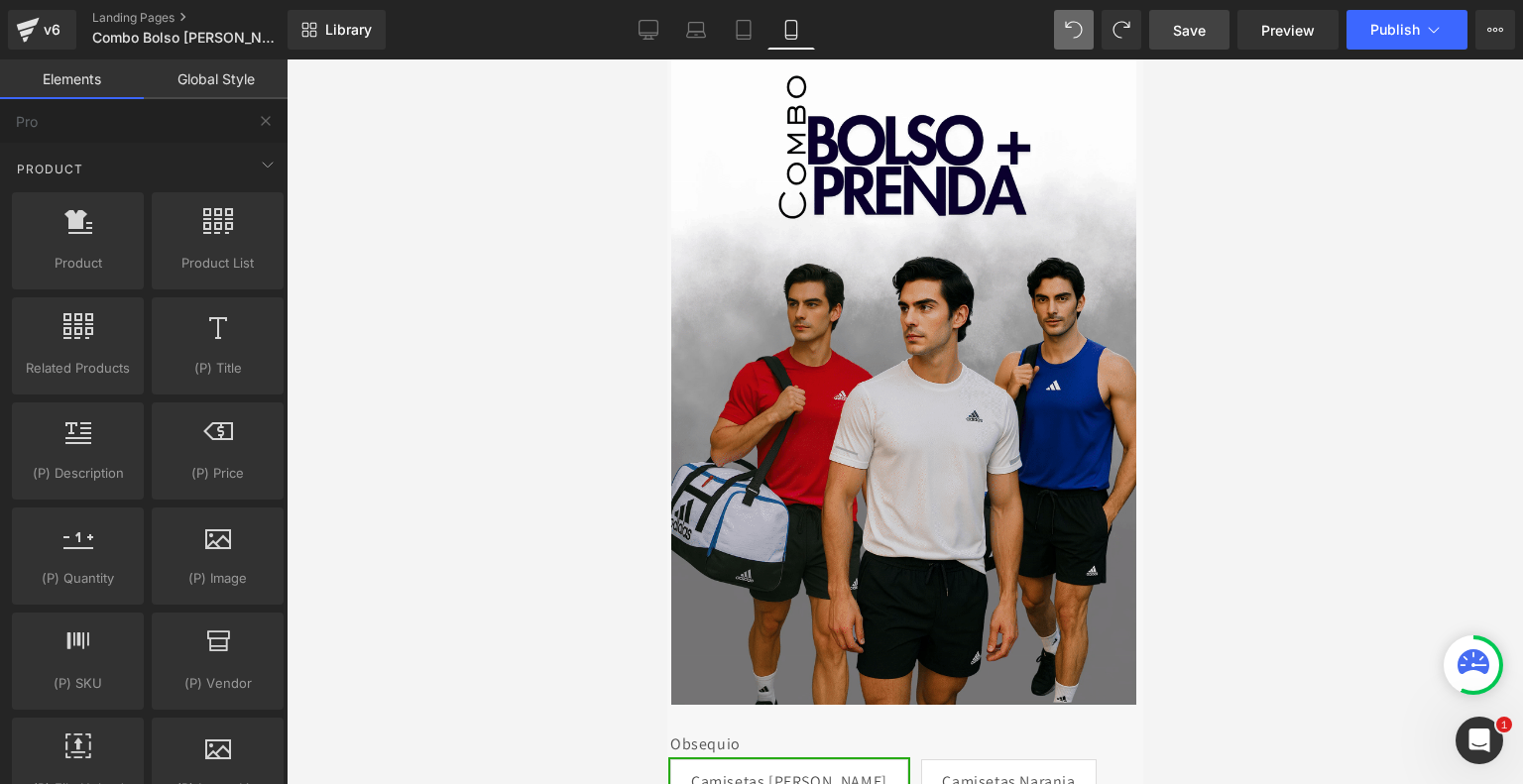 click at bounding box center (904, 421) 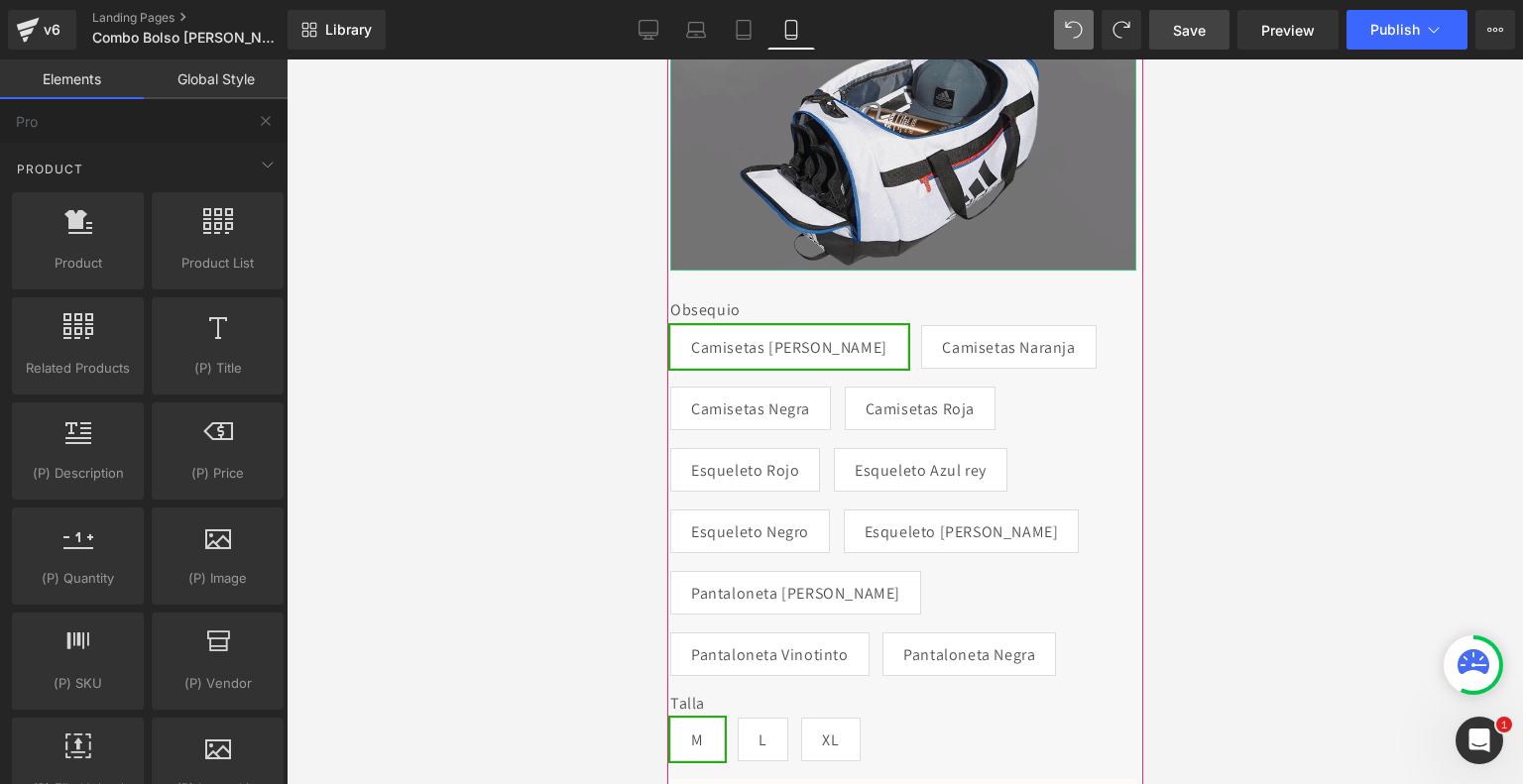 scroll, scrollTop: 440, scrollLeft: 0, axis: vertical 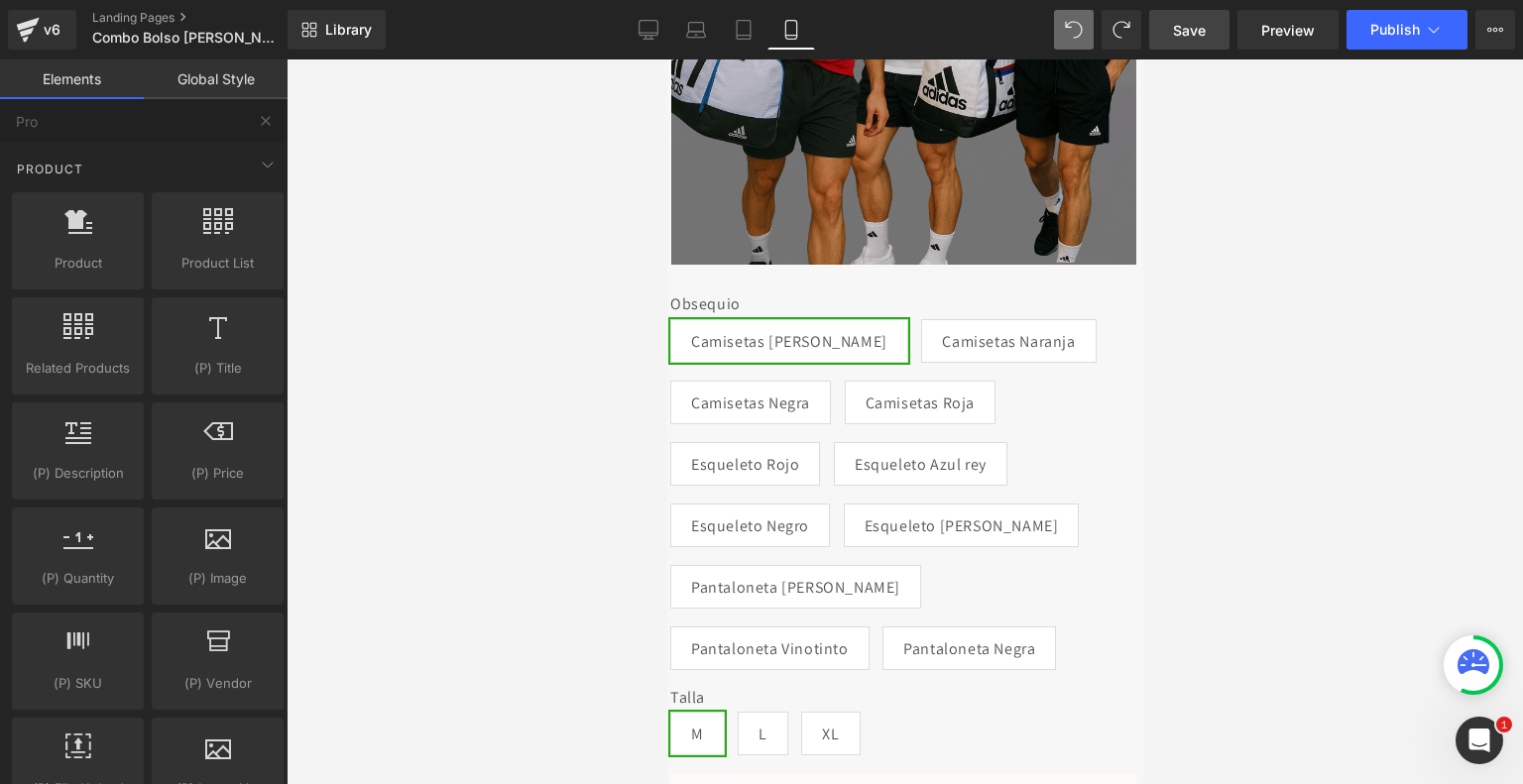 click at bounding box center (904, 421) 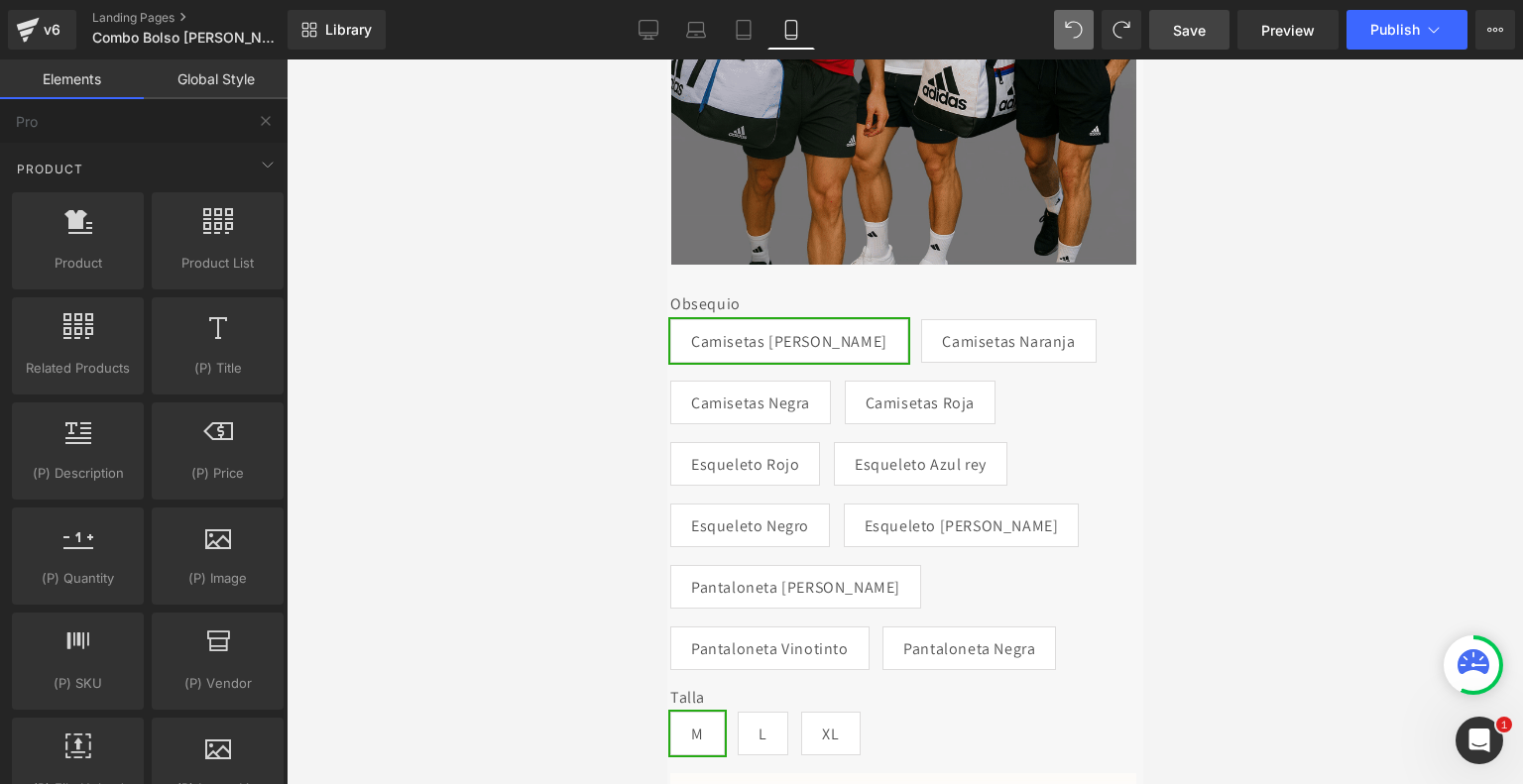 click on "Save" at bounding box center (1189, 30) 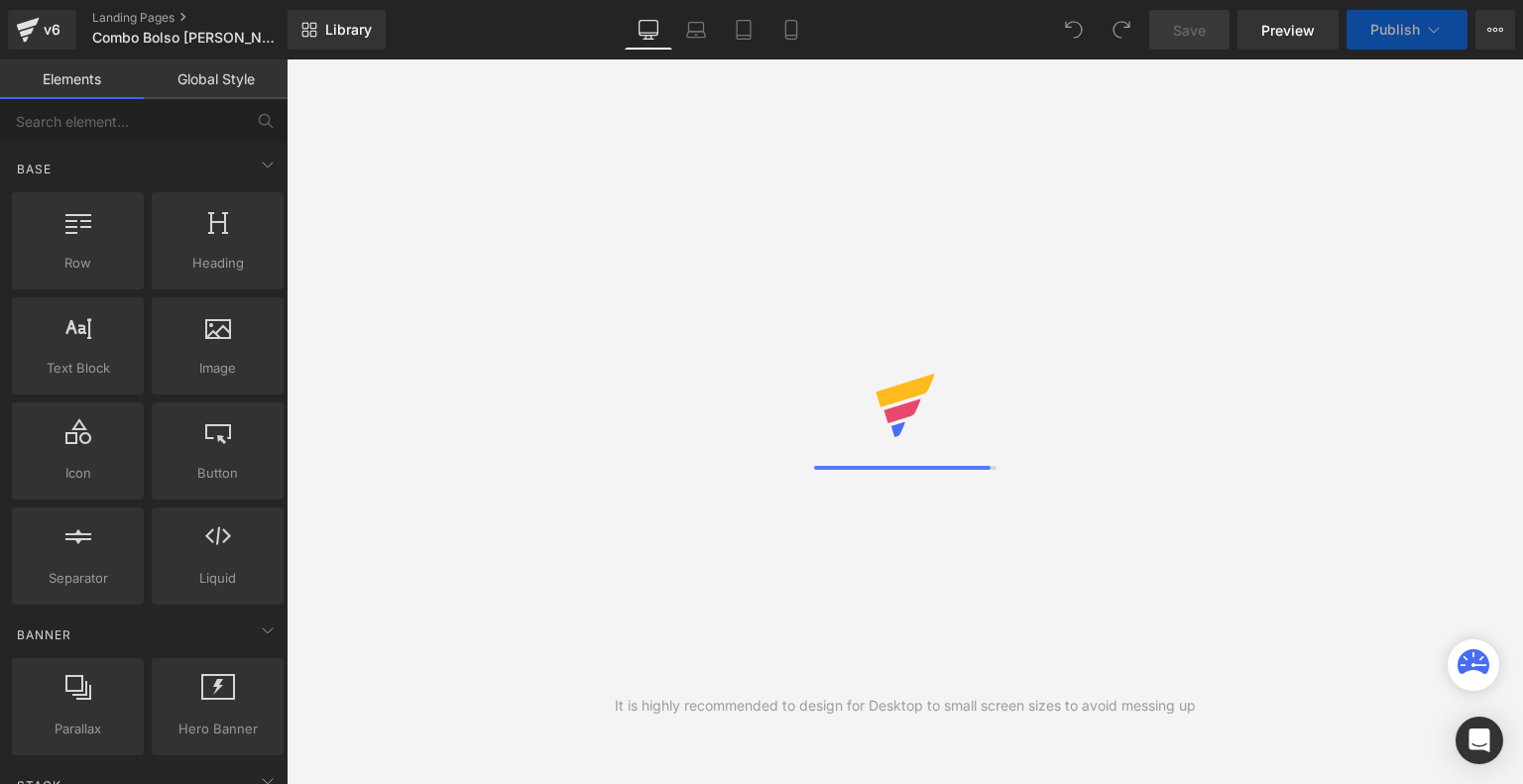 scroll, scrollTop: 0, scrollLeft: 0, axis: both 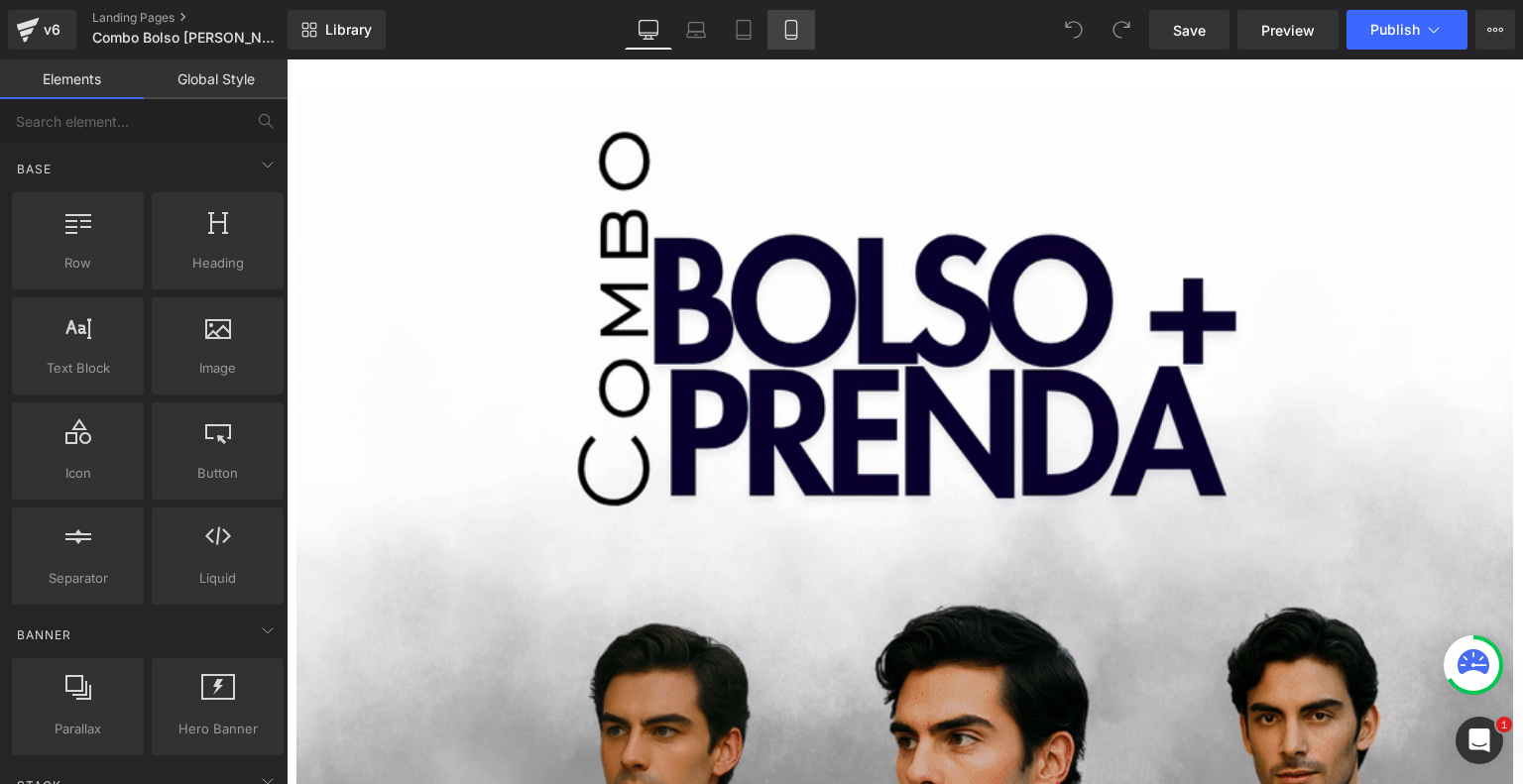 click 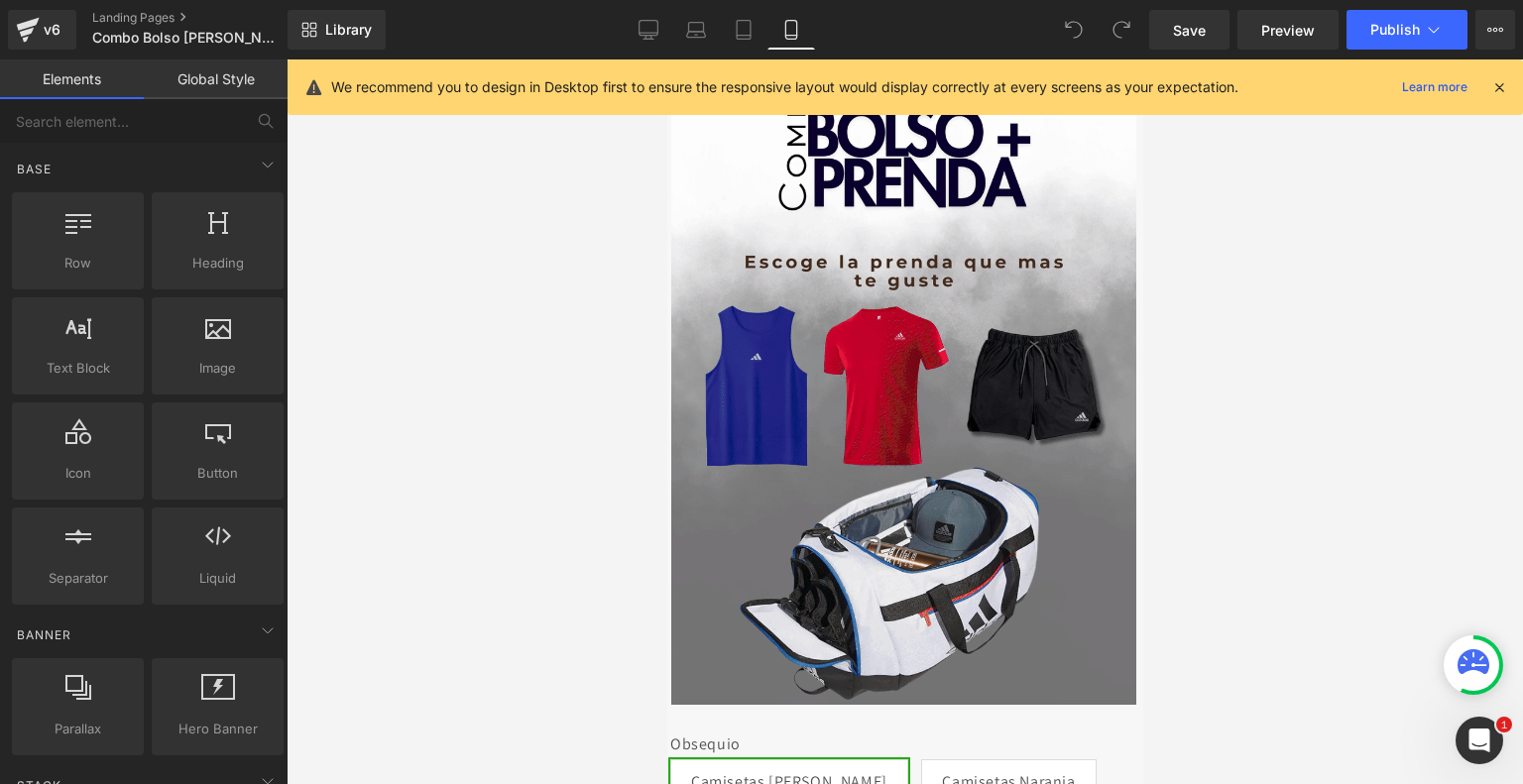 click at bounding box center [1499, 87] 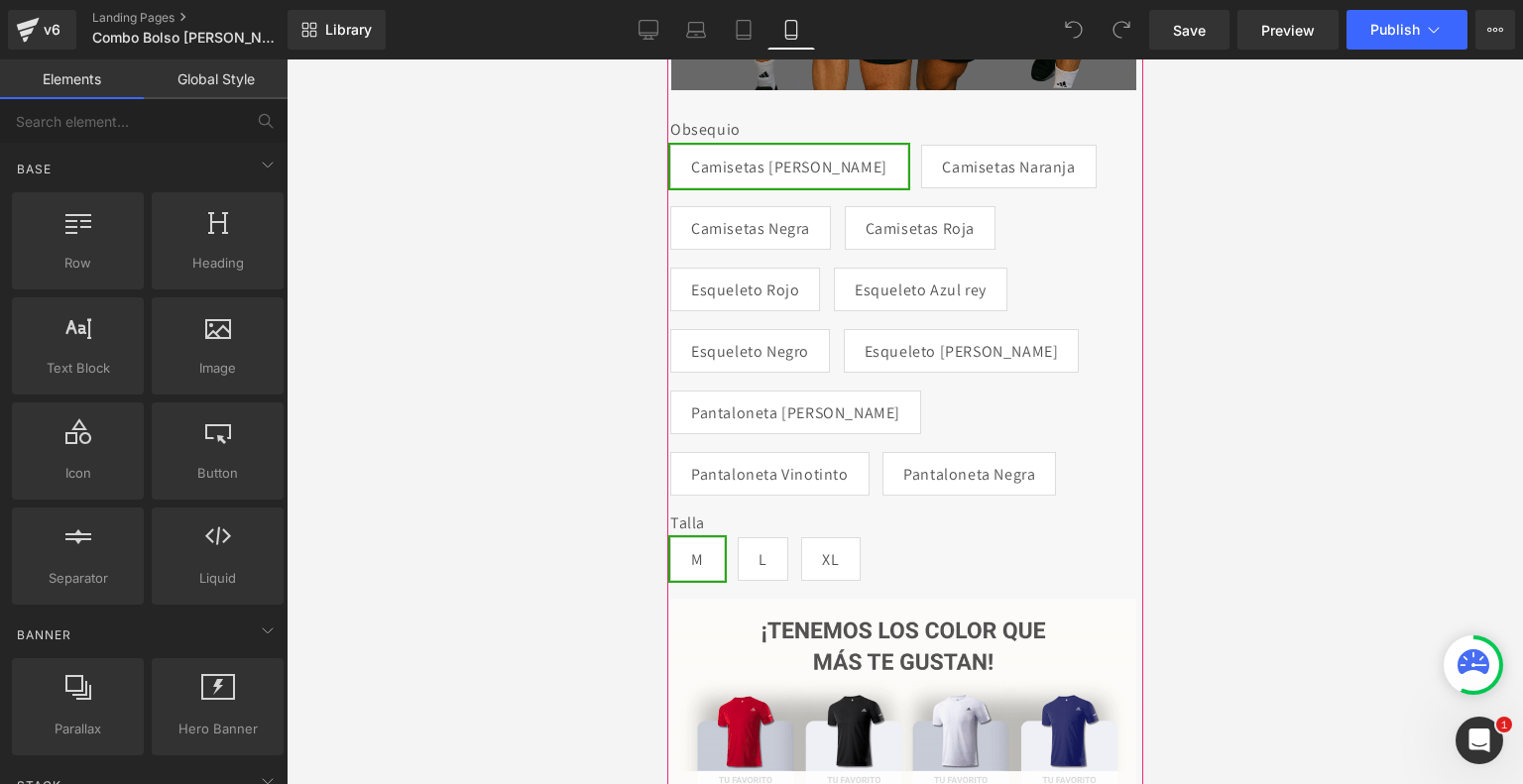 scroll, scrollTop: 595, scrollLeft: 0, axis: vertical 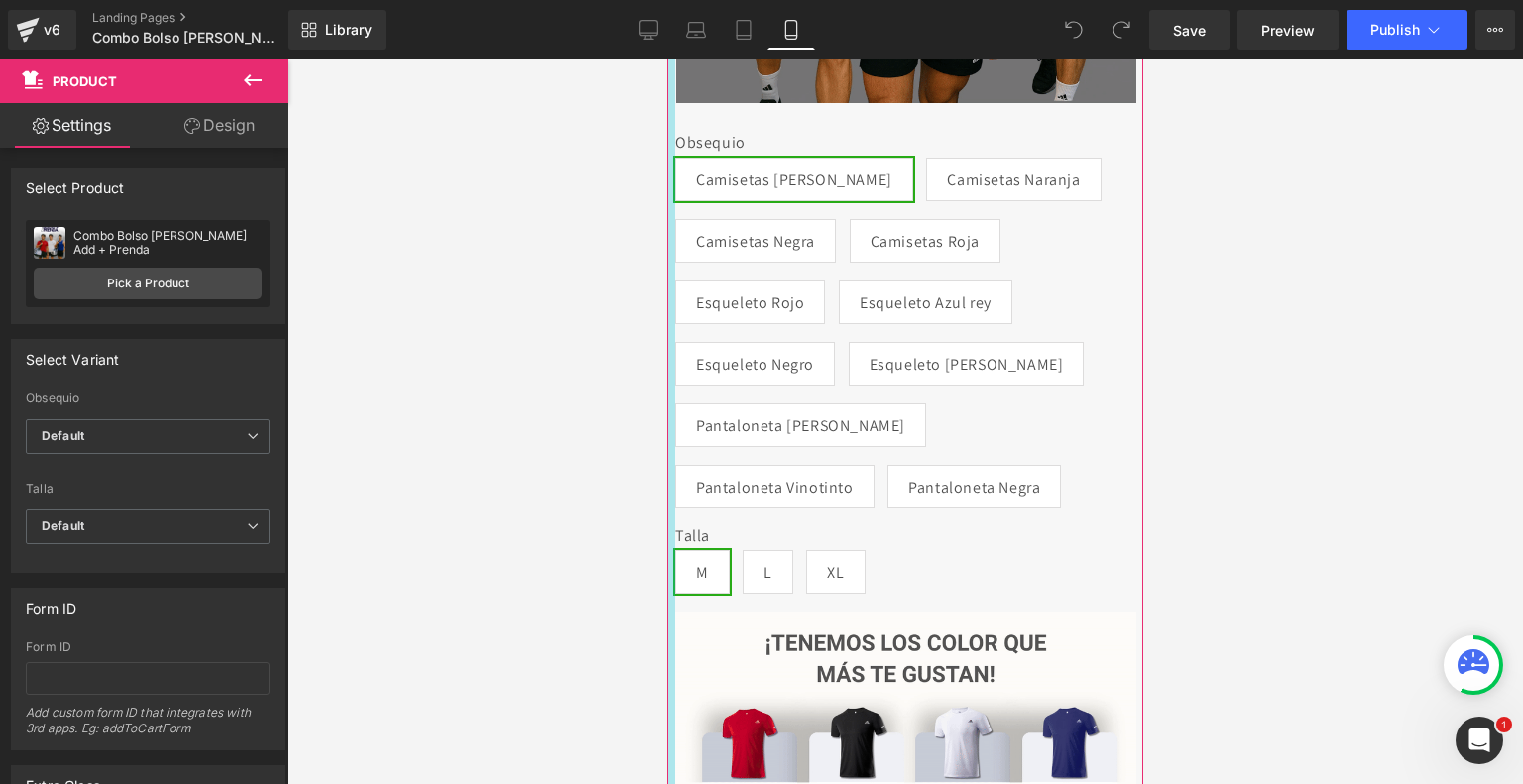 click at bounding box center [670, 1959] 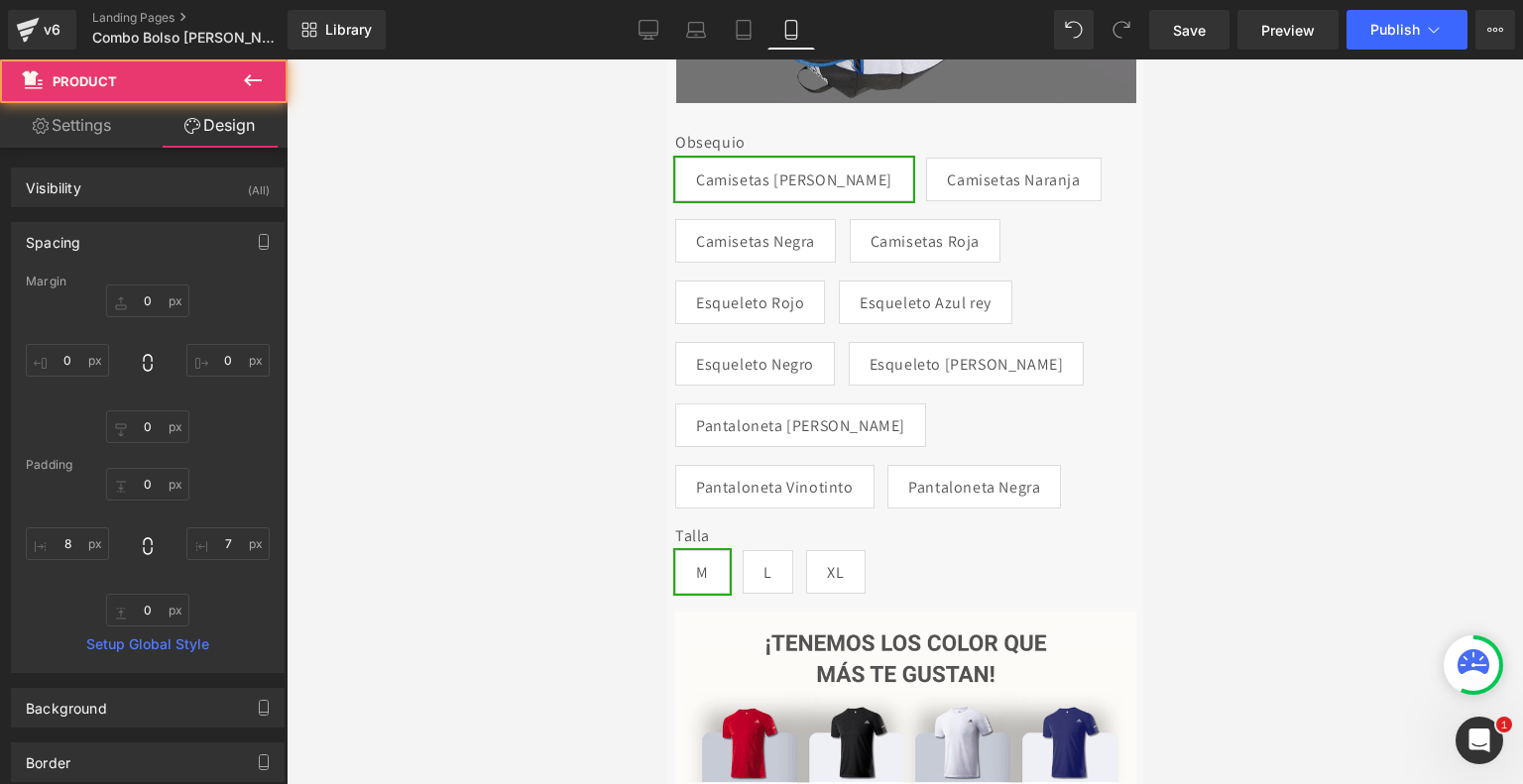 click at bounding box center [904, 421] 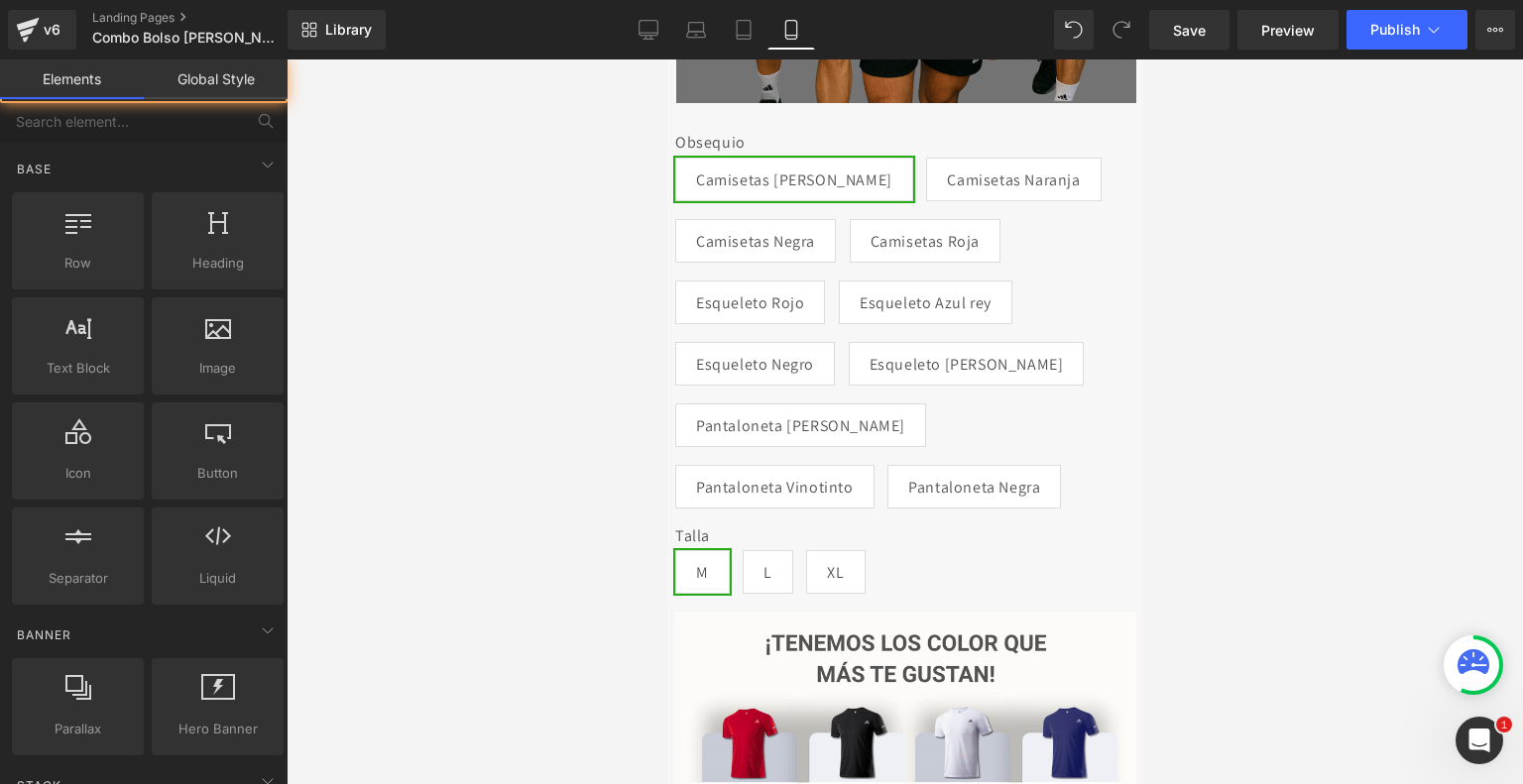 click at bounding box center (904, 421) 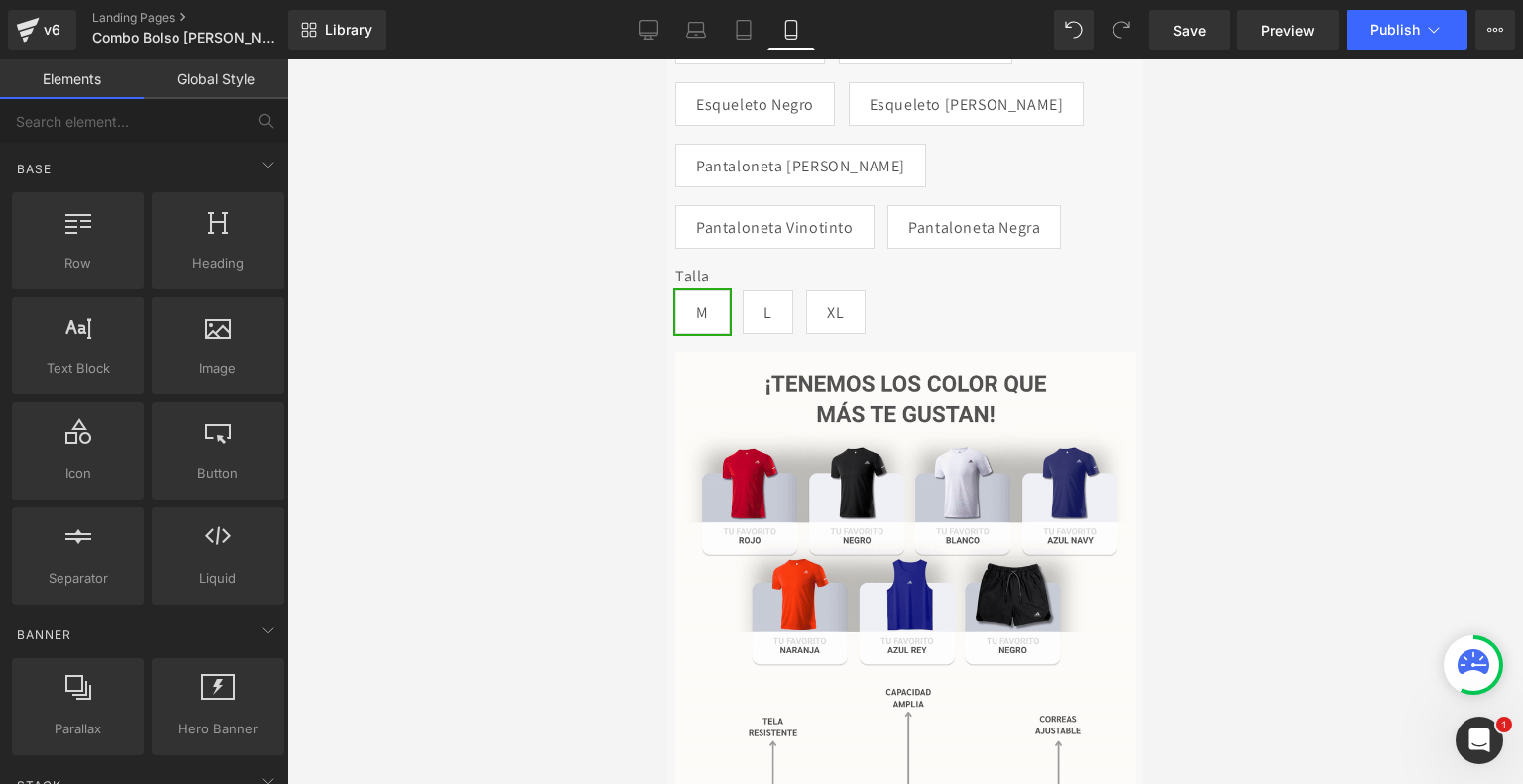 scroll, scrollTop: 0, scrollLeft: 0, axis: both 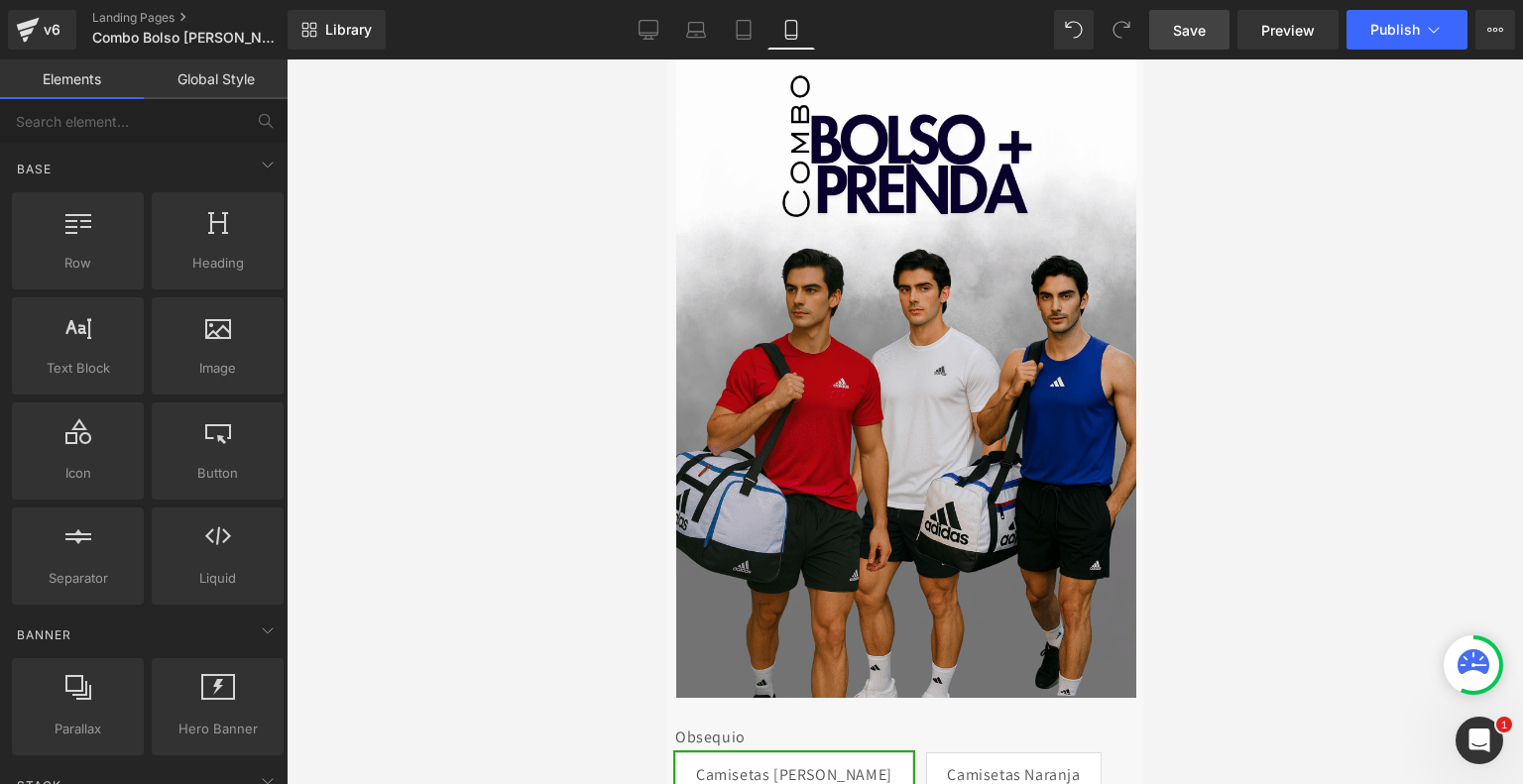 click on "Save" at bounding box center (1189, 30) 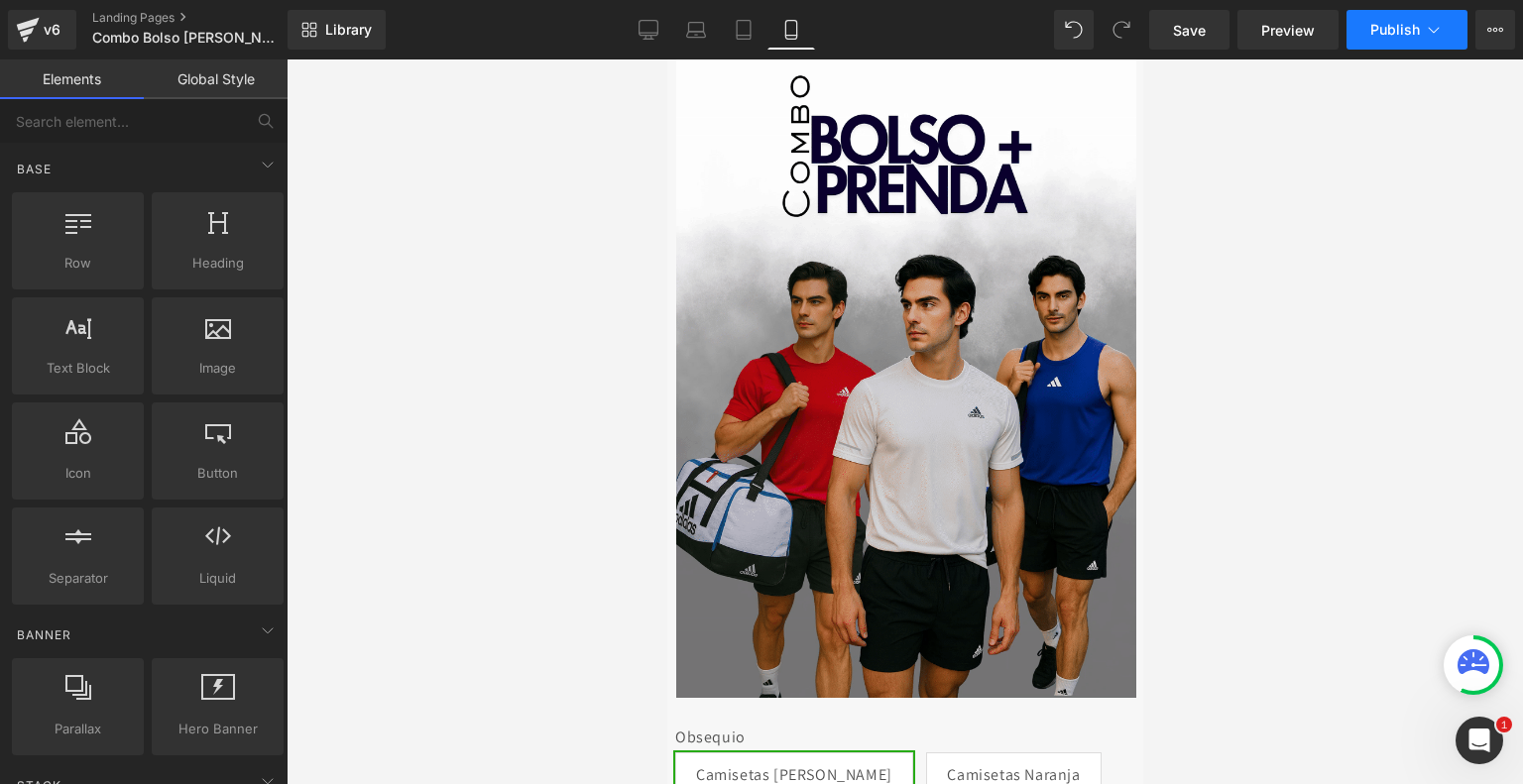 click on "Publish" at bounding box center [1395, 30] 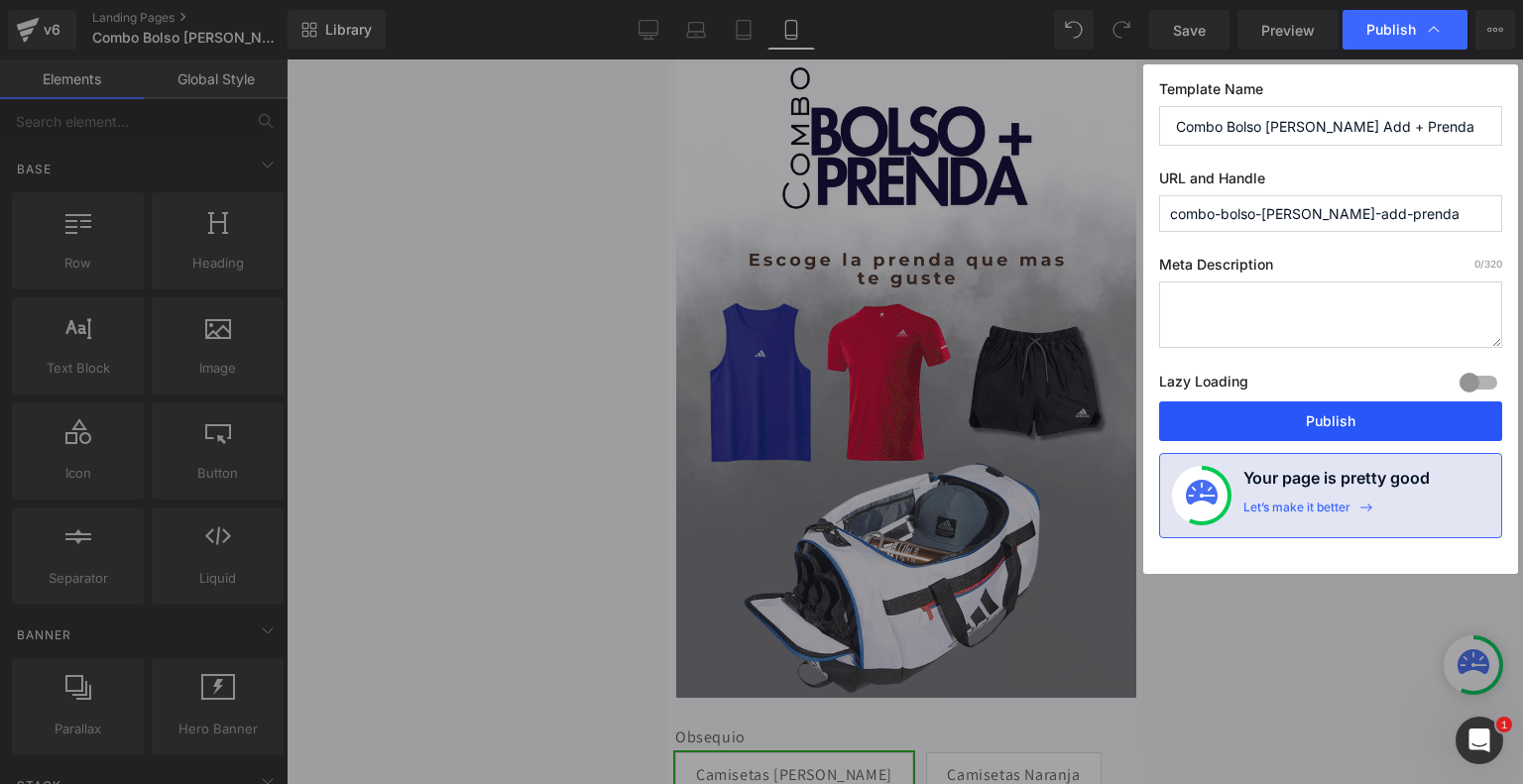 click on "Publish" at bounding box center (1331, 421) 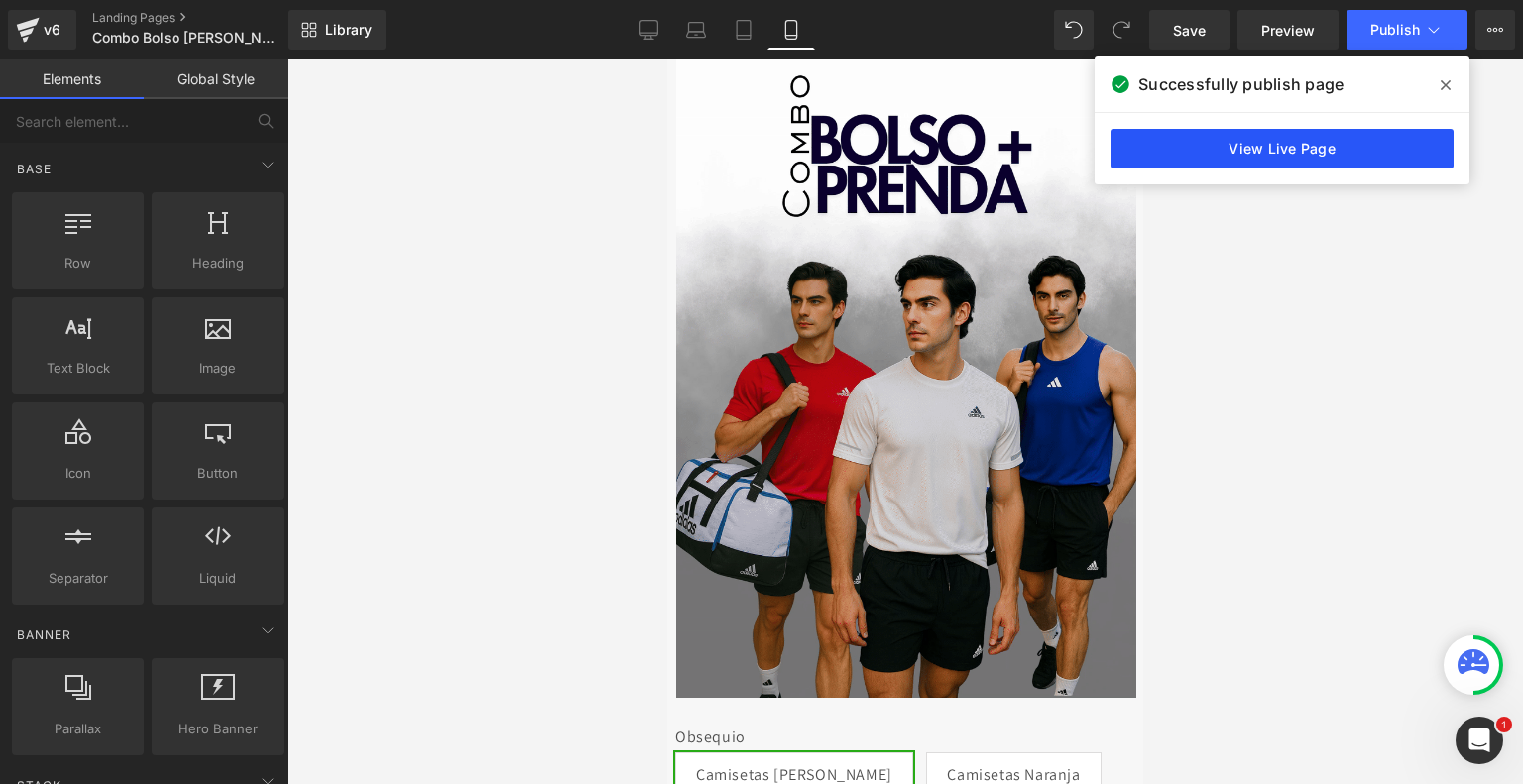 click on "View Live Page" at bounding box center (1282, 149) 